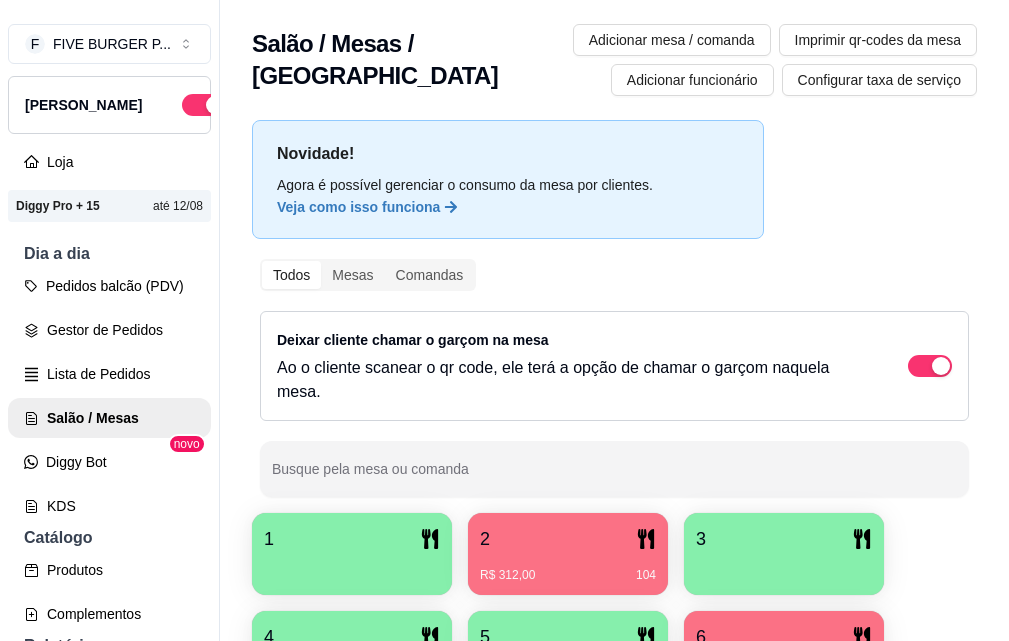 scroll, scrollTop: 0, scrollLeft: 0, axis: both 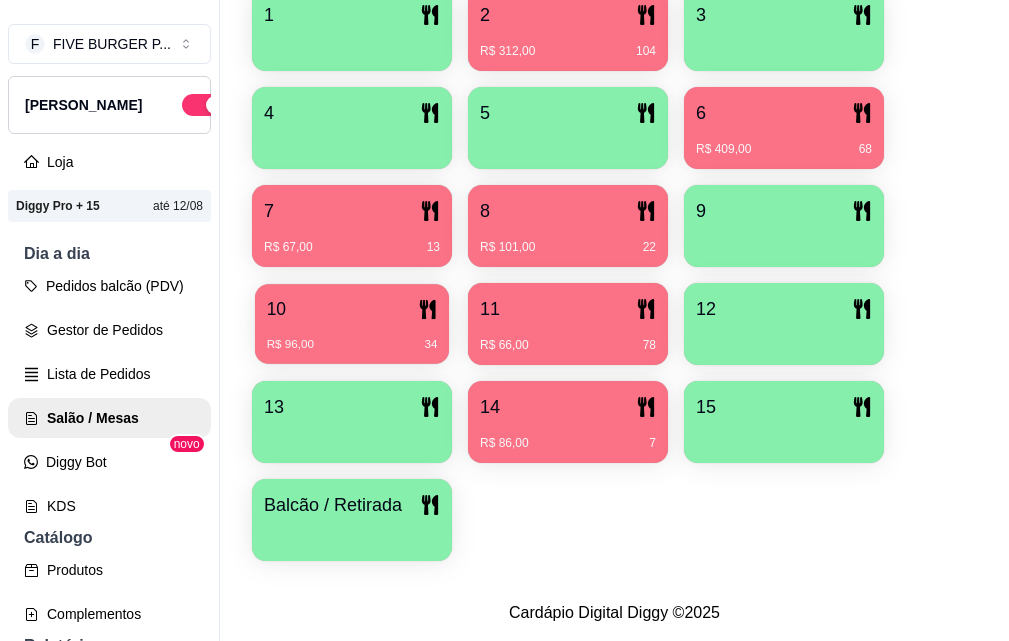 click on "10" at bounding box center [352, 309] 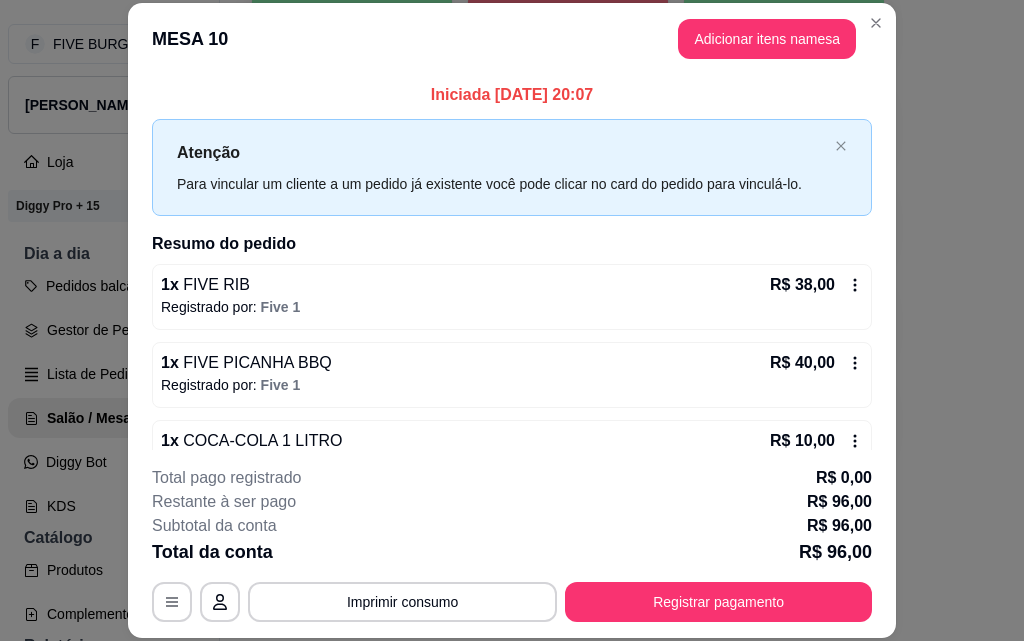 click on "Registrar pagamento" at bounding box center (718, 602) 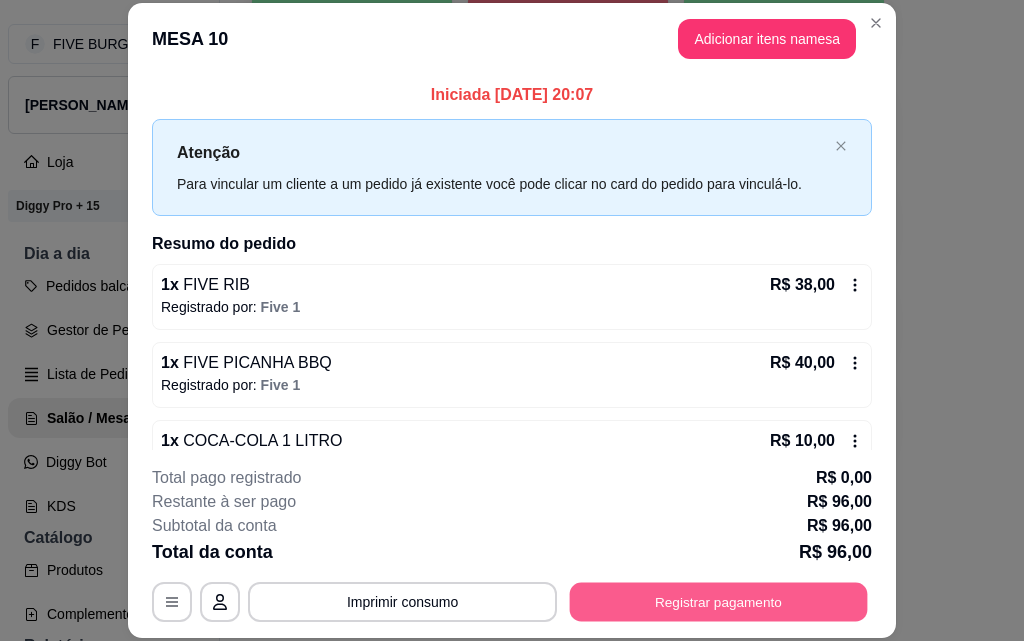 click on "Registrar pagamento" at bounding box center (719, 601) 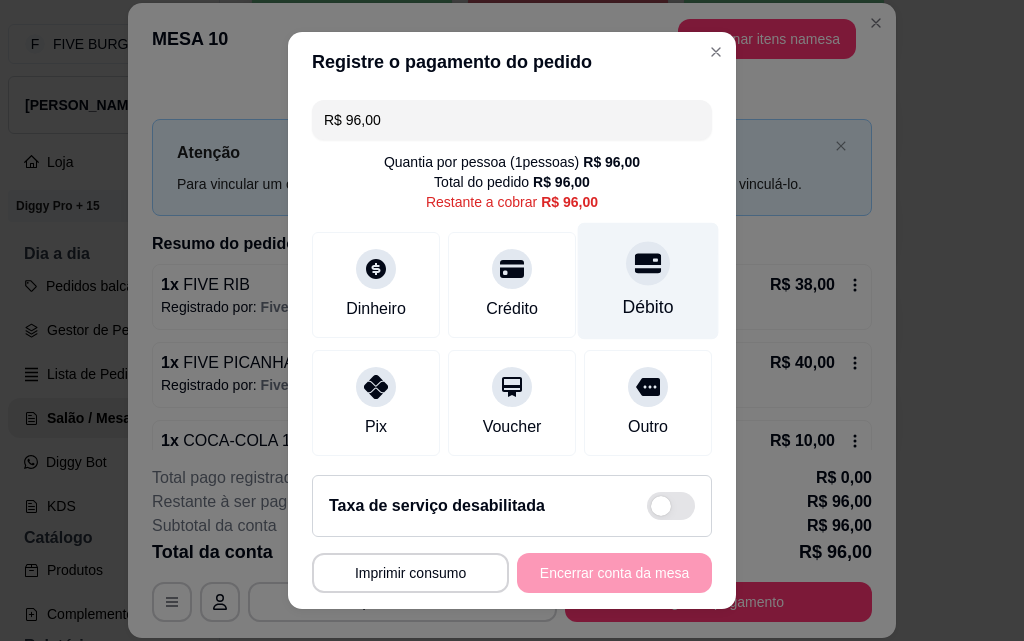 click on "Débito" at bounding box center (648, 281) 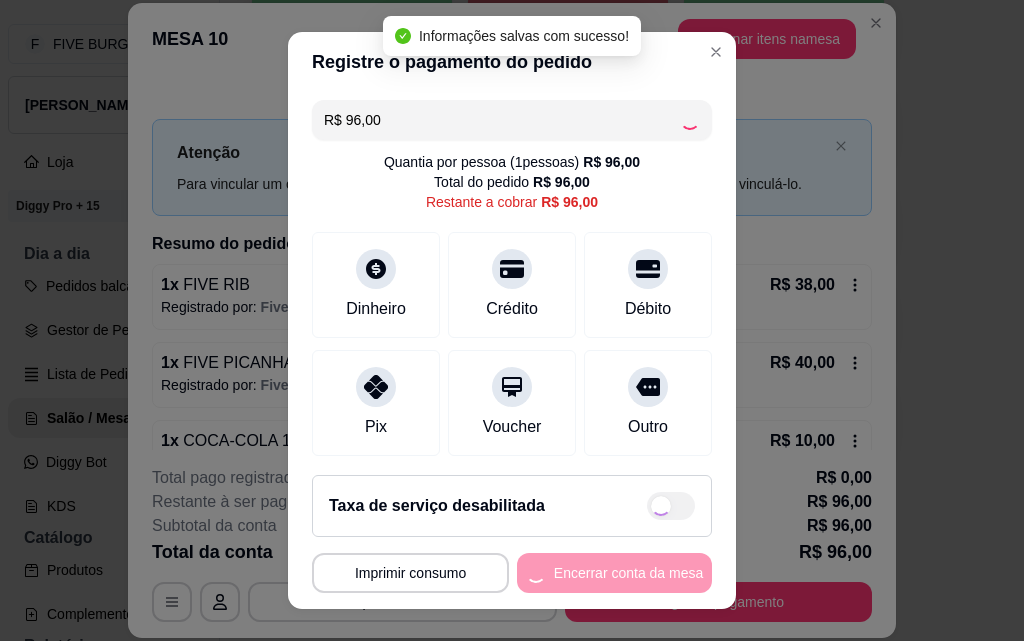 type on "R$ 0,00" 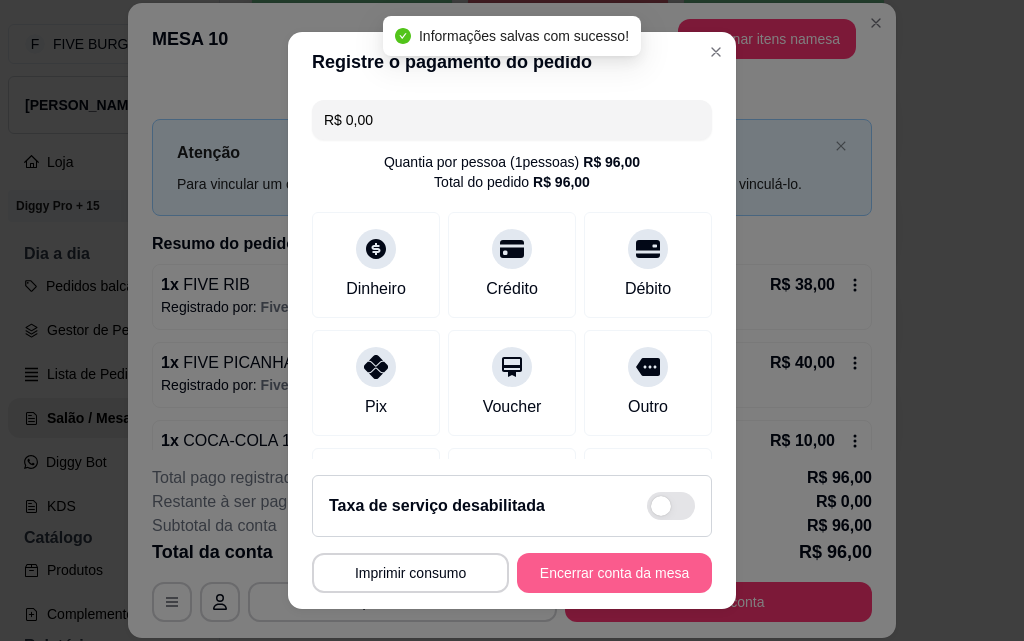 click on "Encerrar conta da mesa" at bounding box center (614, 573) 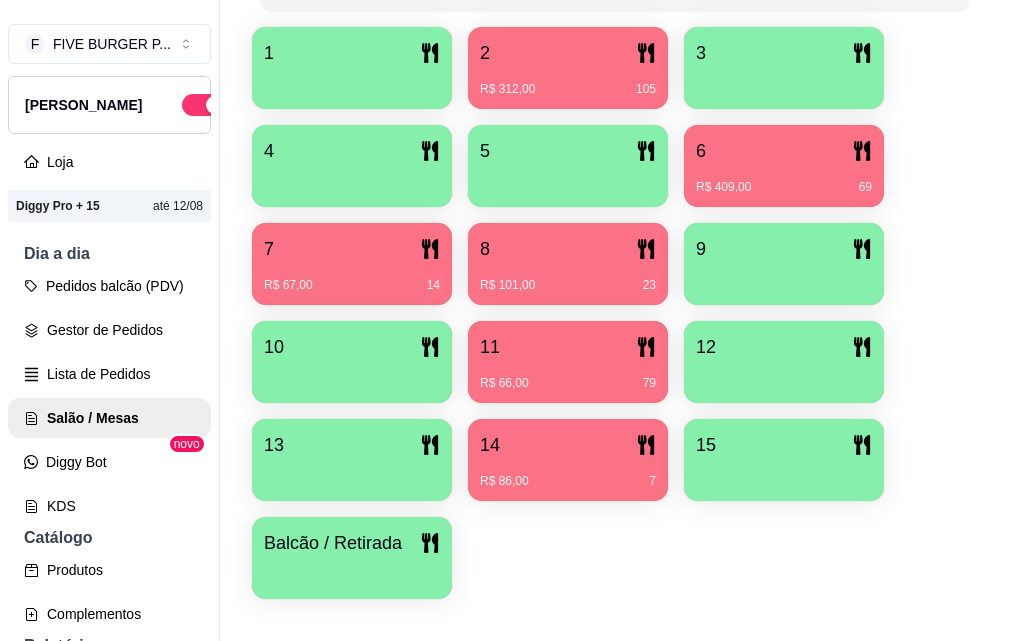 scroll, scrollTop: 439, scrollLeft: 0, axis: vertical 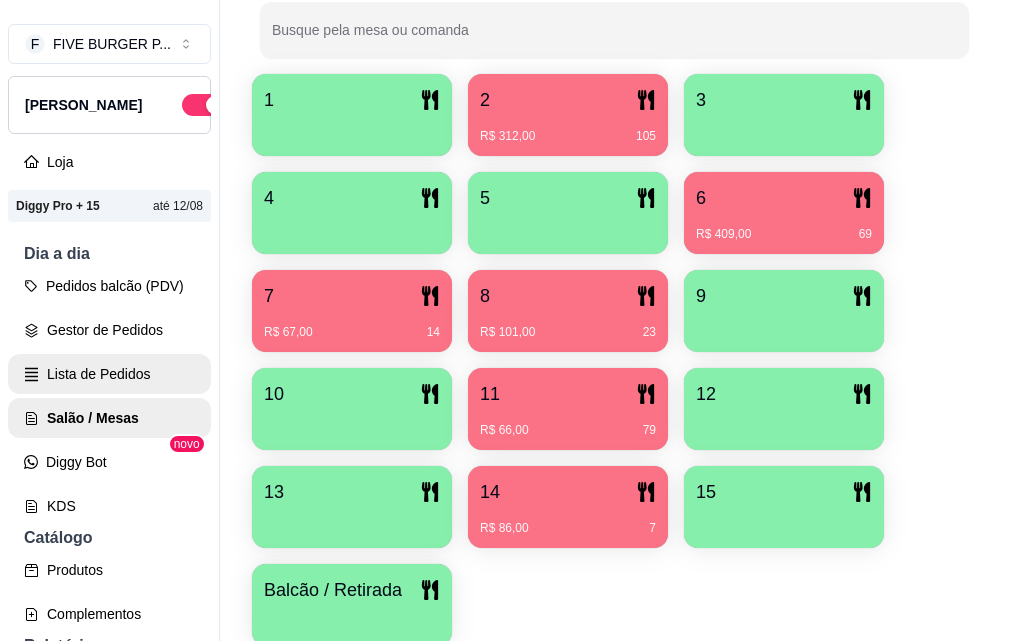 click on "Lista de Pedidos" at bounding box center (109, 374) 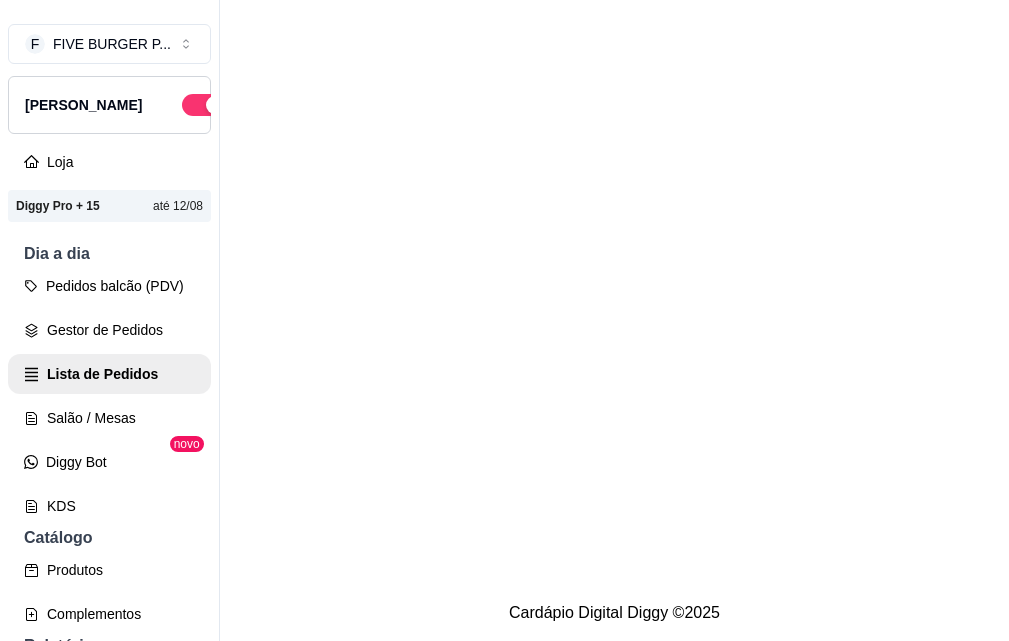 scroll, scrollTop: 0, scrollLeft: 0, axis: both 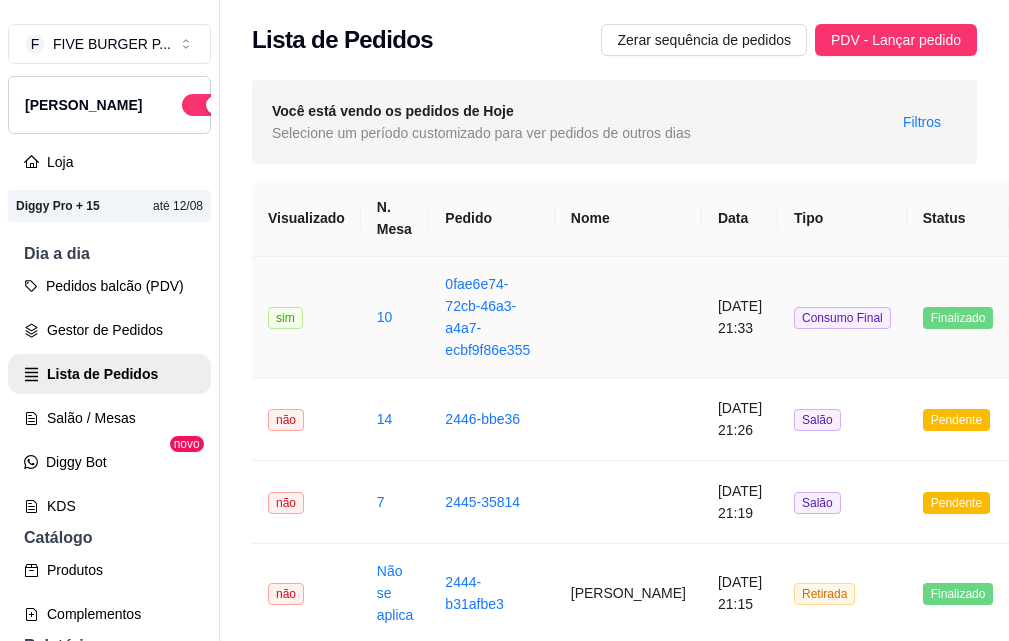 click on "[DATE] 21:33" at bounding box center [740, 317] 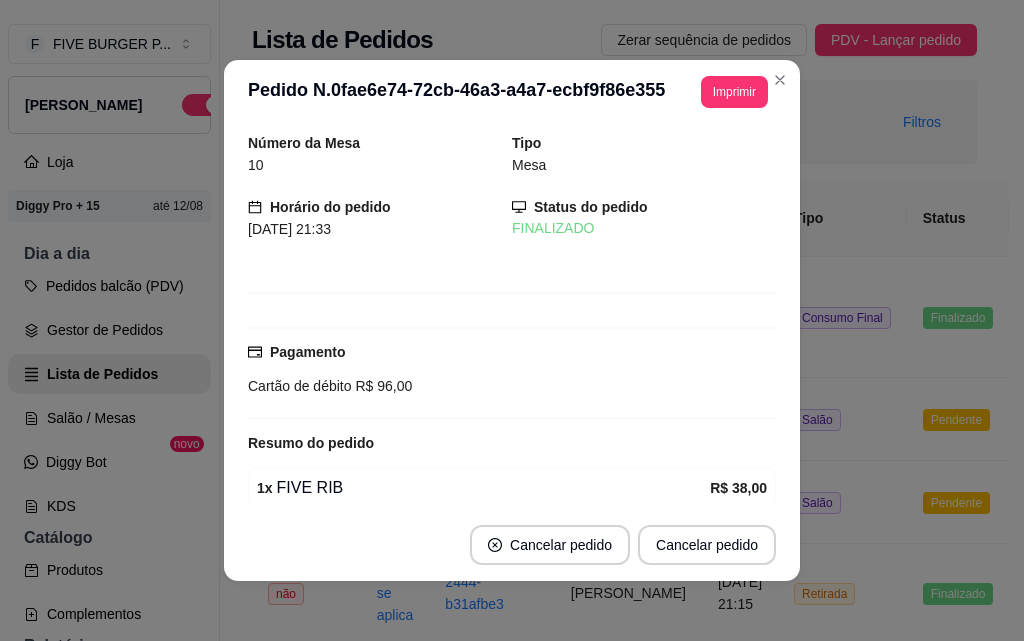 click on "**********" at bounding box center (512, 92) 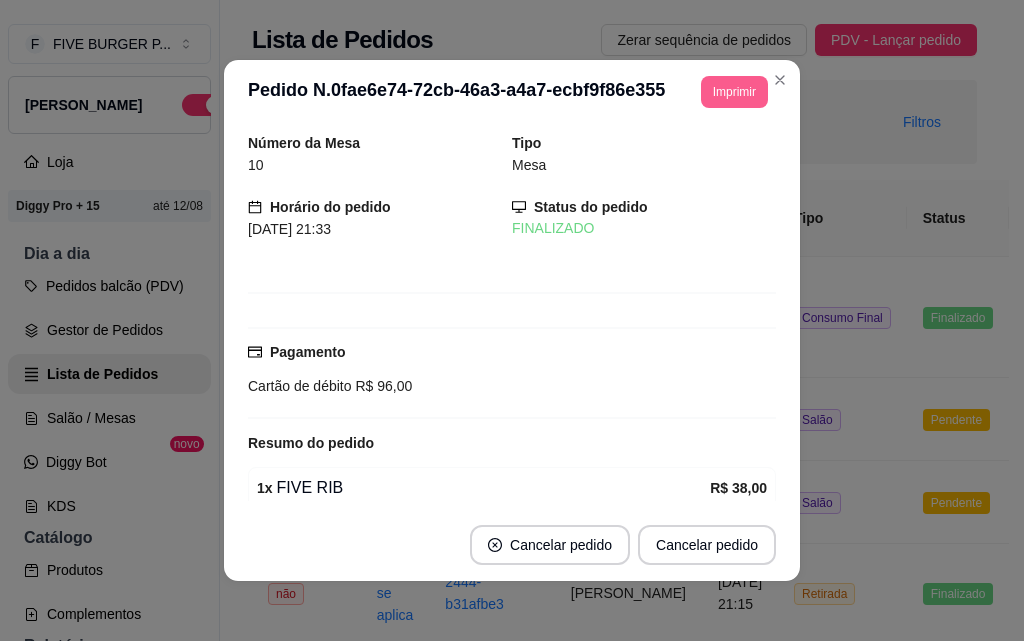 click on "Imprimir" at bounding box center (734, 92) 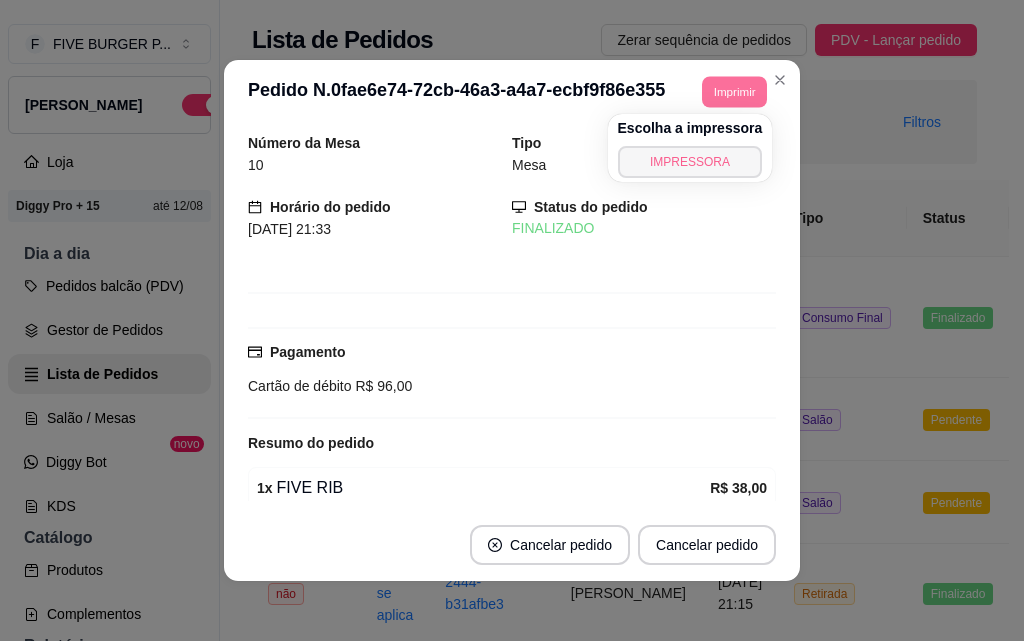 click on "IMPRESSORA" at bounding box center (690, 162) 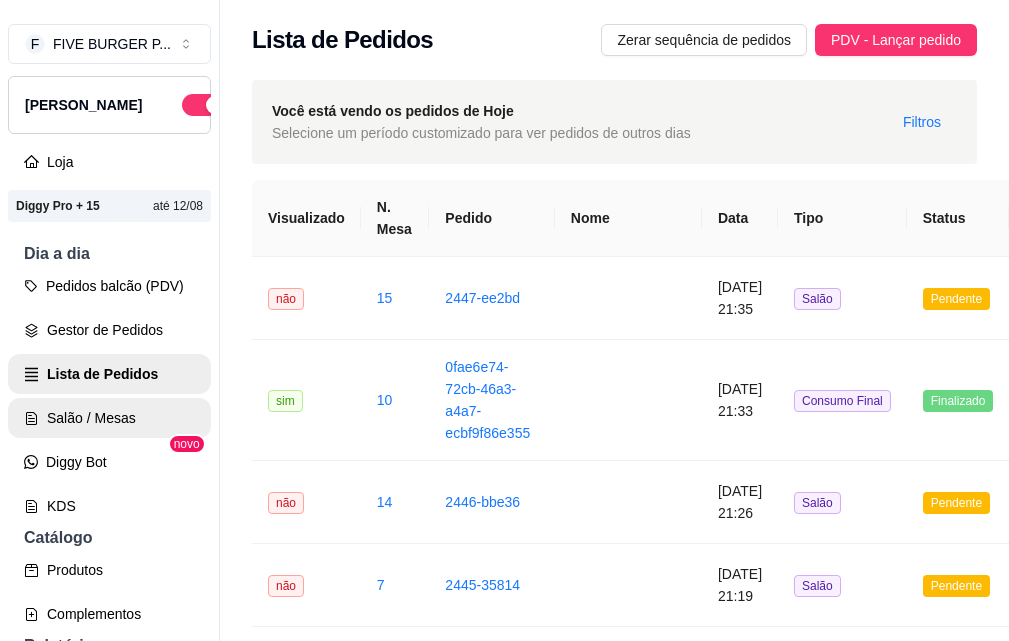 click on "Salão / Mesas" at bounding box center (109, 418) 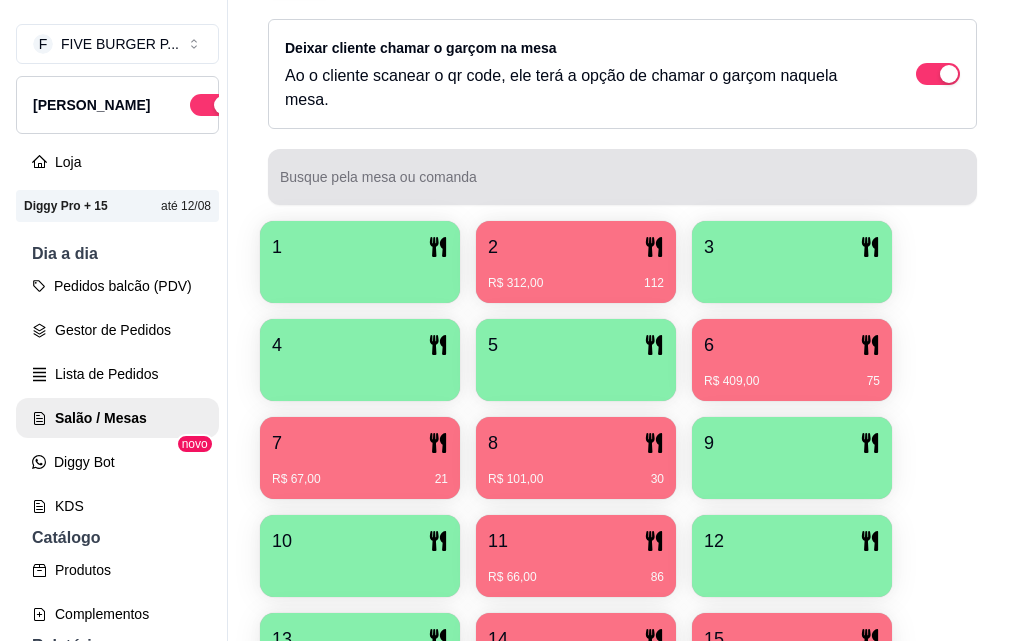 scroll, scrollTop: 300, scrollLeft: 0, axis: vertical 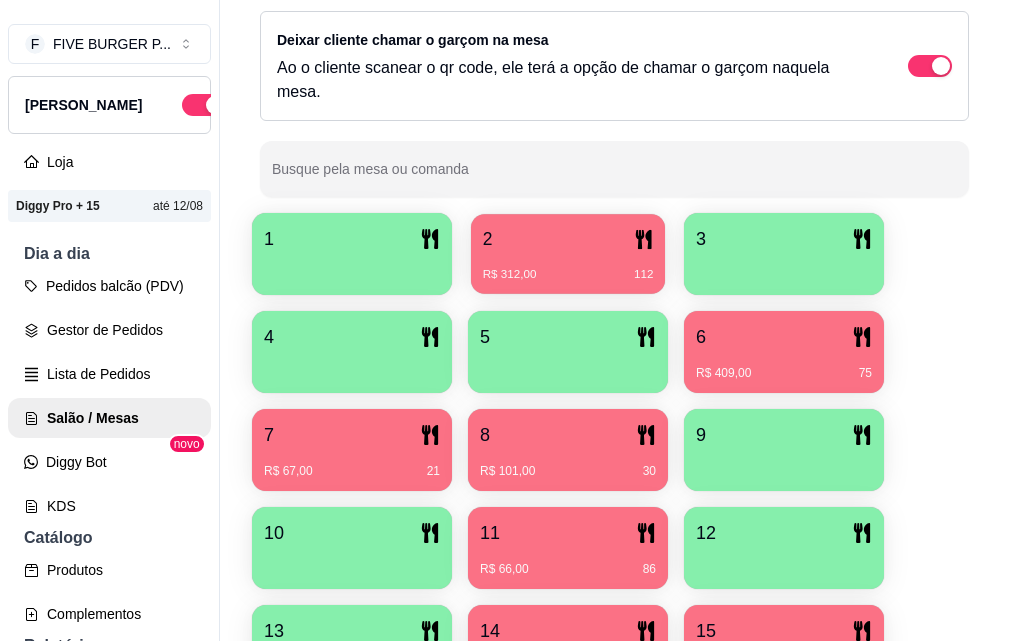click on "R$ 312,00" at bounding box center [510, 275] 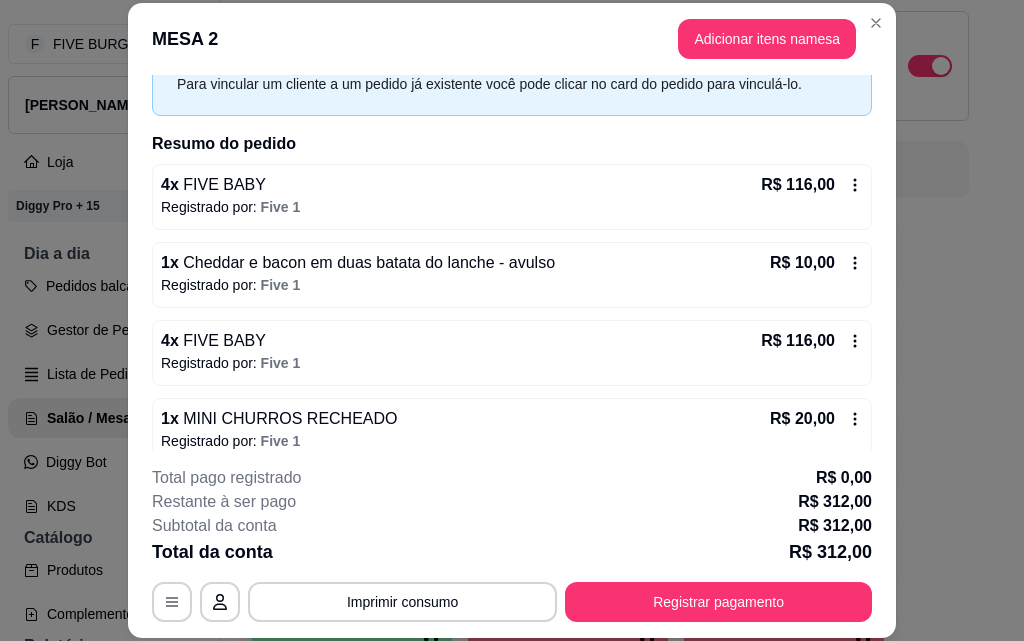 scroll, scrollTop: 200, scrollLeft: 0, axis: vertical 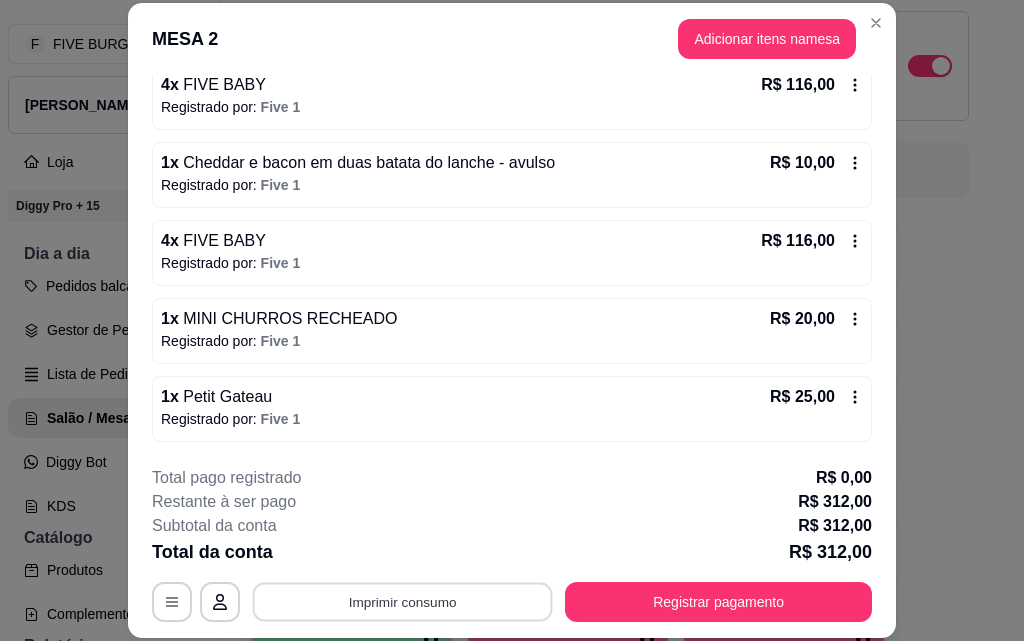 click on "Imprimir consumo" at bounding box center (403, 601) 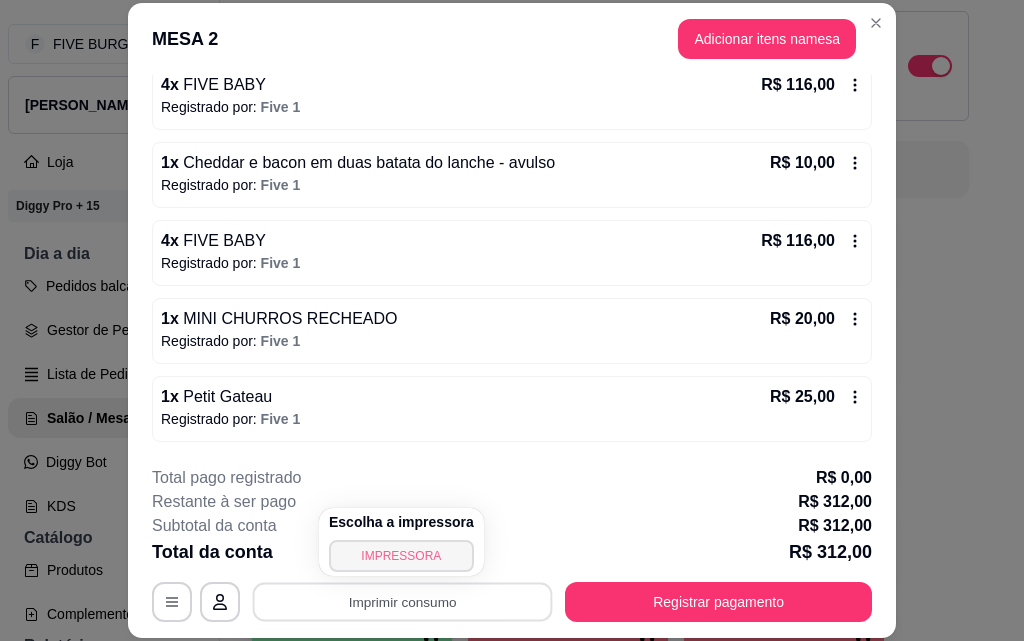 click on "IMPRESSORA" at bounding box center [401, 556] 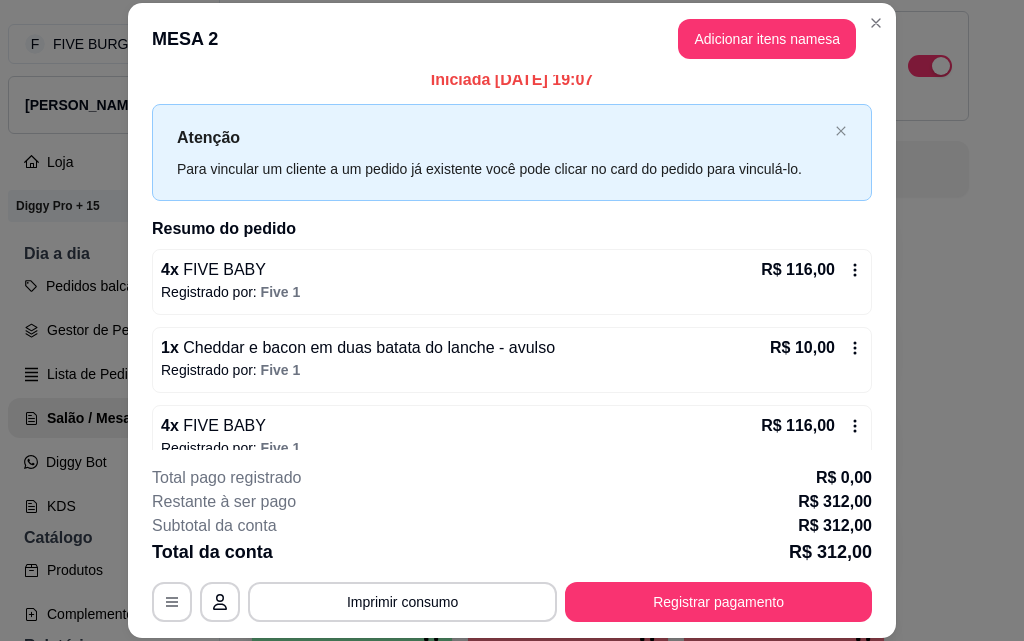 scroll, scrollTop: 0, scrollLeft: 0, axis: both 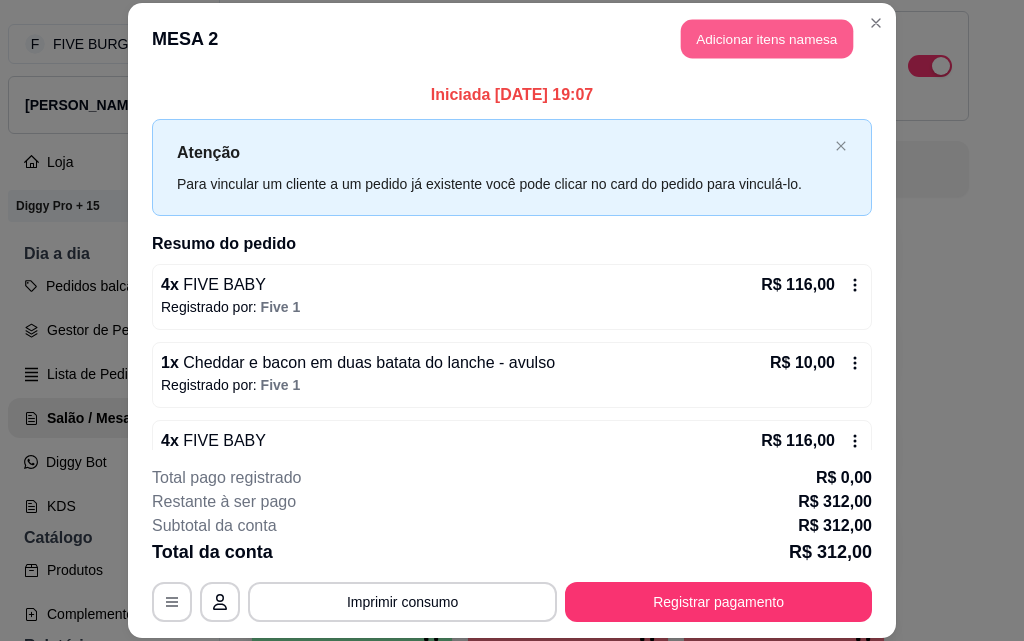 click on "Adicionar itens na  mesa" at bounding box center [767, 39] 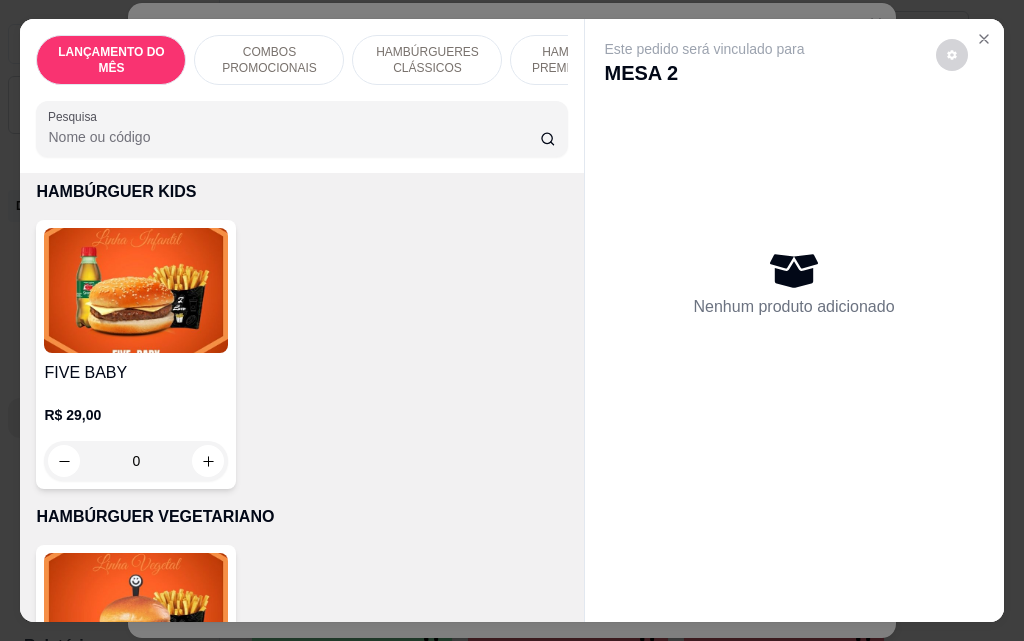 scroll, scrollTop: 5200, scrollLeft: 0, axis: vertical 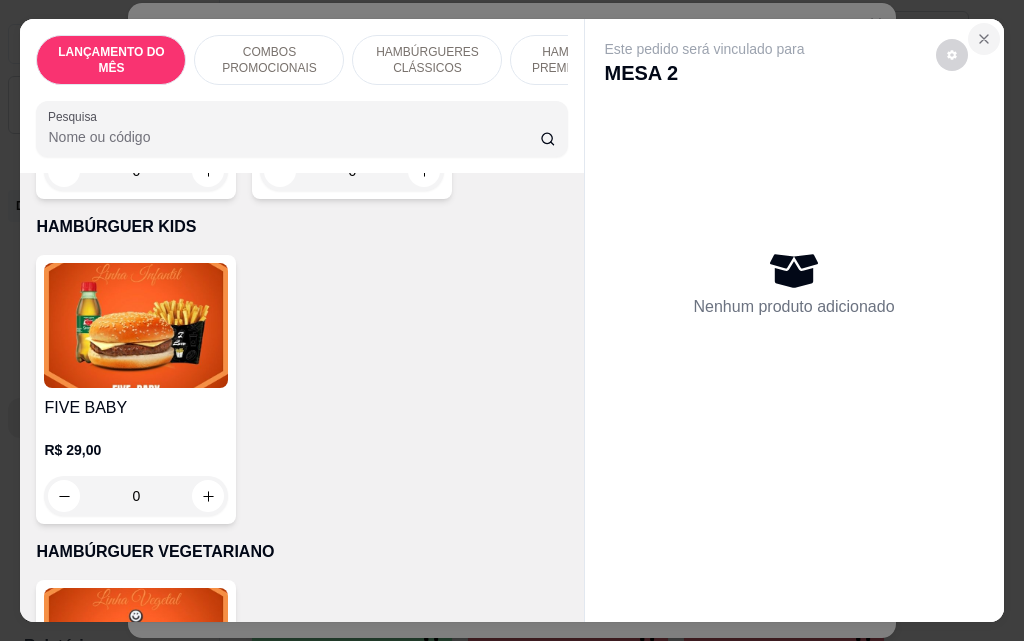 click 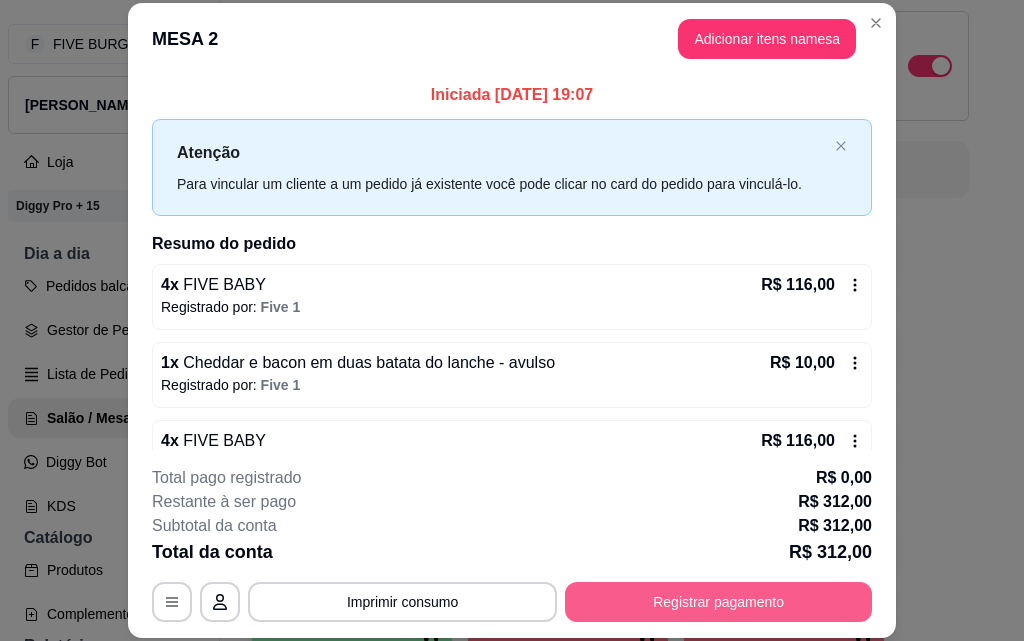 click on "Registrar pagamento" at bounding box center (718, 602) 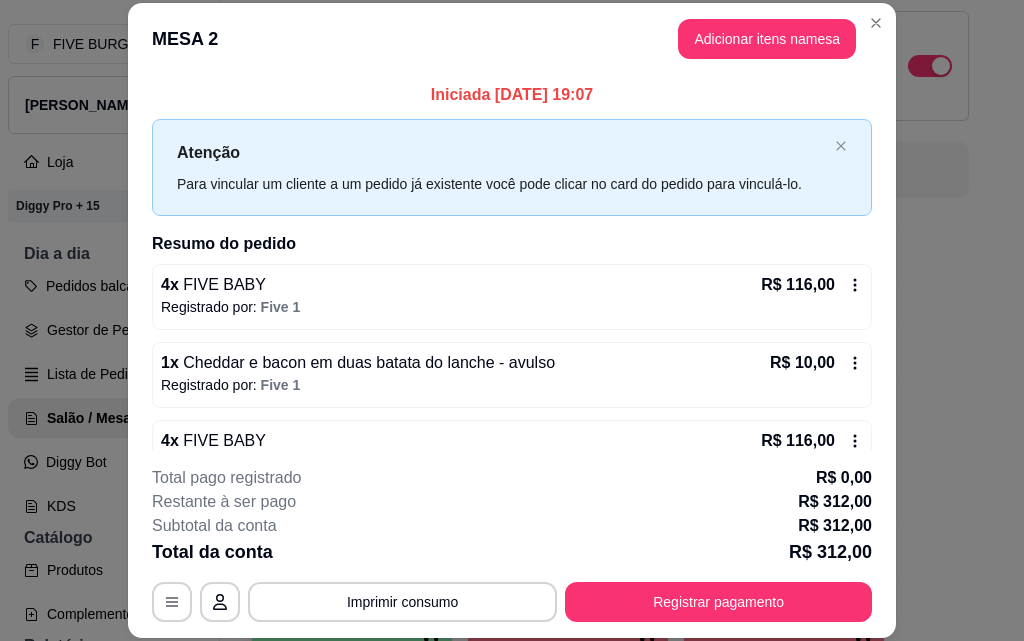 click 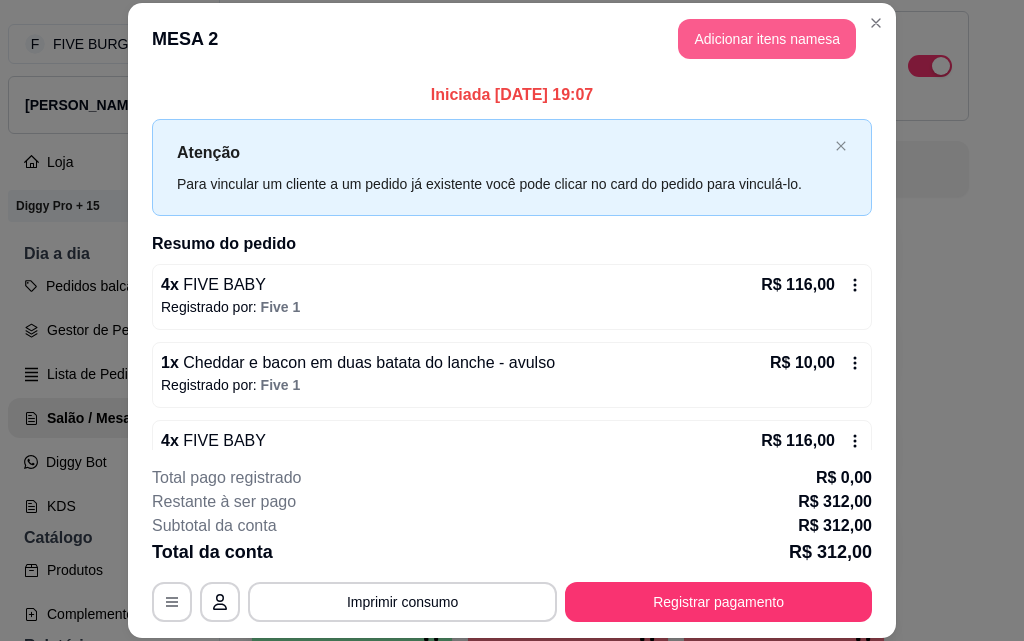 click on "Adicionar itens na  mesa" at bounding box center [767, 39] 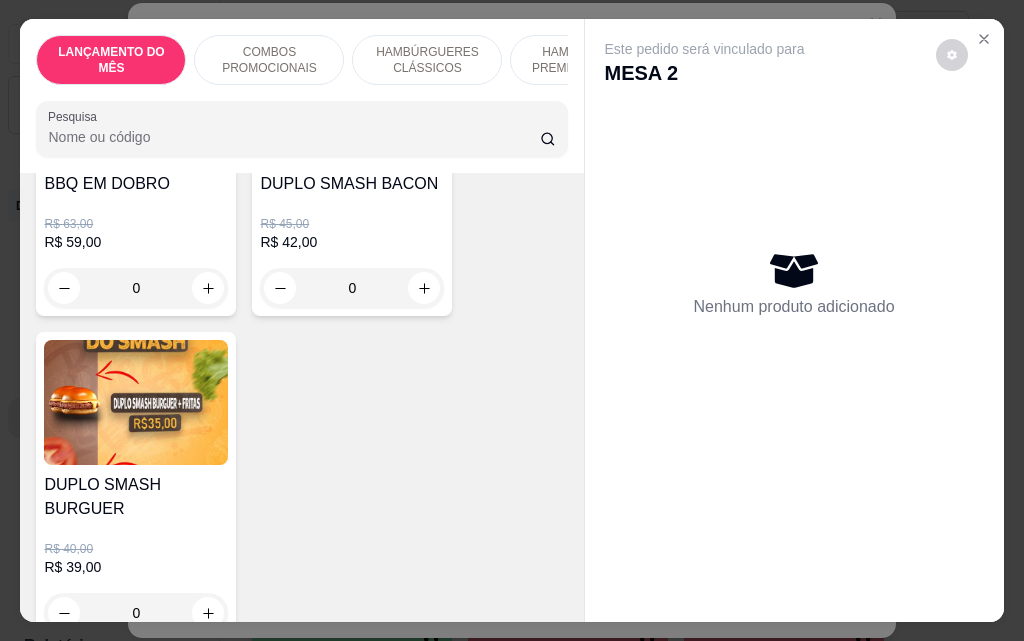 scroll, scrollTop: 600, scrollLeft: 0, axis: vertical 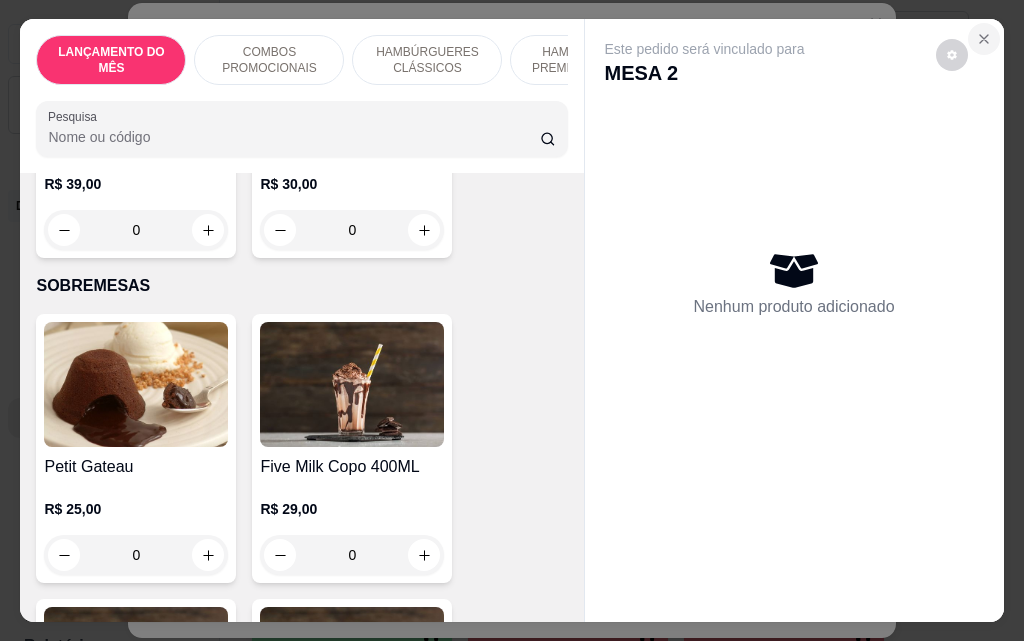 click 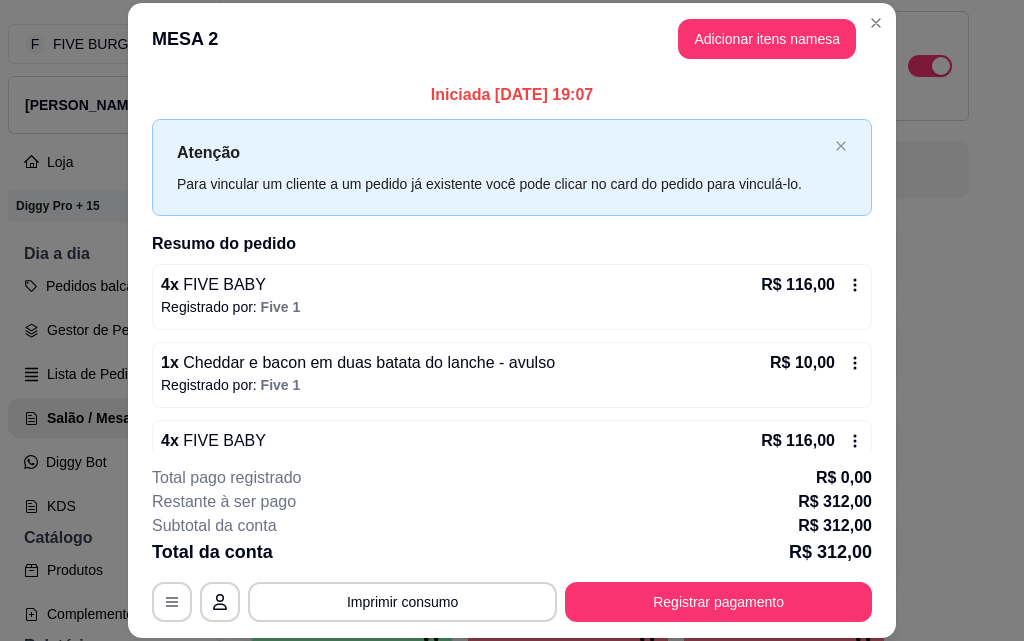 click 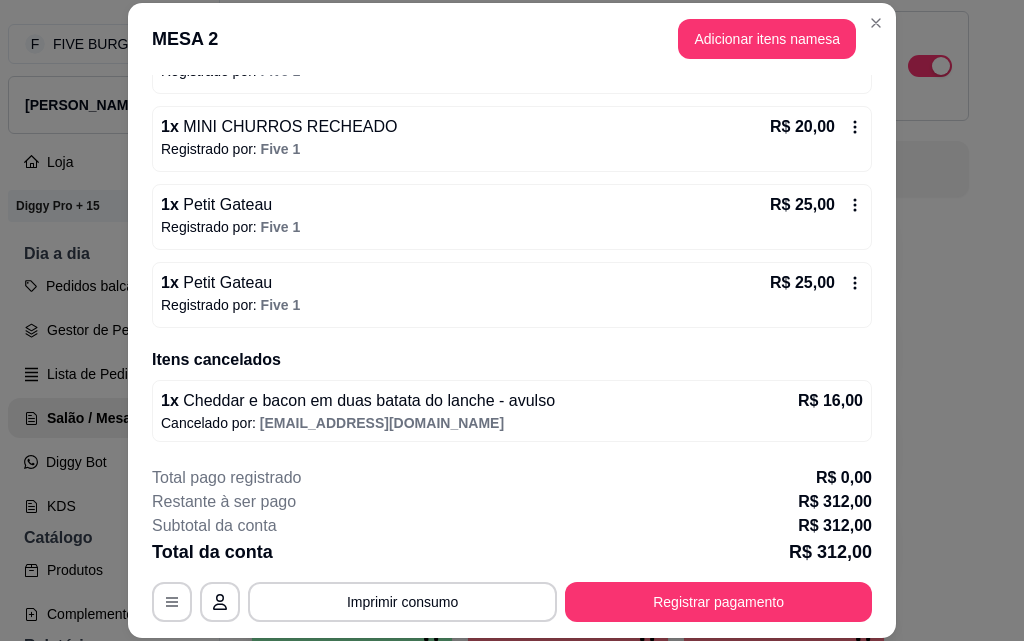 scroll, scrollTop: 292, scrollLeft: 0, axis: vertical 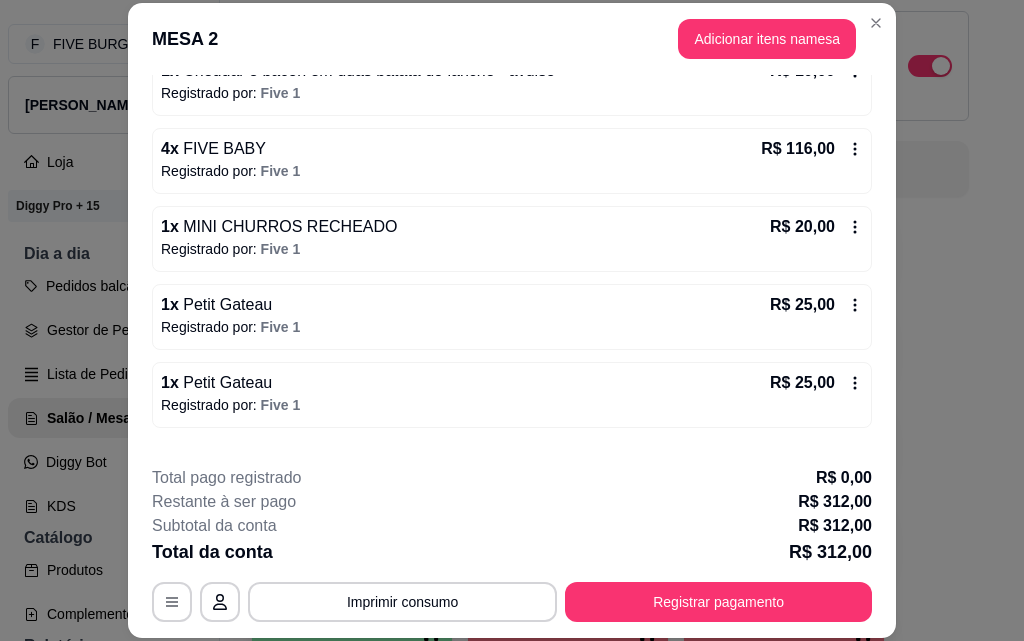 click 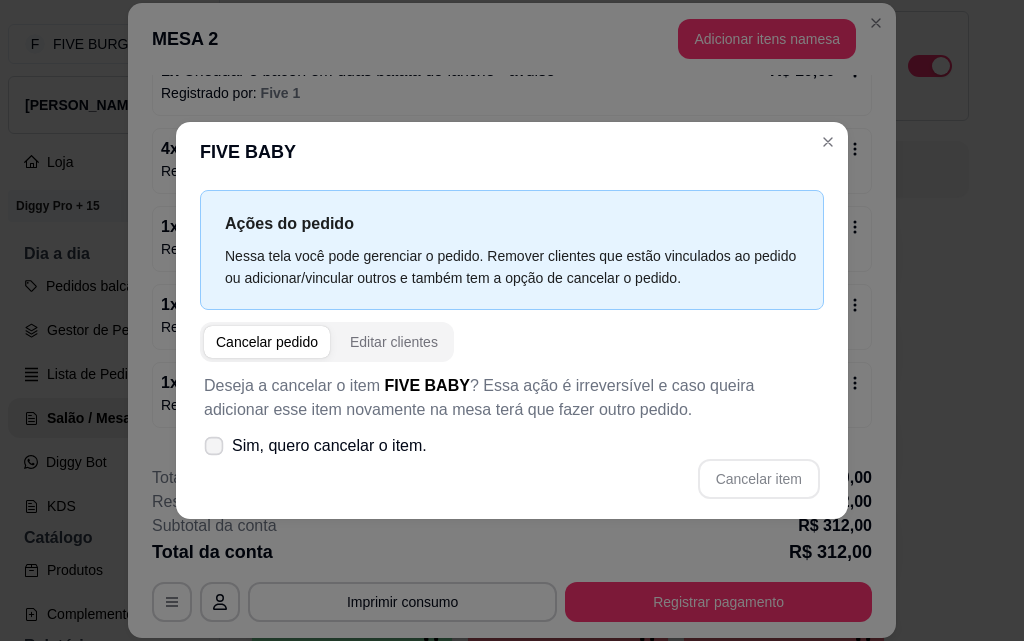 click on "Sim, quero cancelar o item." at bounding box center (329, 446) 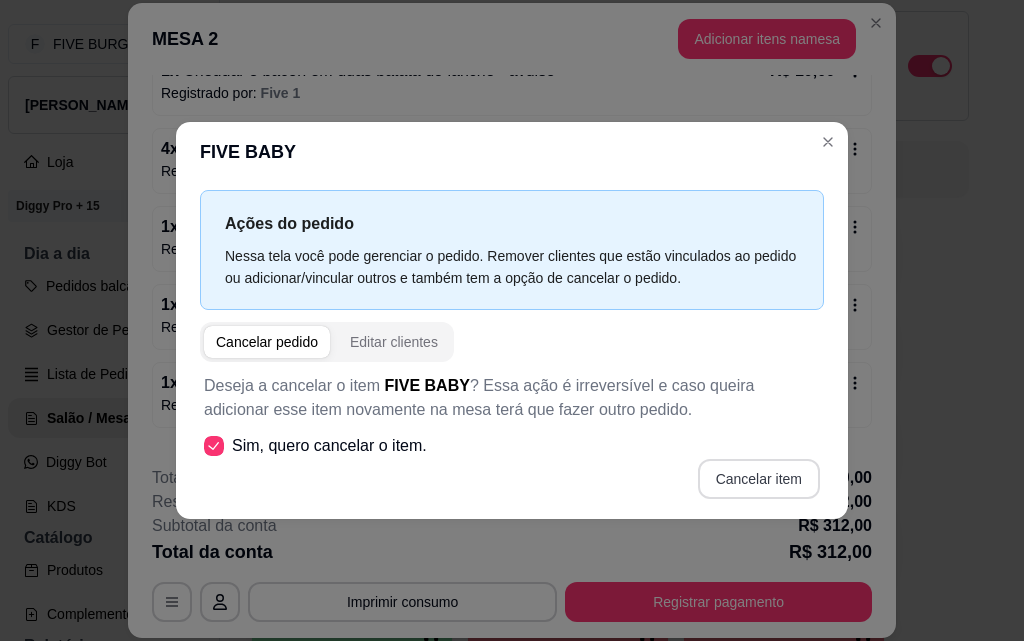 click on "Cancelar item" at bounding box center [759, 479] 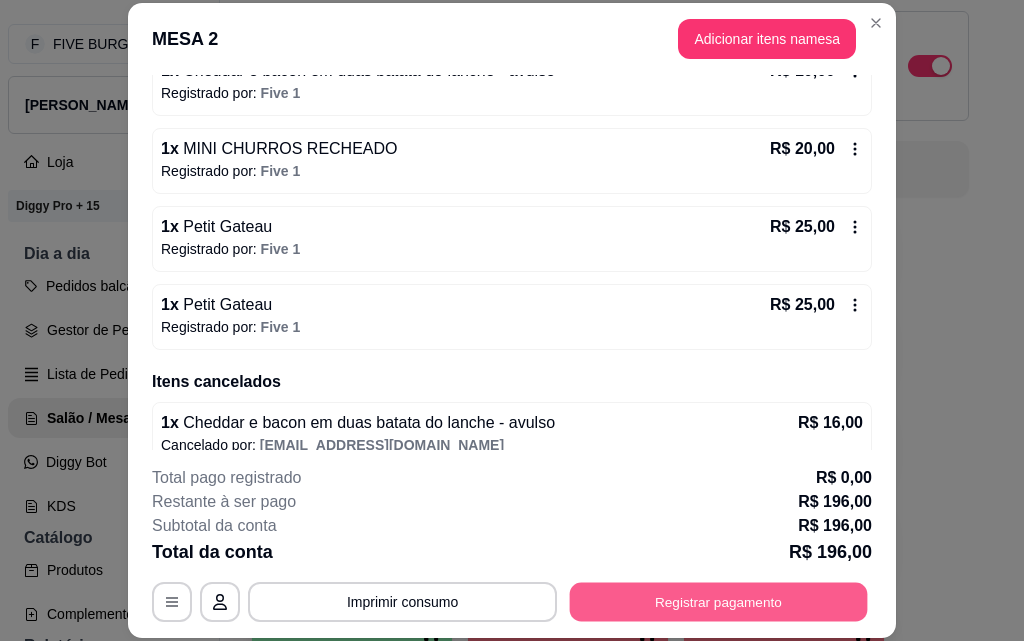 click on "Registrar pagamento" at bounding box center (719, 601) 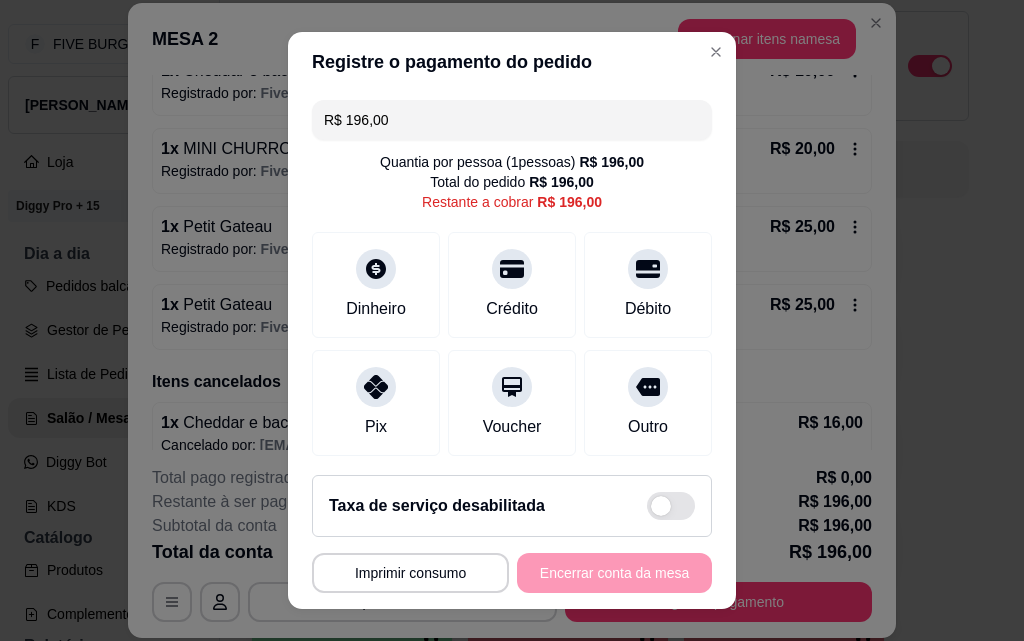 drag, startPoint x: 437, startPoint y: 113, endPoint x: 212, endPoint y: 108, distance: 225.05554 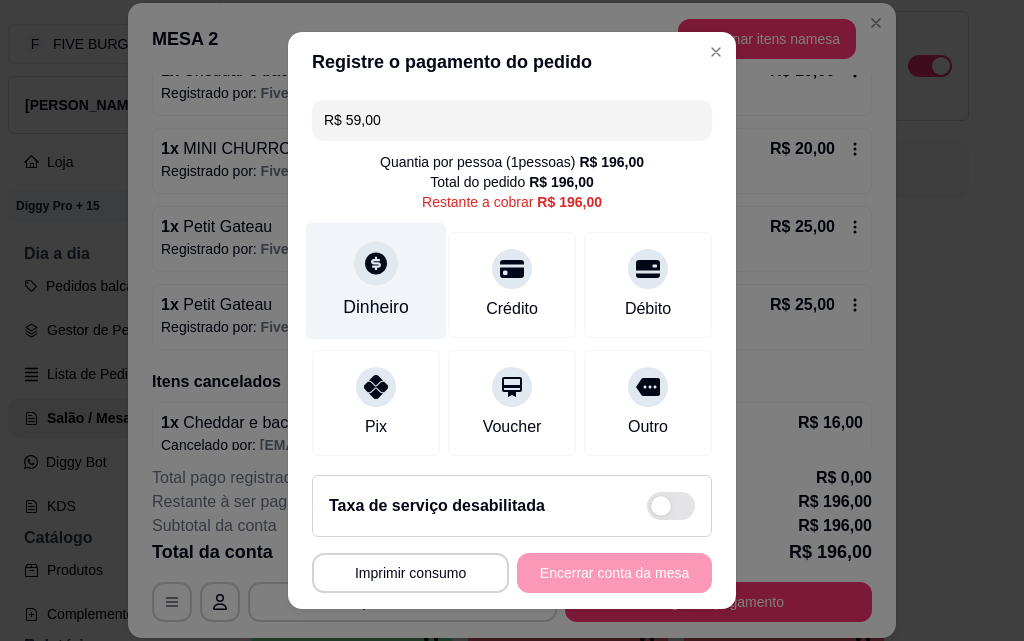 click on "Dinheiro" at bounding box center (376, 281) 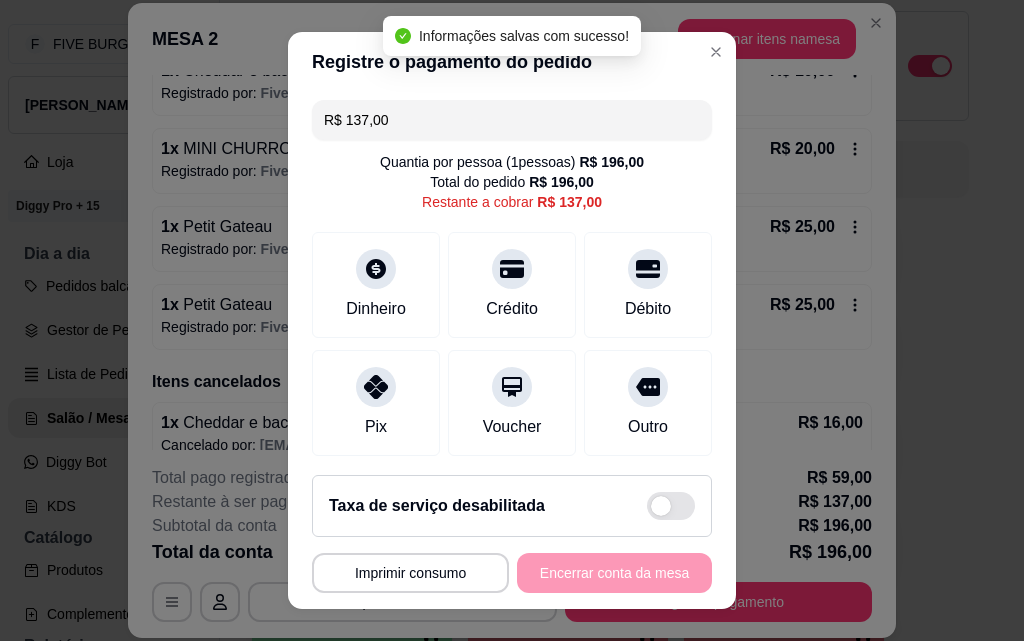 drag, startPoint x: 399, startPoint y: 121, endPoint x: 250, endPoint y: 121, distance: 149 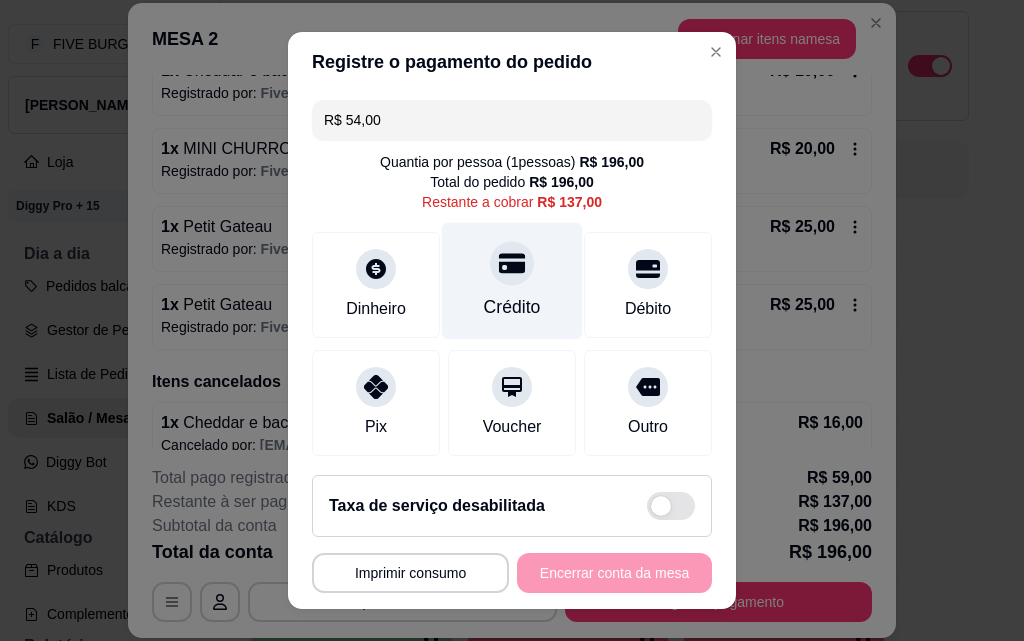 click on "Crédito" at bounding box center [512, 281] 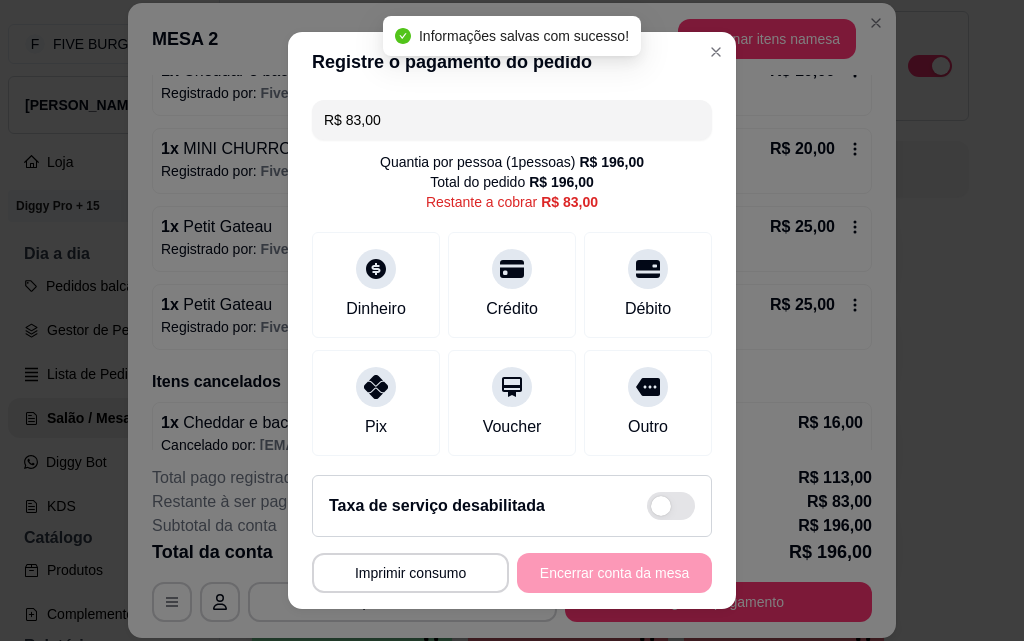 drag, startPoint x: 495, startPoint y: 120, endPoint x: 429, endPoint y: 122, distance: 66.0303 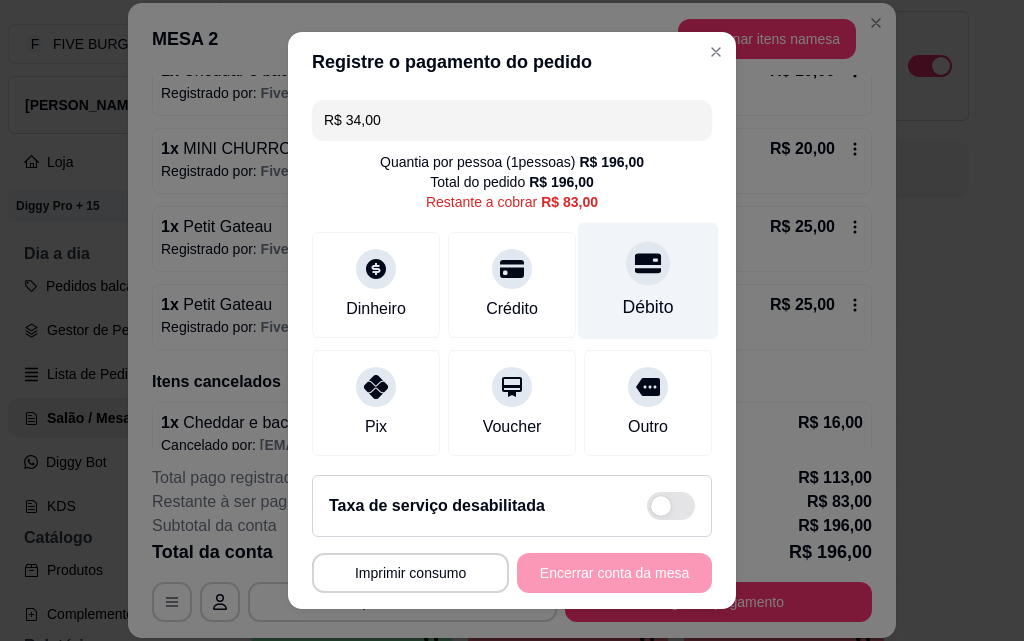 click on "Débito" at bounding box center [648, 281] 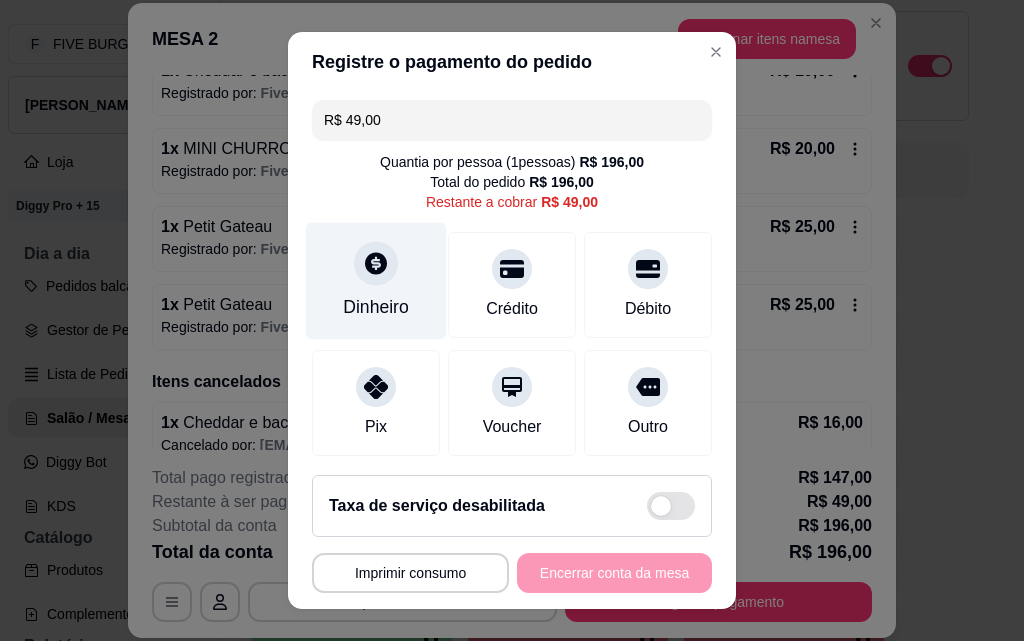 click 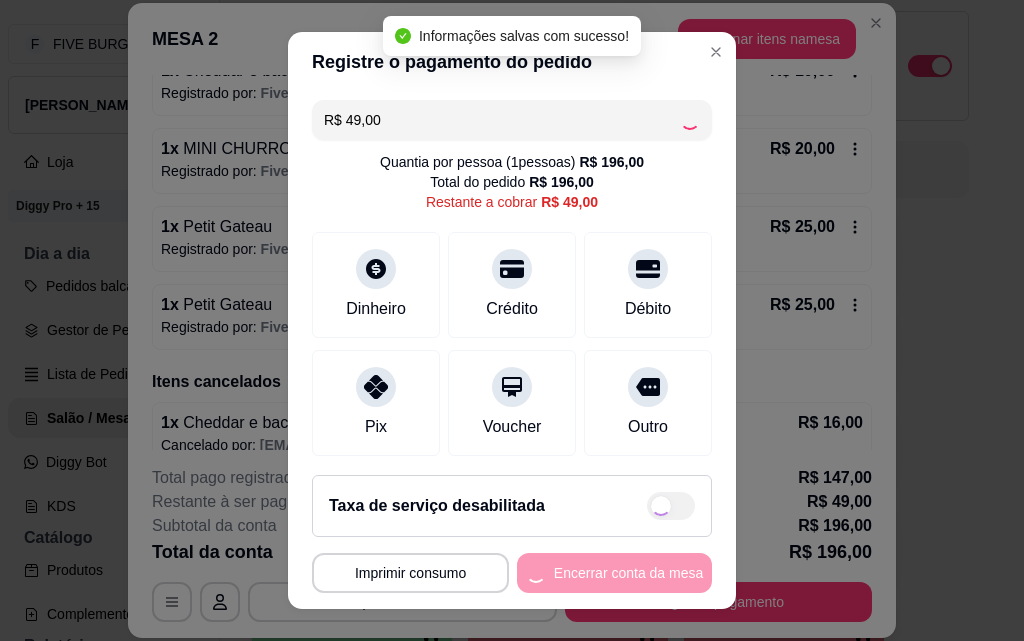 type on "R$ 0,00" 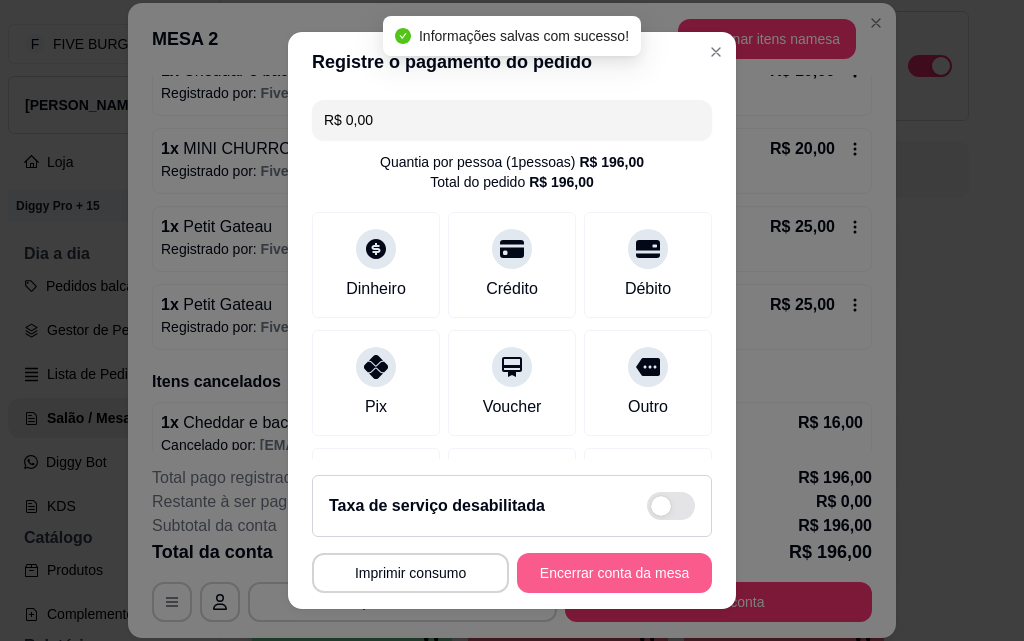 click on "Encerrar conta da mesa" at bounding box center [614, 573] 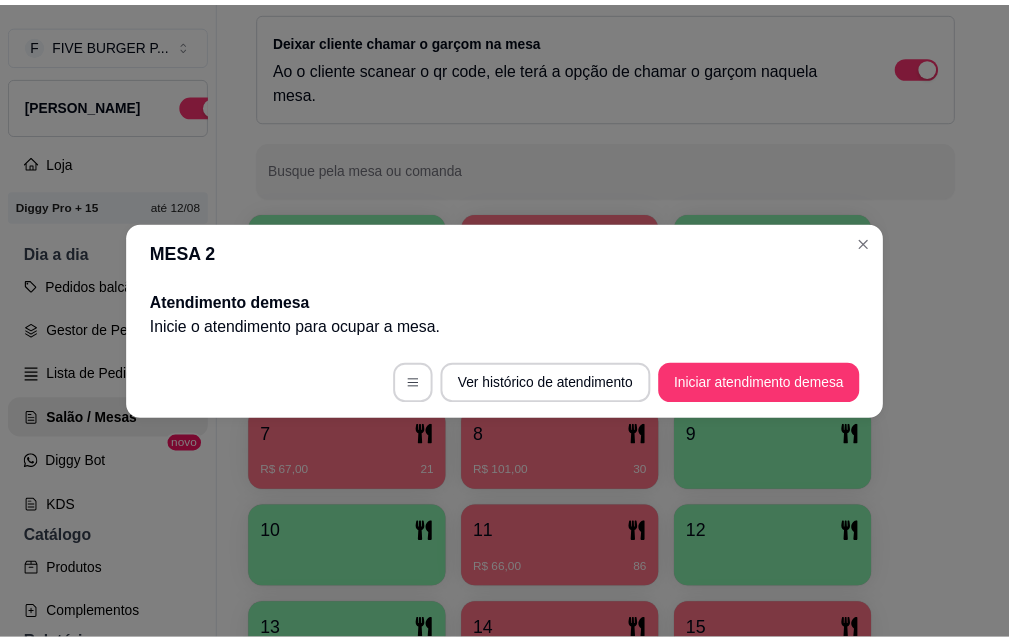 scroll, scrollTop: 0, scrollLeft: 0, axis: both 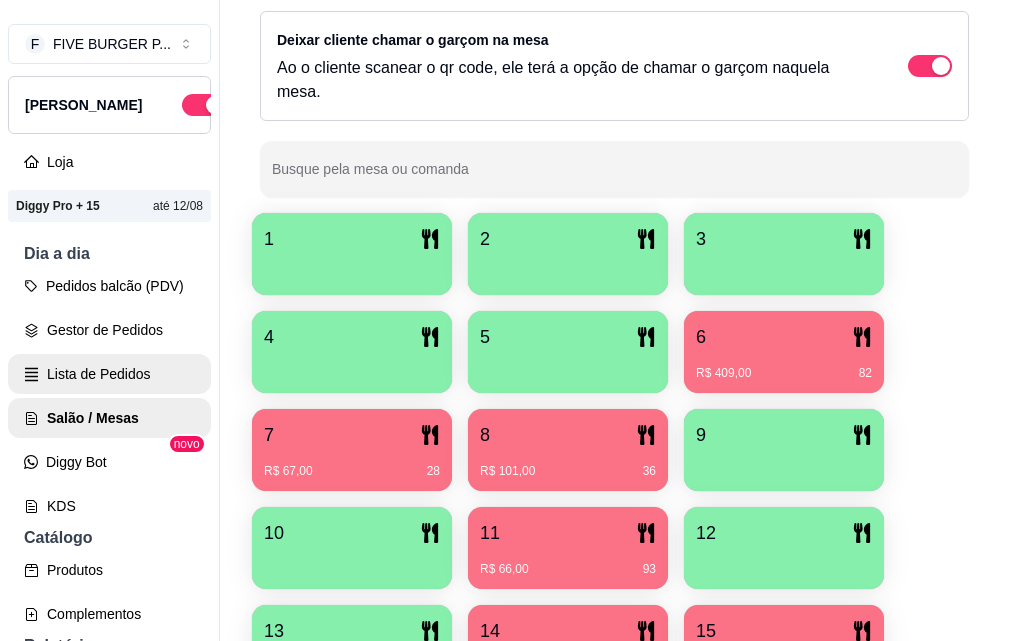 click on "Lista de Pedidos" at bounding box center [109, 374] 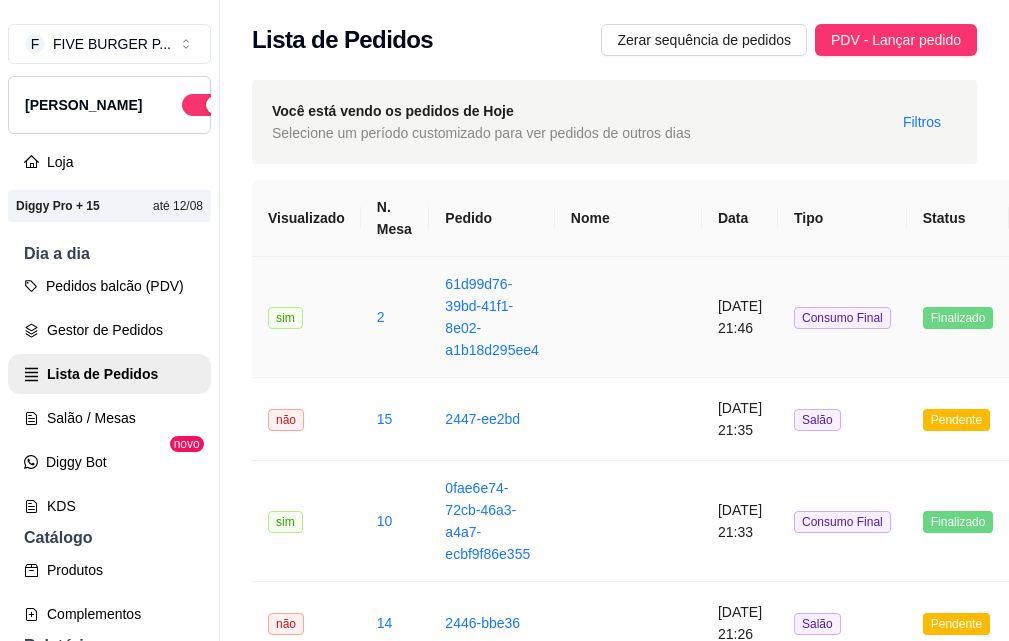 click on "[DATE] 21:46" at bounding box center [740, 317] 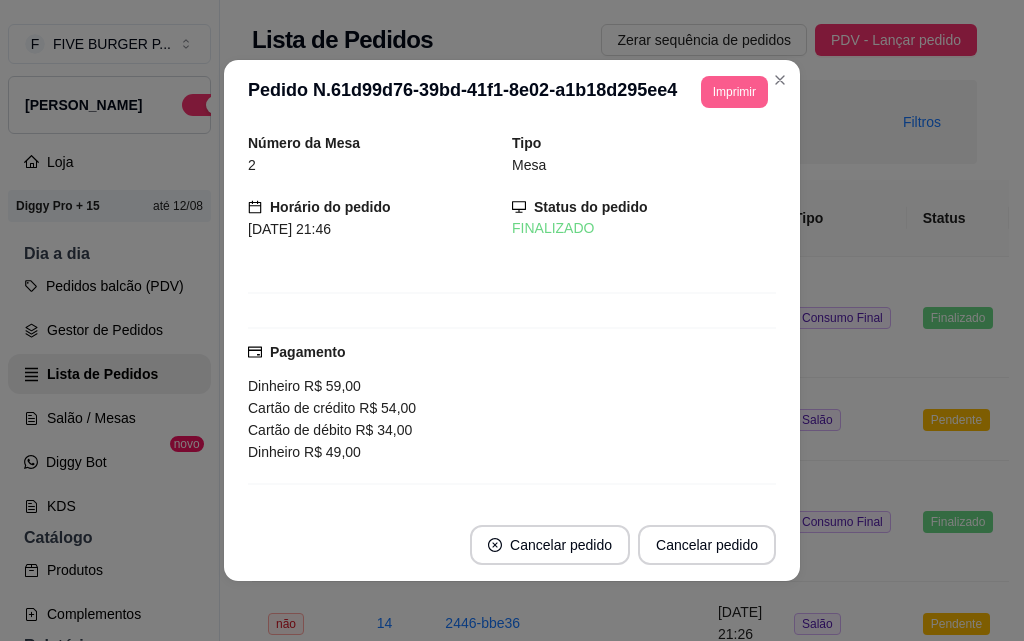 click on "Imprimir" at bounding box center (734, 92) 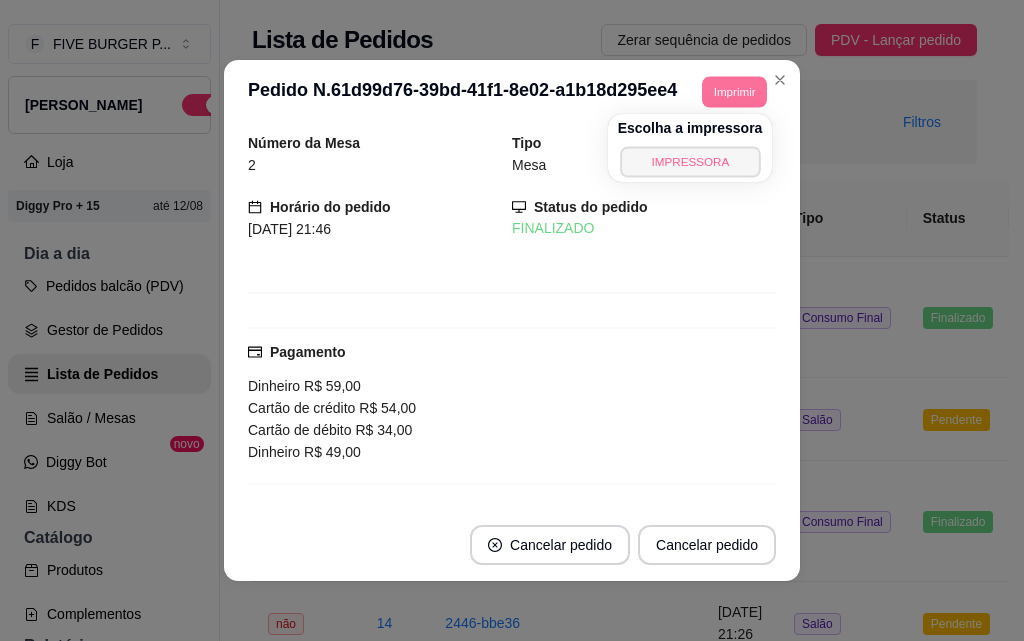 click on "IMPRESSORA" at bounding box center [690, 161] 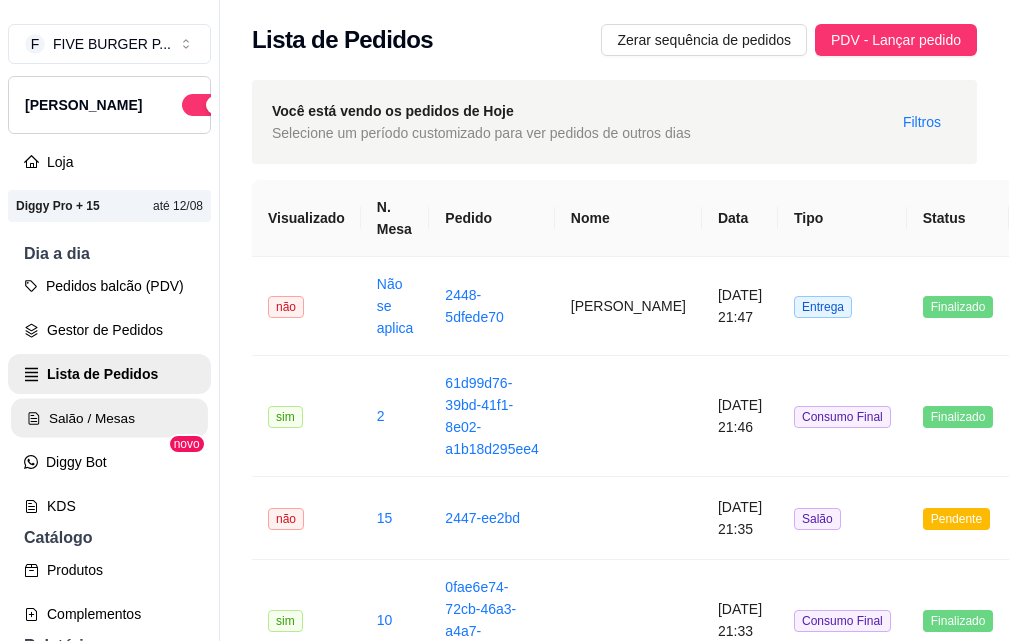 click on "Salão / Mesas" at bounding box center [109, 418] 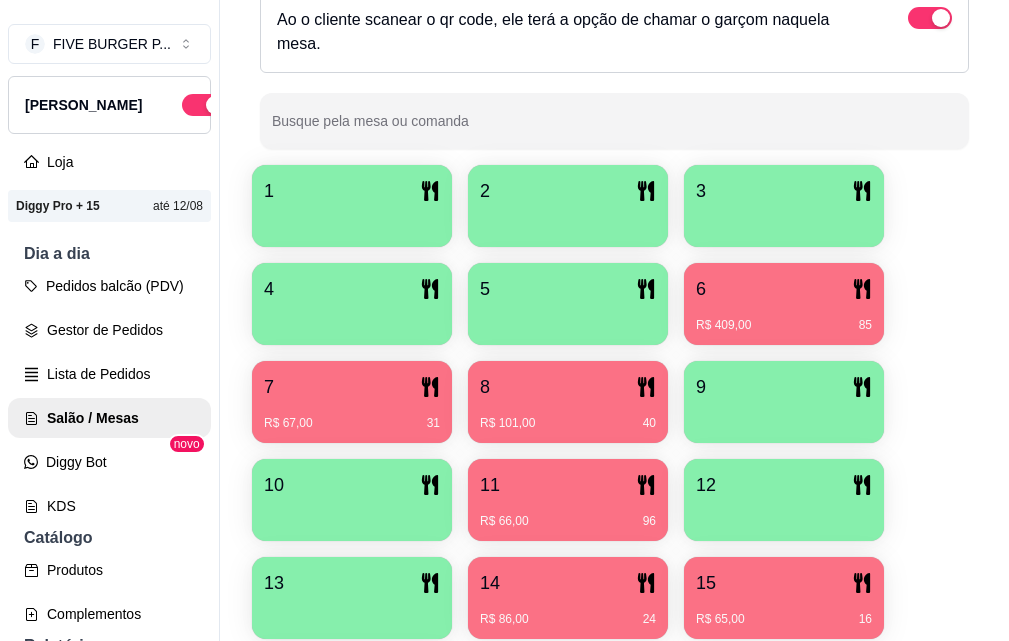 scroll, scrollTop: 500, scrollLeft: 0, axis: vertical 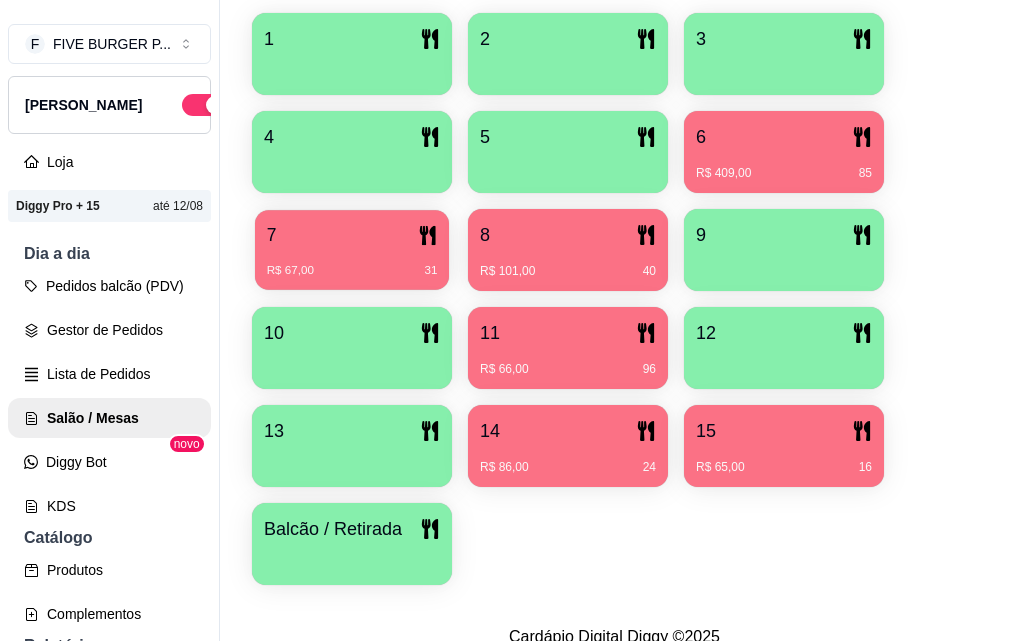 click on "7 R$ 67,00 31" at bounding box center [352, 250] 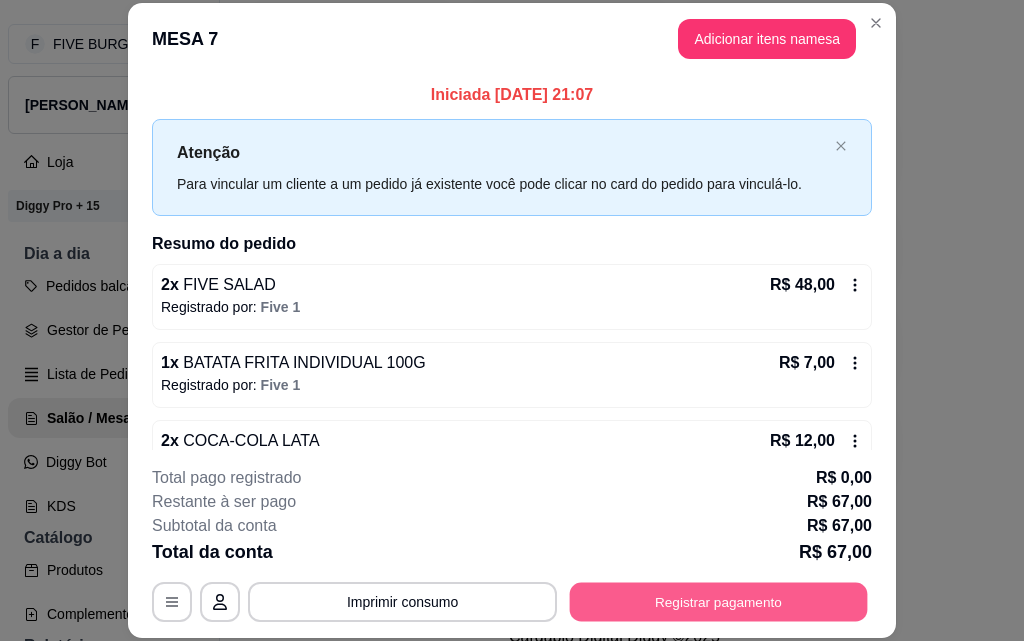 click on "Registrar pagamento" at bounding box center (719, 601) 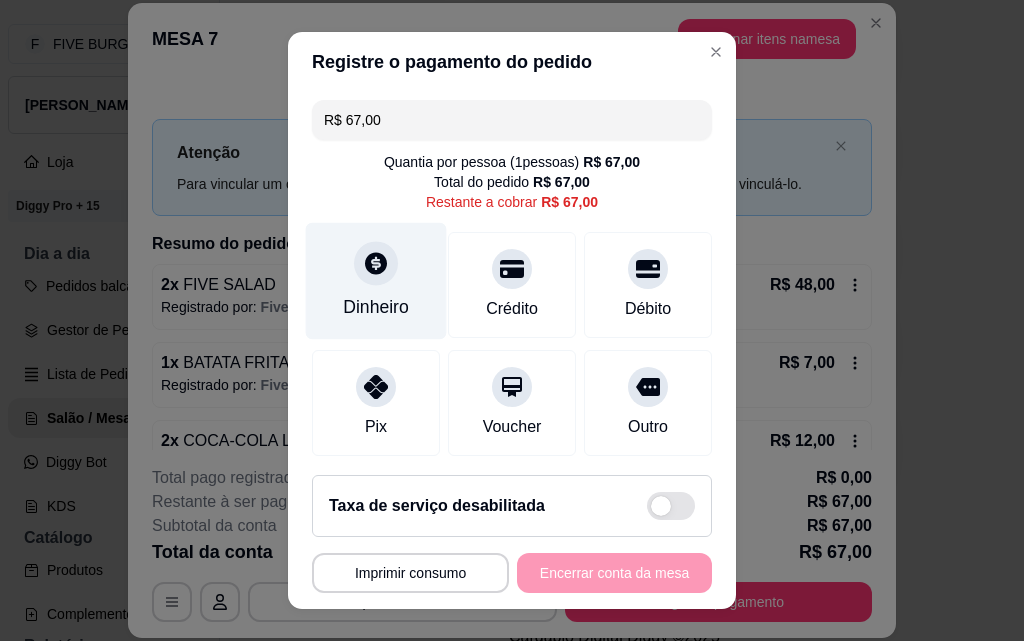click on "Dinheiro" at bounding box center [376, 307] 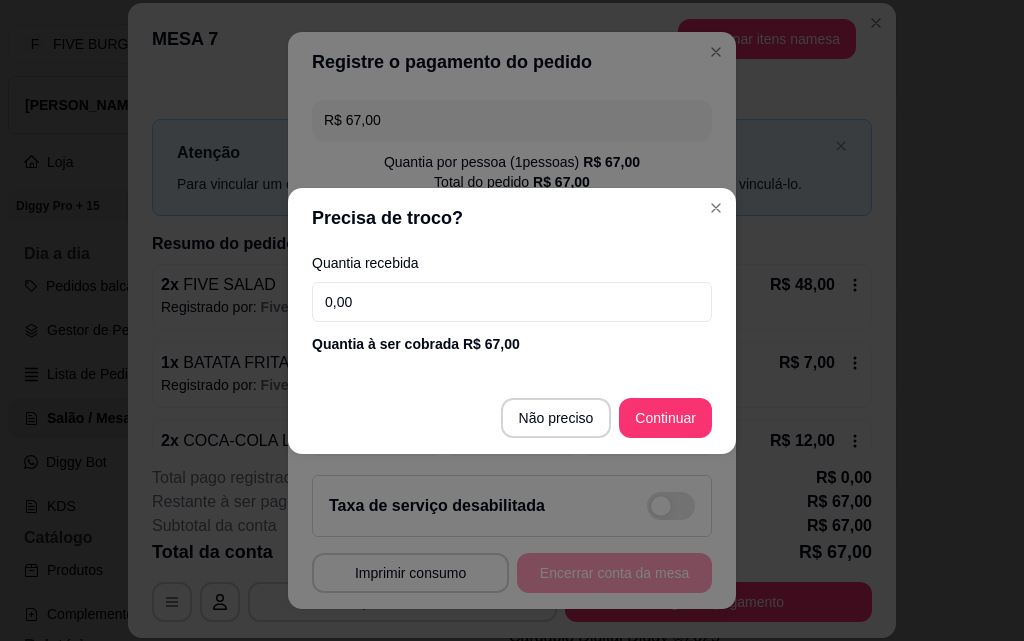 click on "0,00" at bounding box center [512, 302] 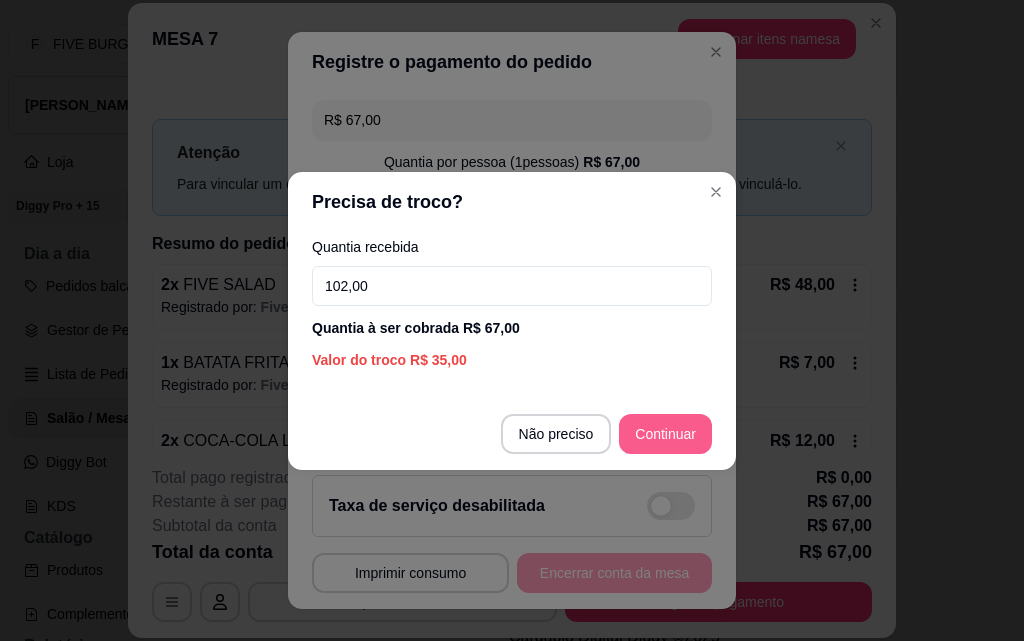 type on "102,00" 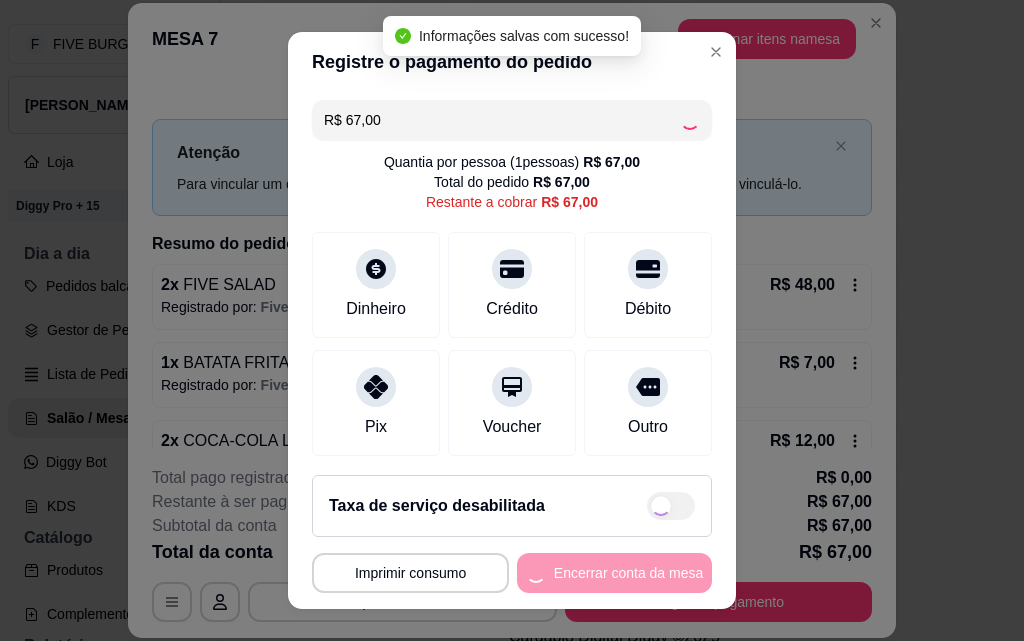 type on "R$ 0,00" 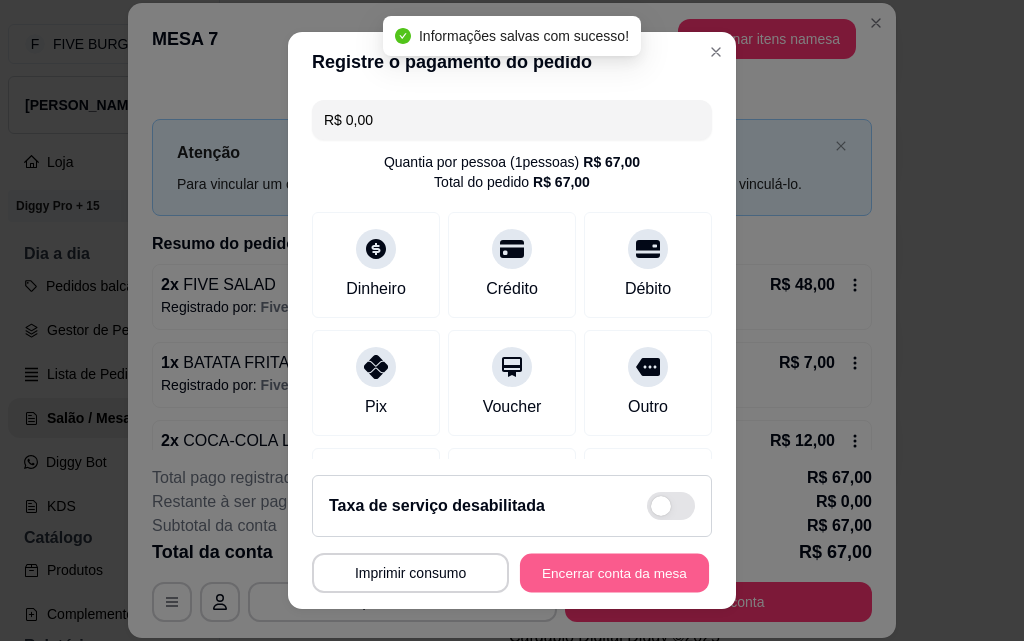 click on "Encerrar conta da mesa" at bounding box center (614, 573) 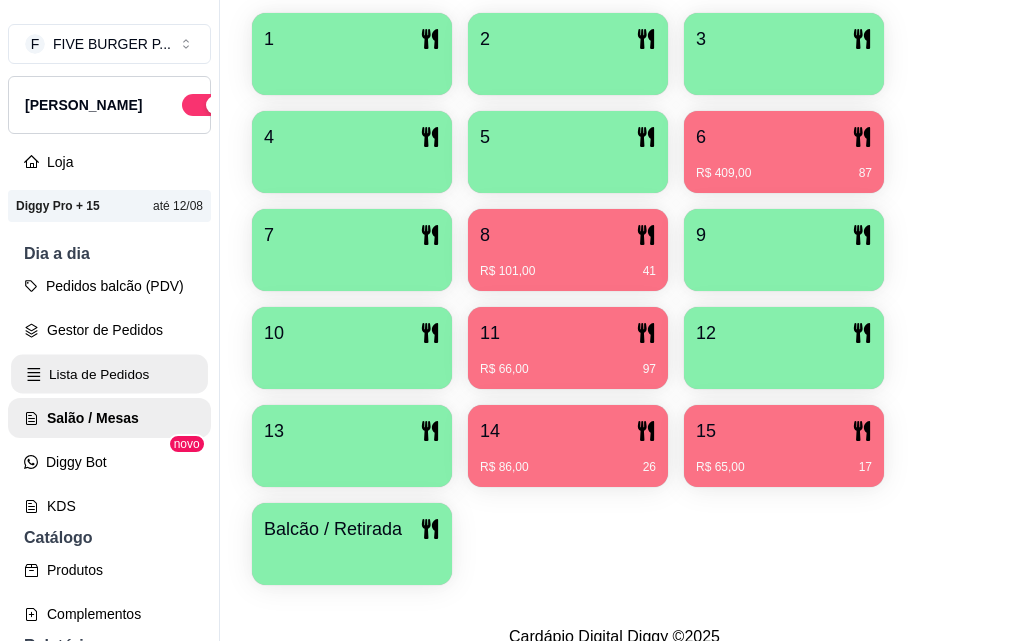 click on "Lista de Pedidos" at bounding box center [109, 374] 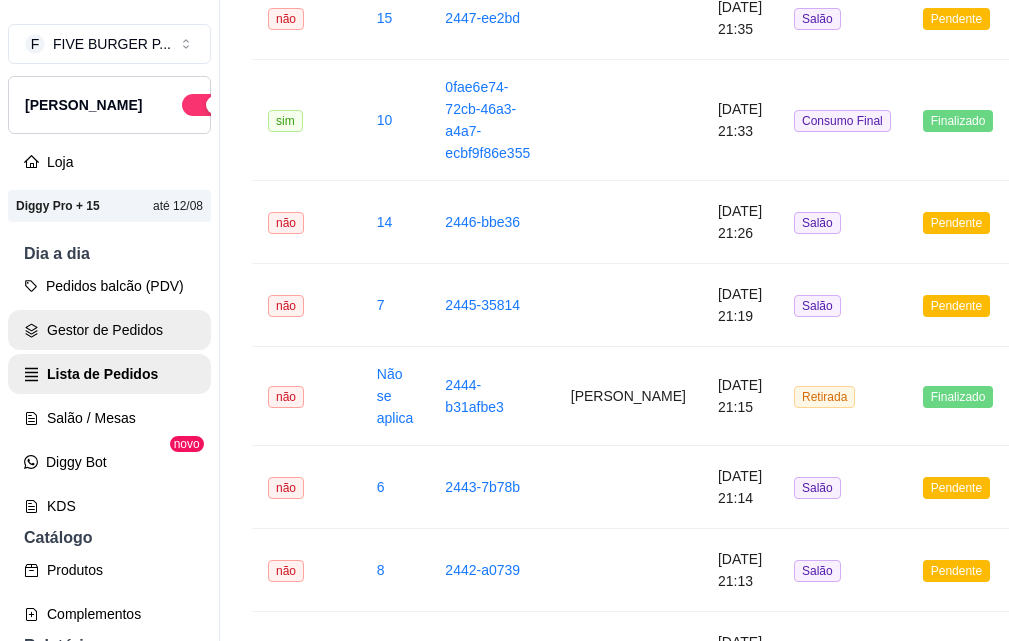 scroll, scrollTop: 0, scrollLeft: 0, axis: both 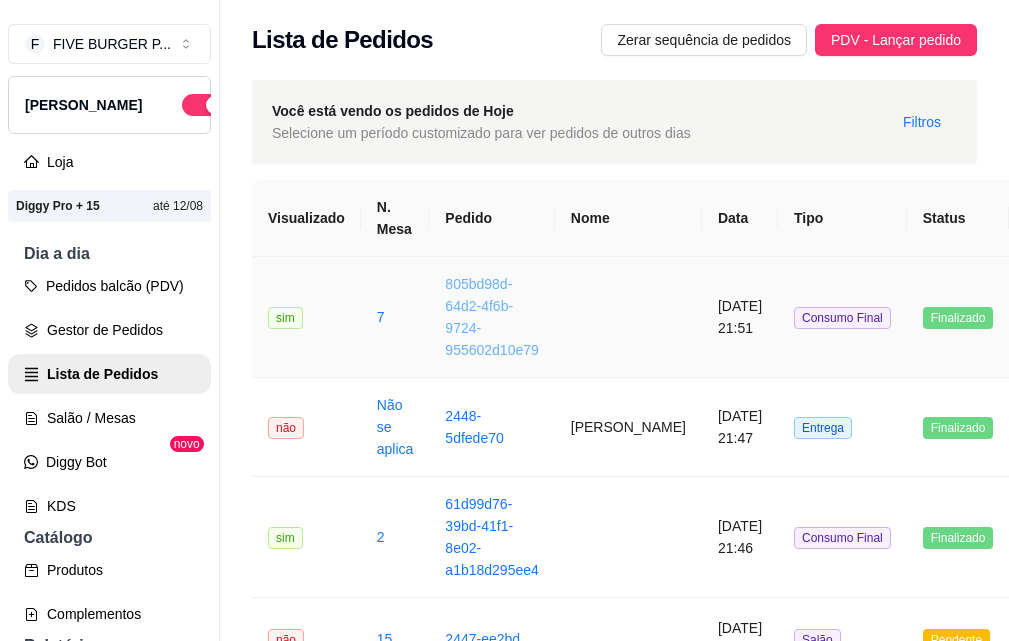 click on "805bd98d-64d2-4f6b-9724-955602d10e79" at bounding box center [491, 317] 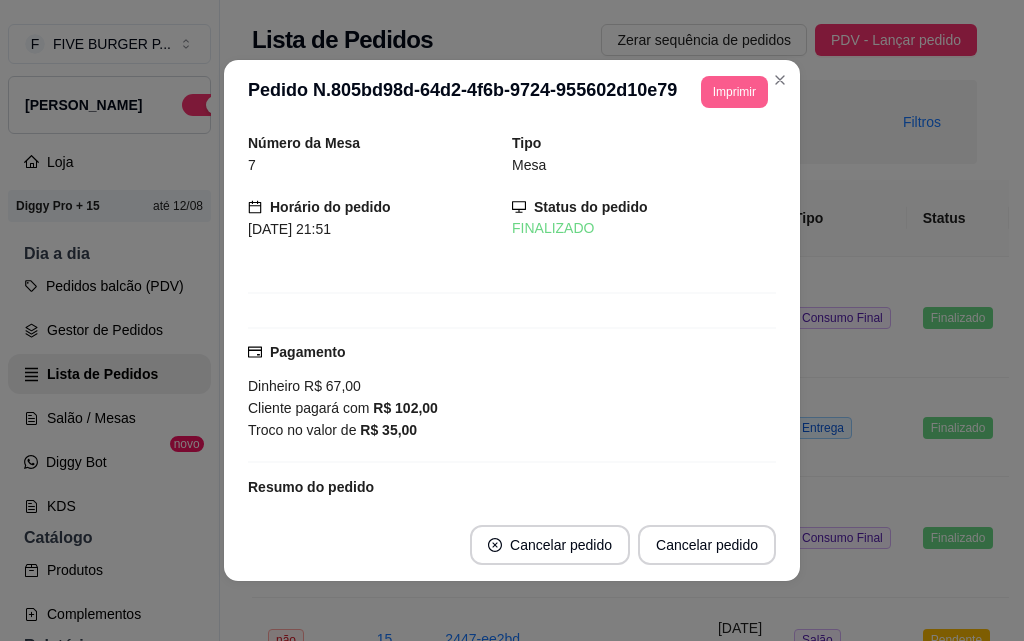 click on "Imprimir" at bounding box center (734, 92) 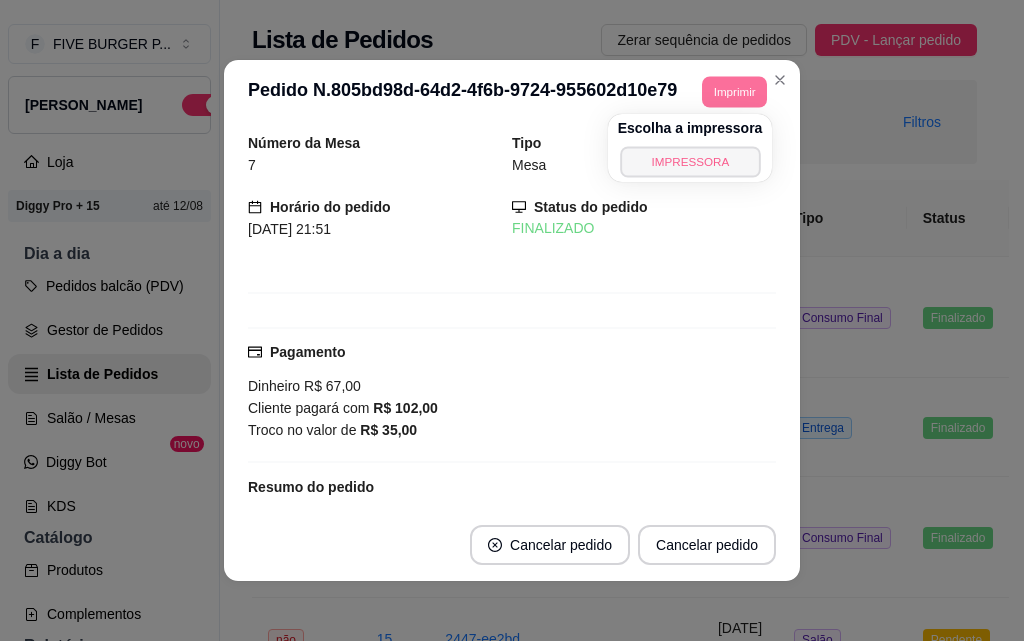 click on "IMPRESSORA" at bounding box center (690, 161) 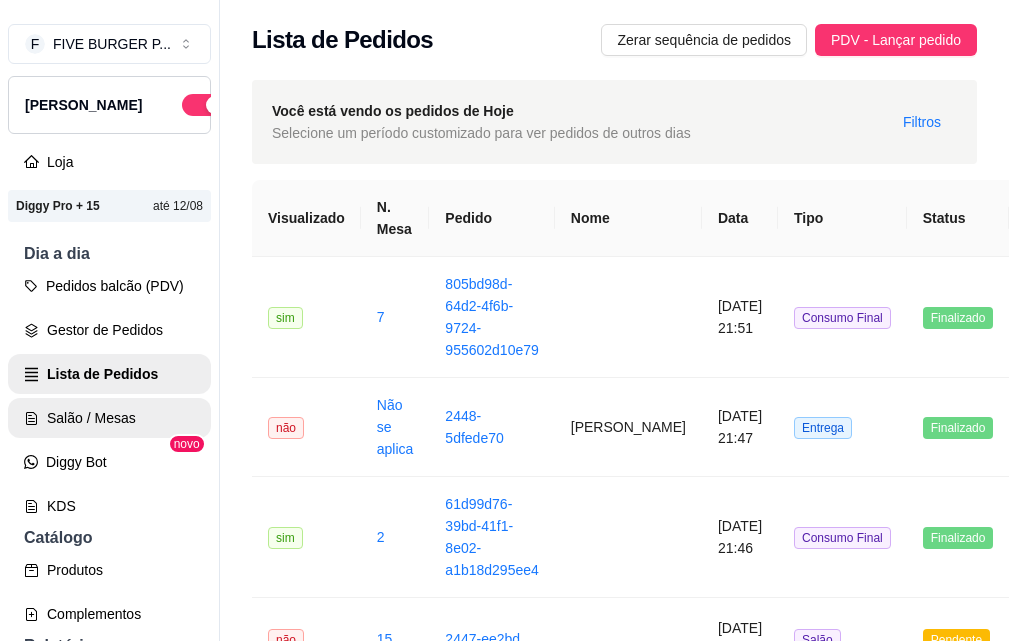 click on "Salão / Mesas" at bounding box center (109, 418) 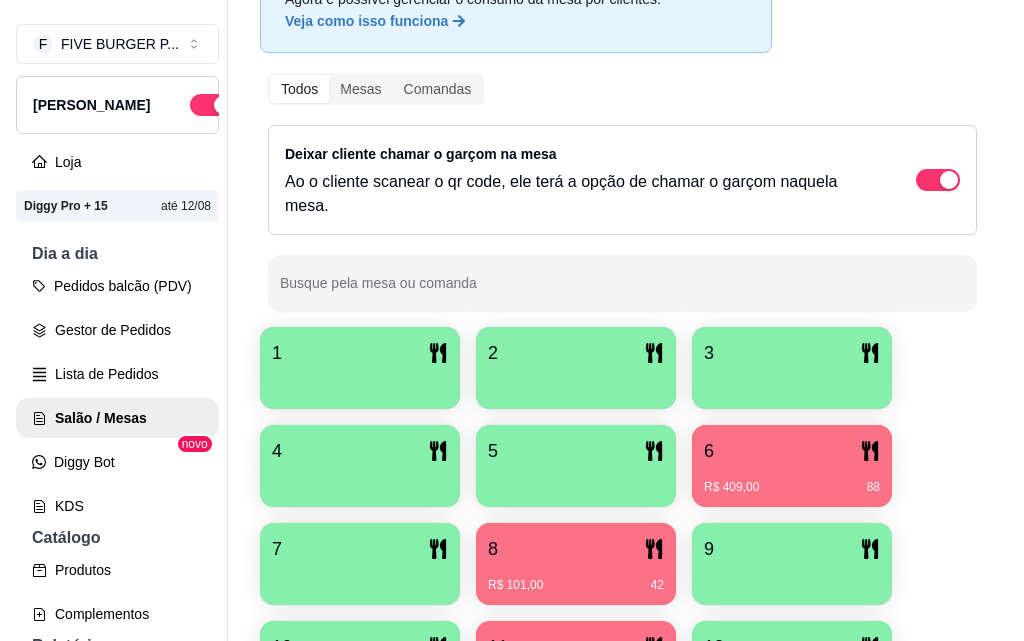 scroll, scrollTop: 400, scrollLeft: 0, axis: vertical 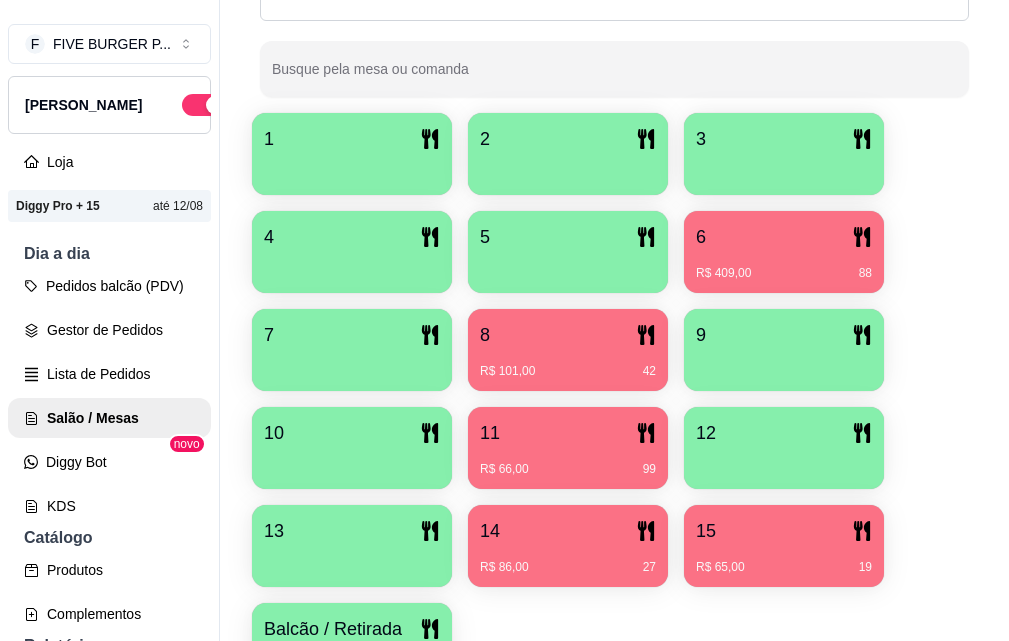 click on "R$ 409,00" at bounding box center (723, 273) 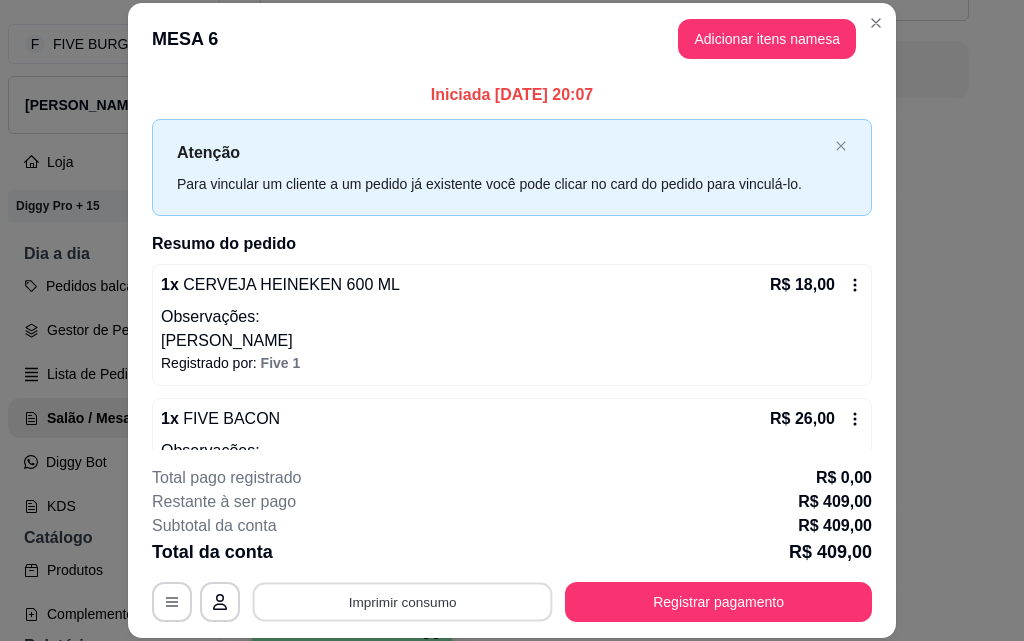 click on "Imprimir consumo" at bounding box center (403, 601) 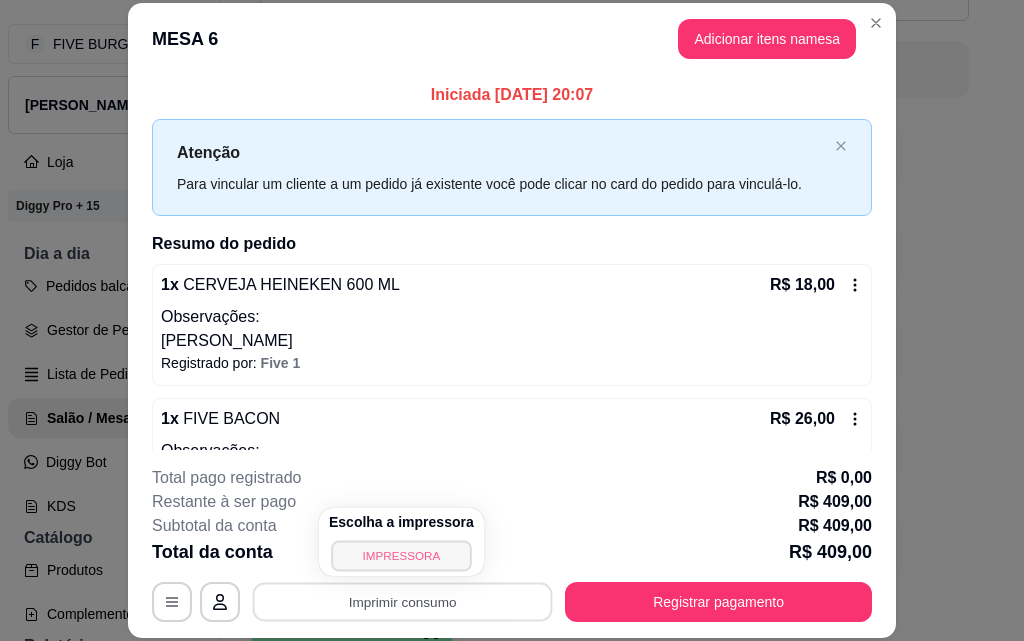 click on "IMPRESSORA" at bounding box center [401, 555] 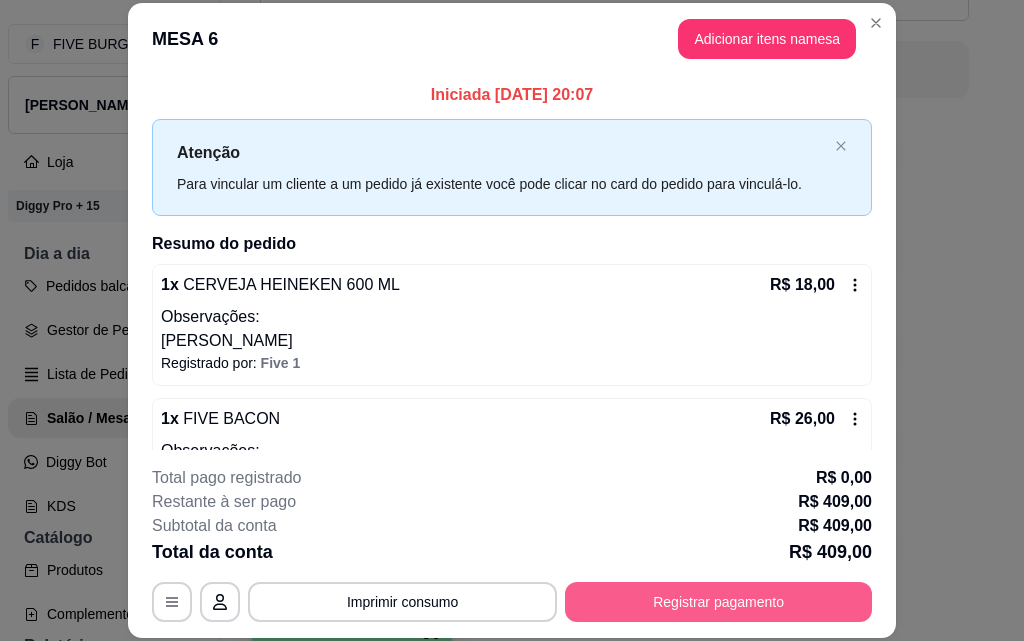 click on "Registrar pagamento" at bounding box center (718, 602) 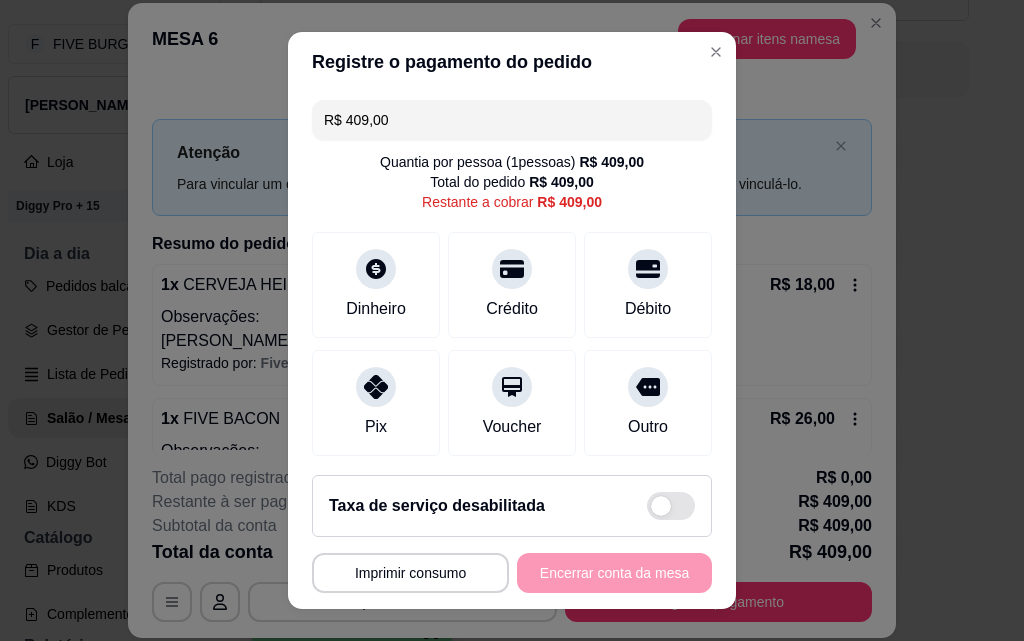 drag, startPoint x: 403, startPoint y: 107, endPoint x: 234, endPoint y: 144, distance: 173.00288 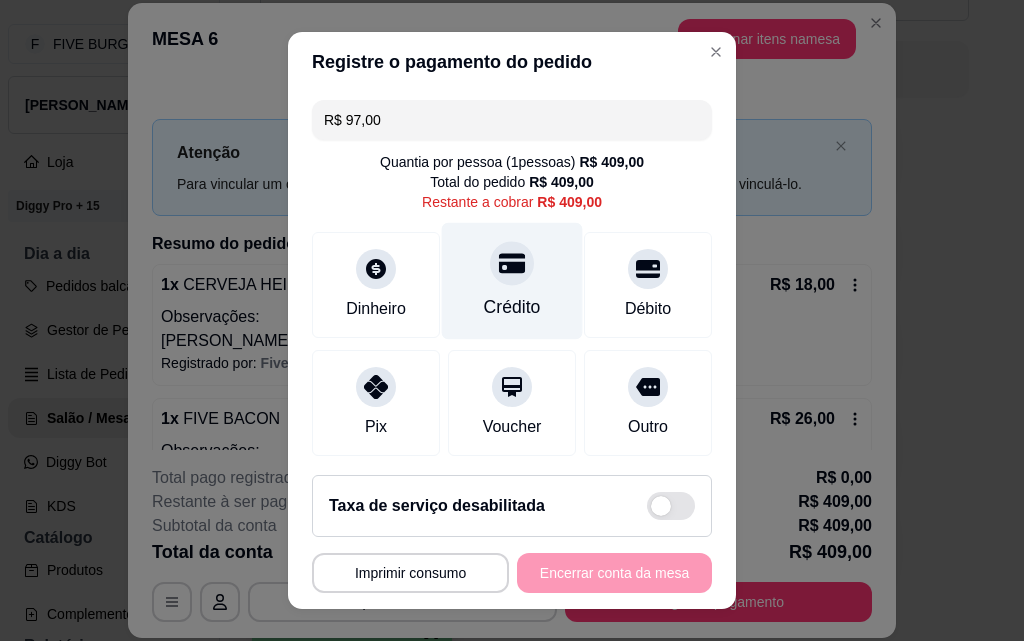 click on "Crédito" at bounding box center (512, 307) 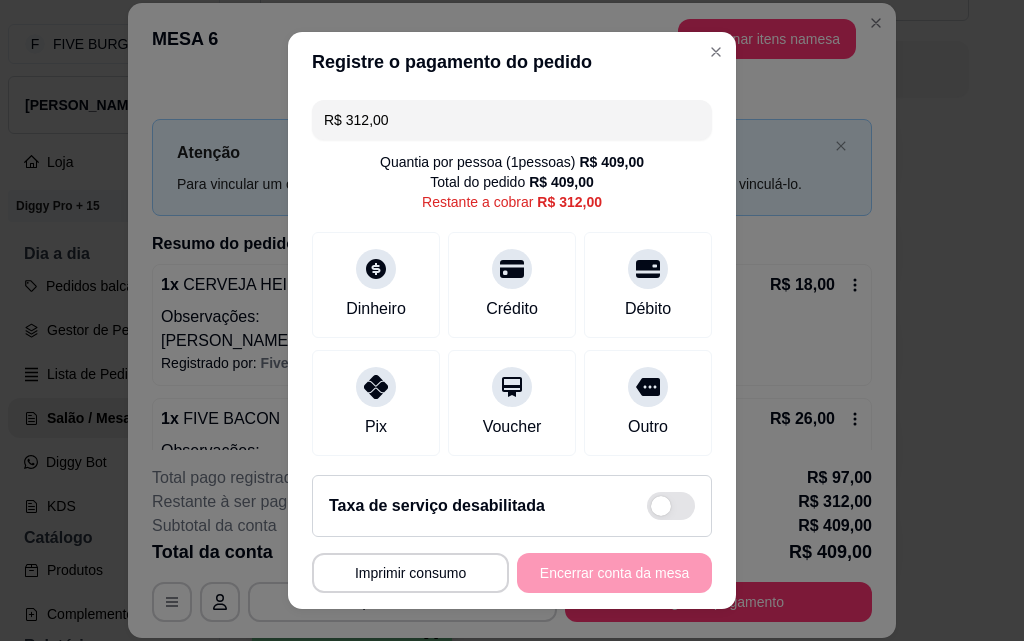 drag, startPoint x: 411, startPoint y: 112, endPoint x: 298, endPoint y: 119, distance: 113.216606 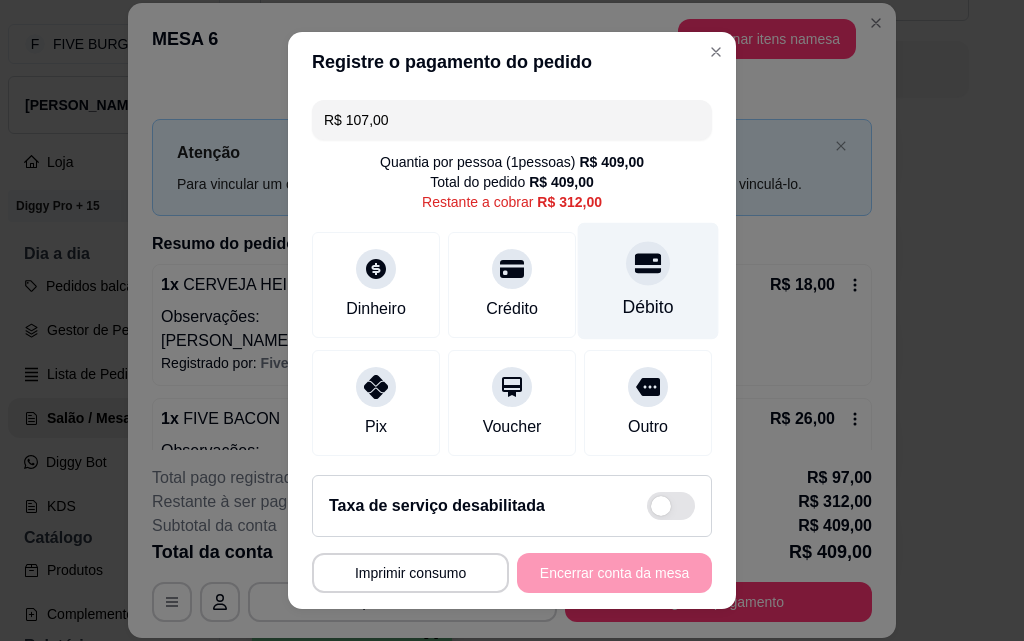 click on "Débito" at bounding box center (648, 281) 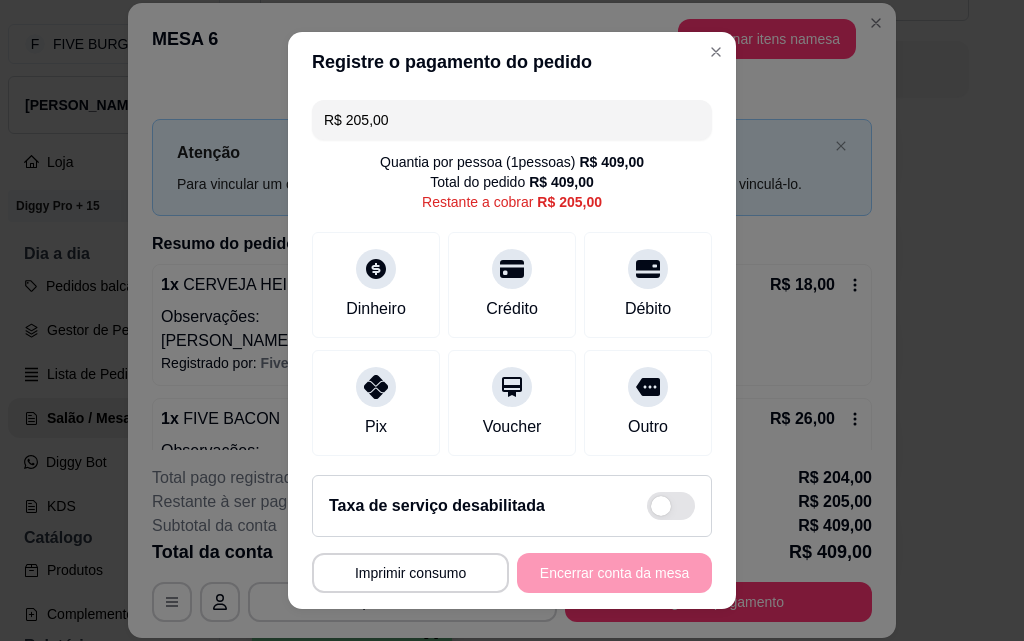 drag, startPoint x: 446, startPoint y: 133, endPoint x: 276, endPoint y: 137, distance: 170.04706 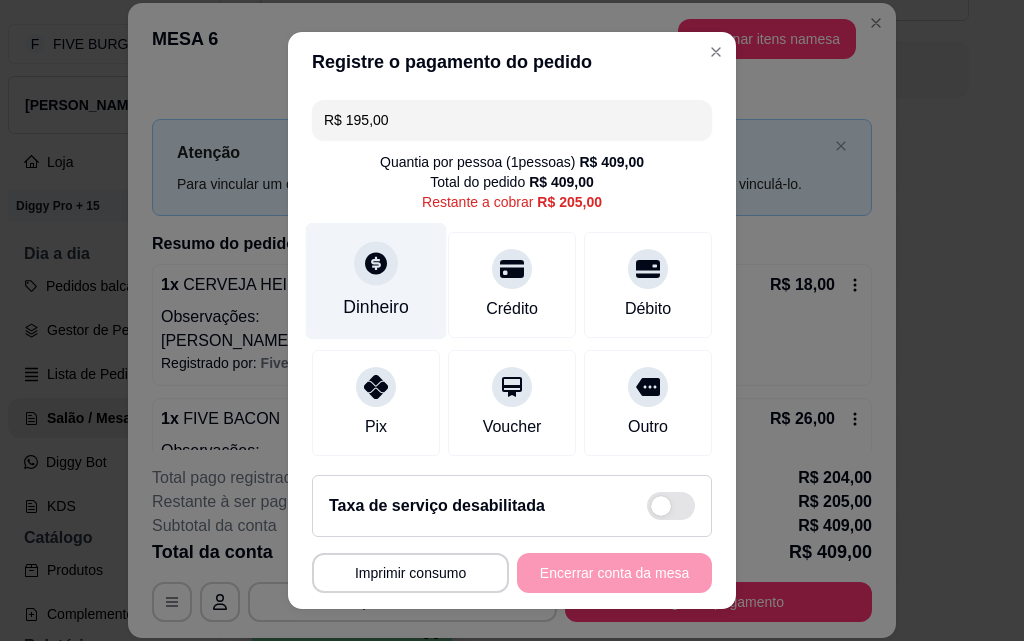 type on "R$ 195,00" 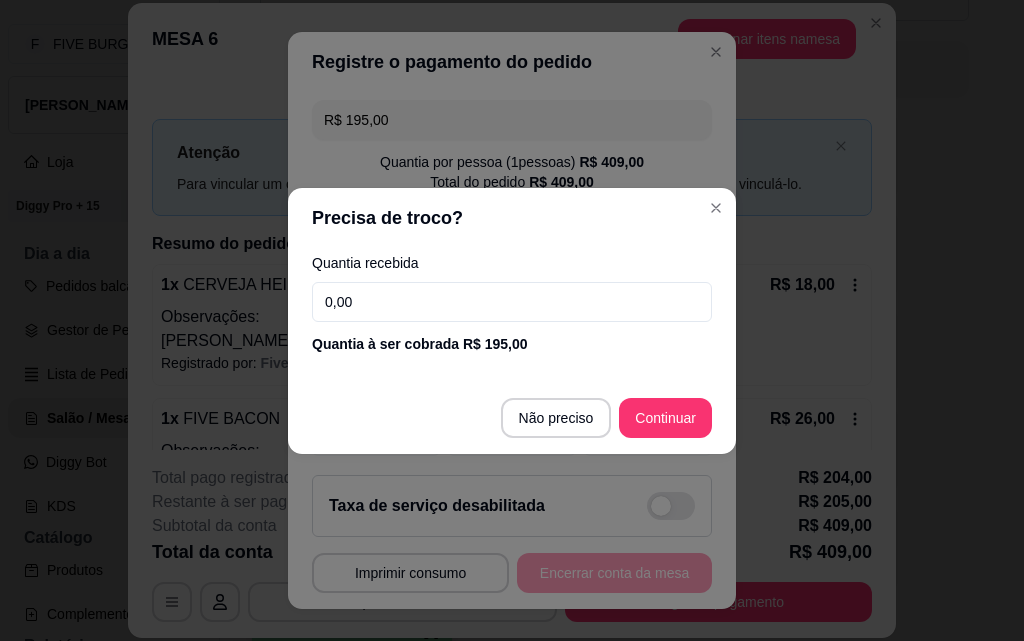 click on "0,00" at bounding box center [512, 302] 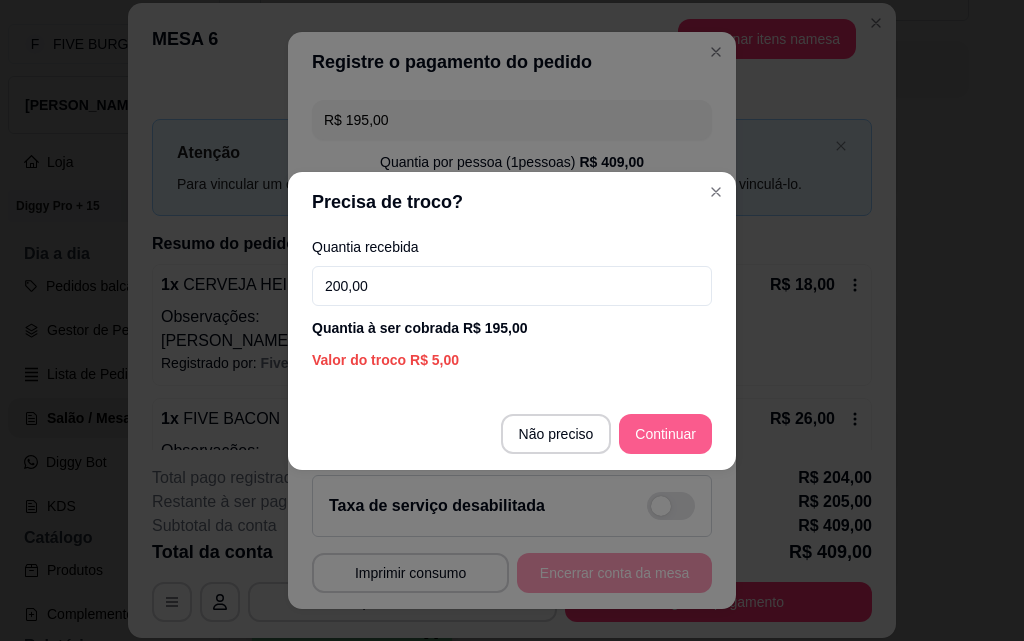 type on "200,00" 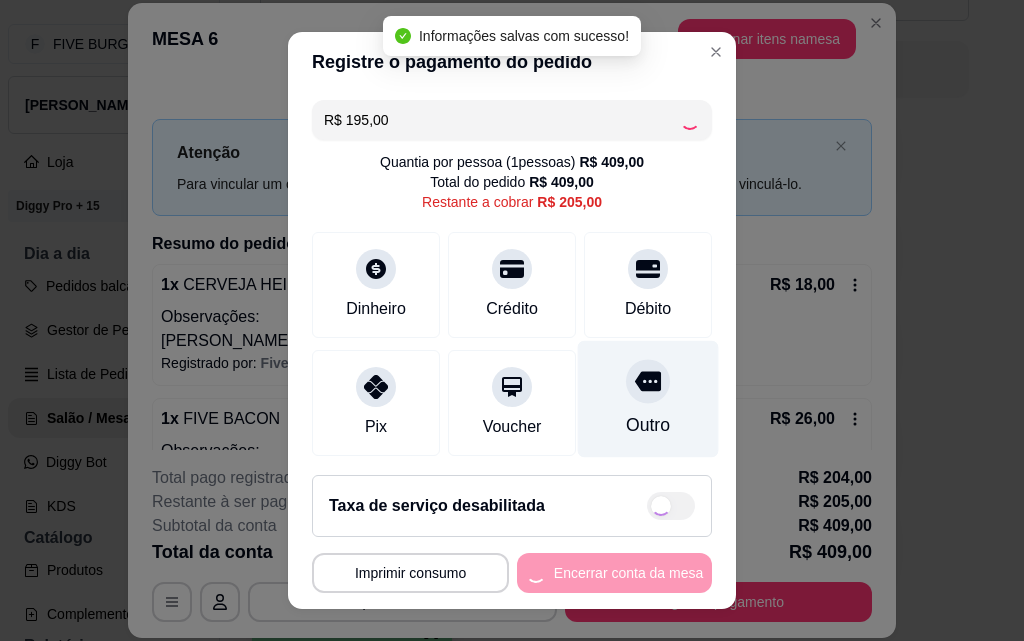 type on "R$ 10,00" 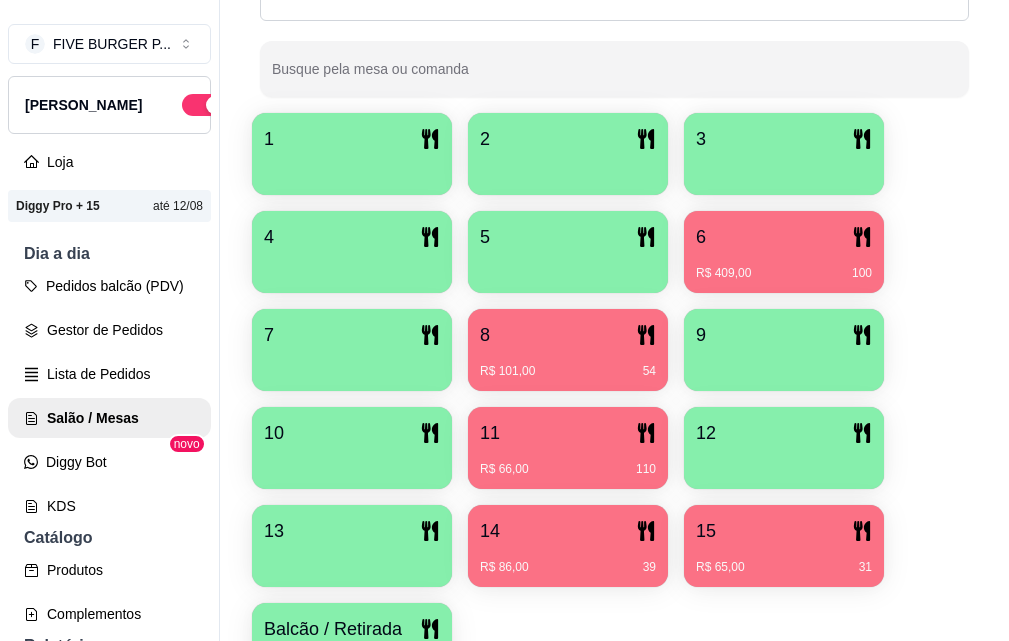 click on "6" at bounding box center [784, 237] 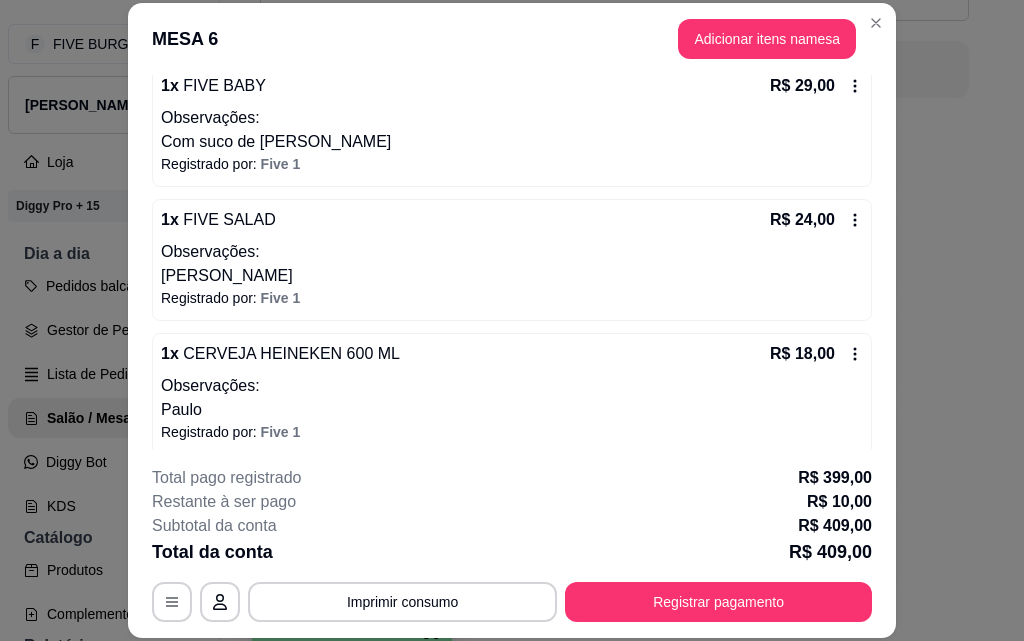 scroll, scrollTop: 1000, scrollLeft: 0, axis: vertical 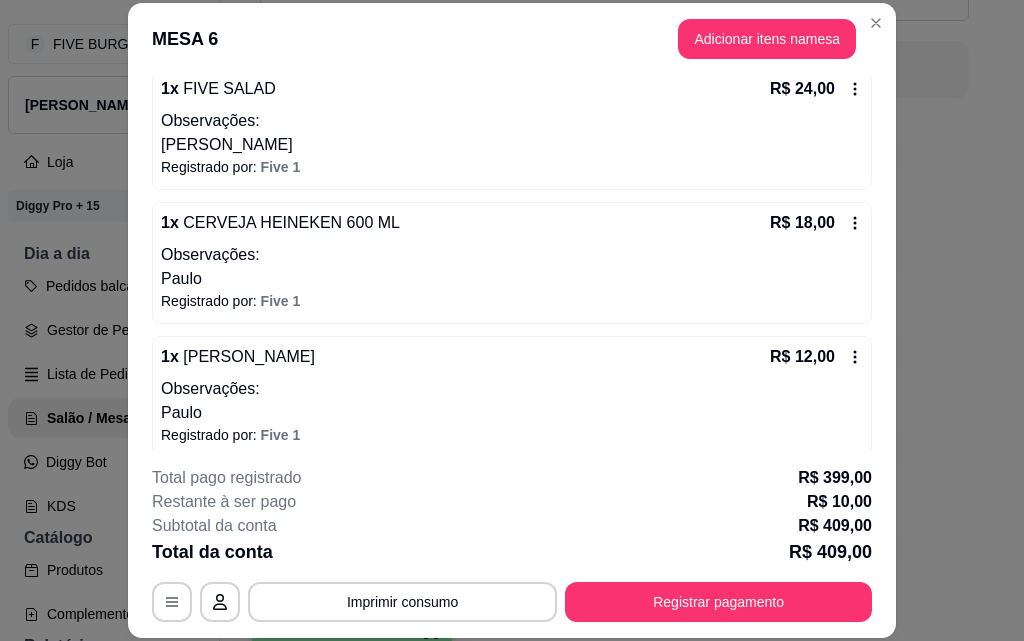 click 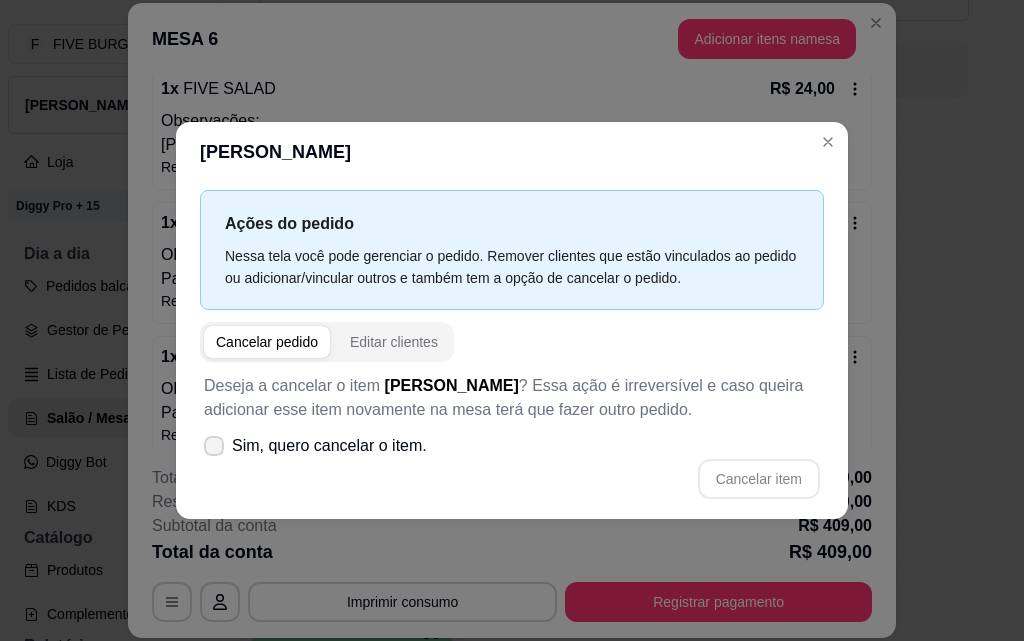 click on "Sim, quero cancelar o item." at bounding box center [315, 446] 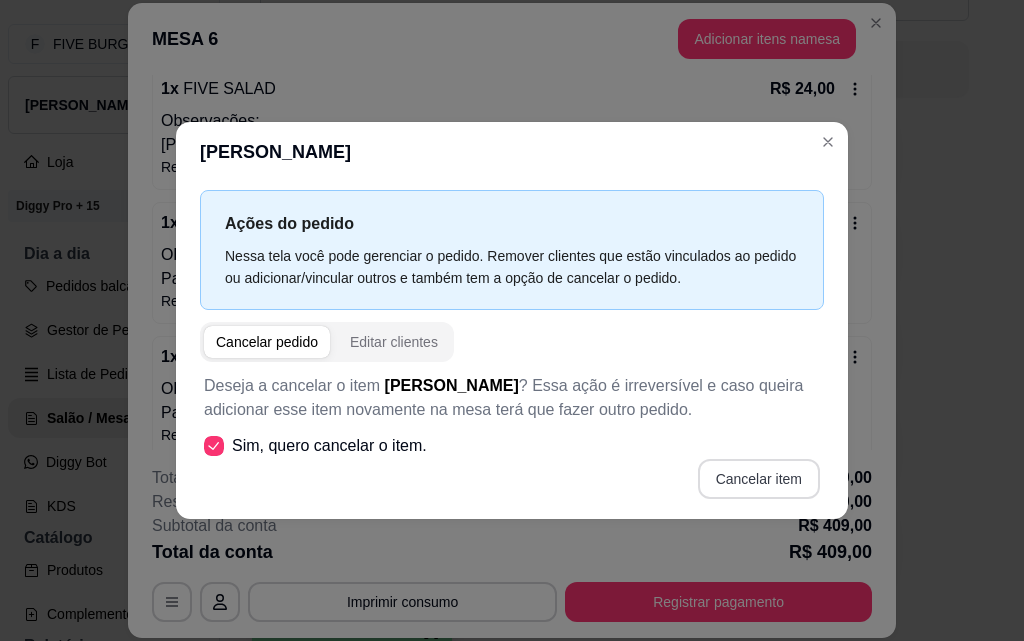click on "Cancelar item" at bounding box center [759, 479] 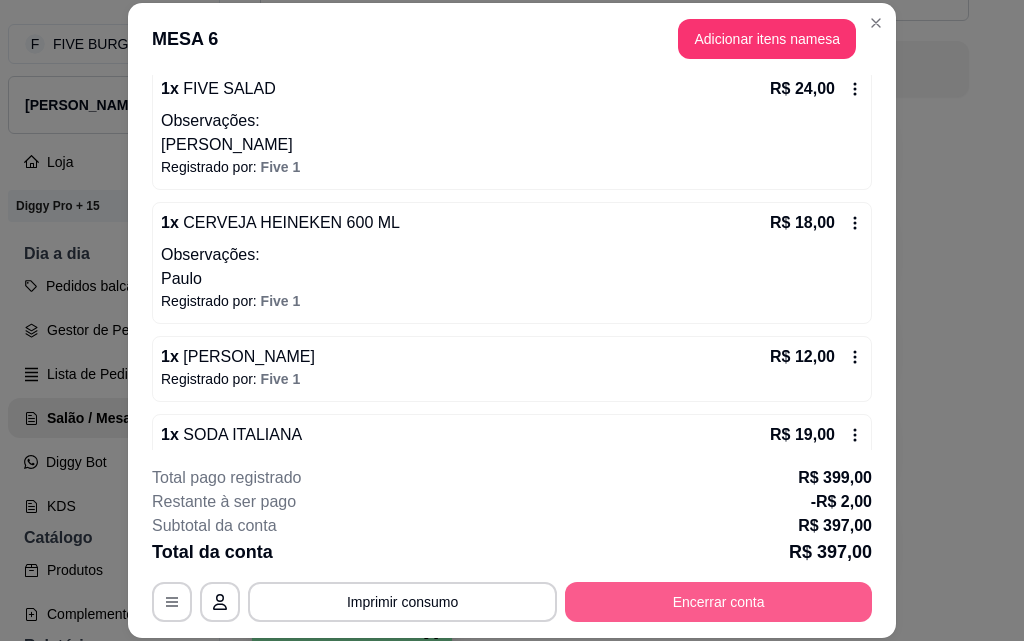 click on "Encerrar conta" at bounding box center [718, 602] 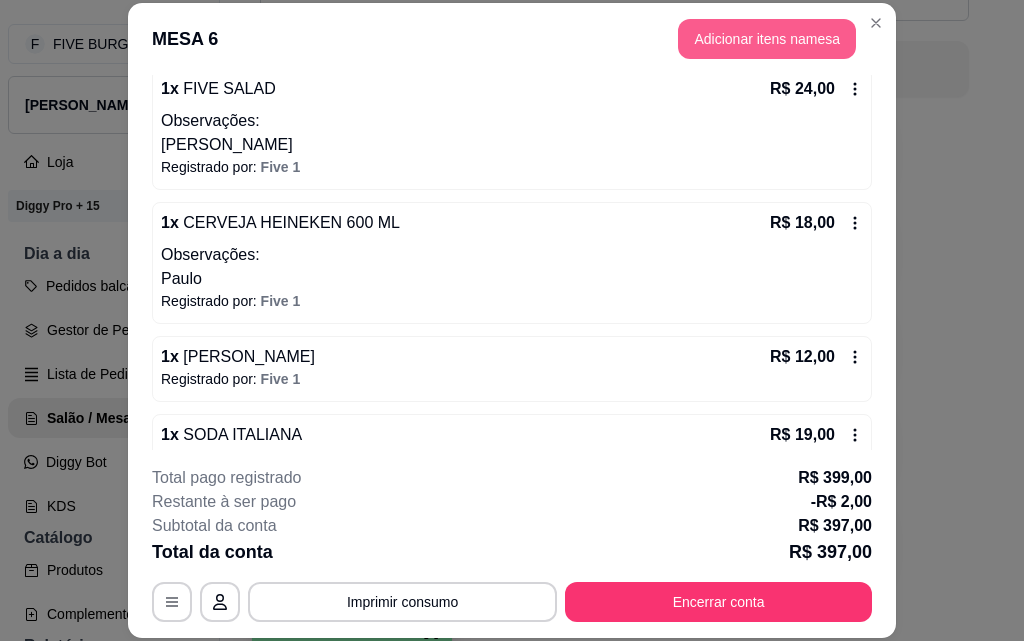 click on "Adicionar itens na  mesa" at bounding box center (767, 39) 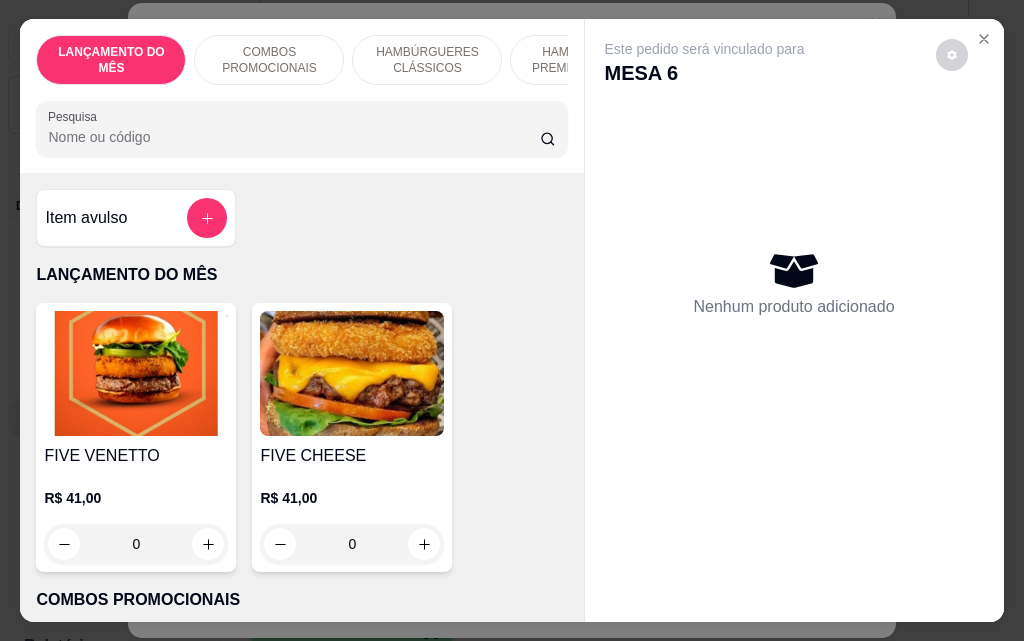 click on "Pesquisa" at bounding box center (294, 137) 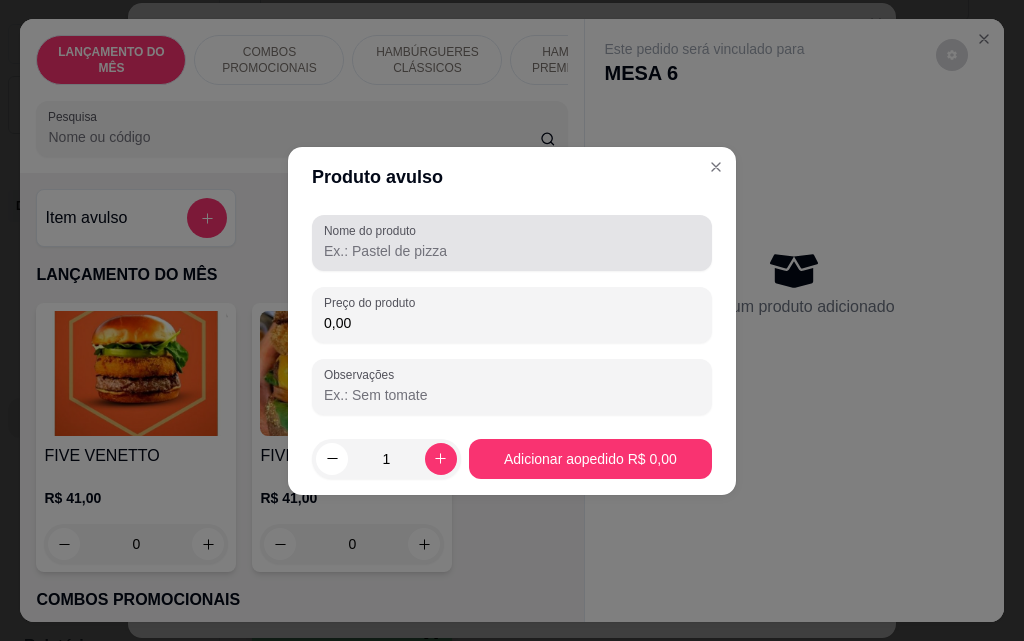 drag, startPoint x: 363, startPoint y: 261, endPoint x: 351, endPoint y: 237, distance: 26.832815 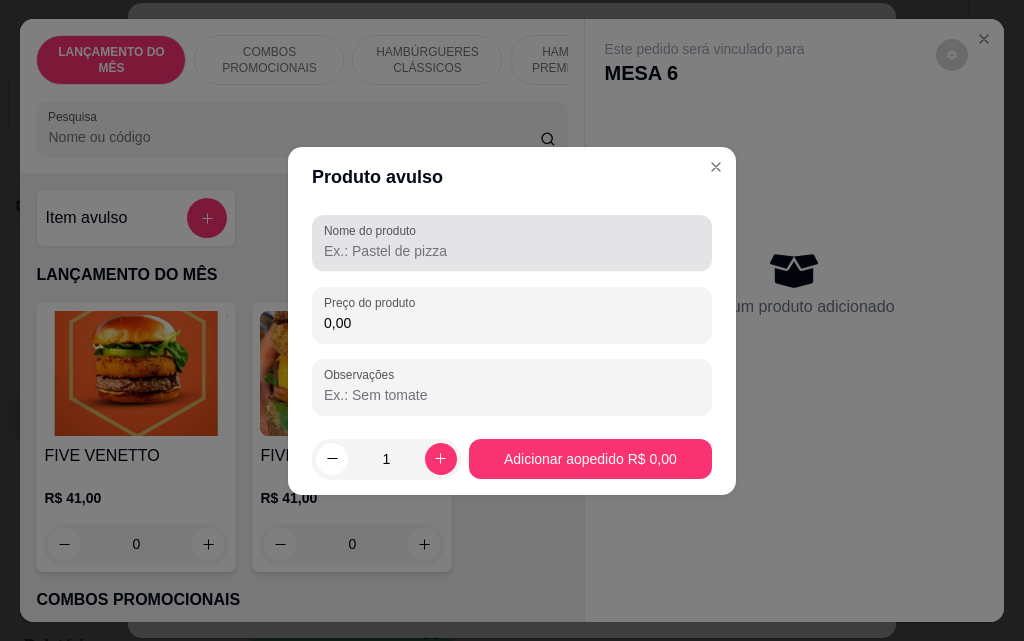 click at bounding box center (512, 243) 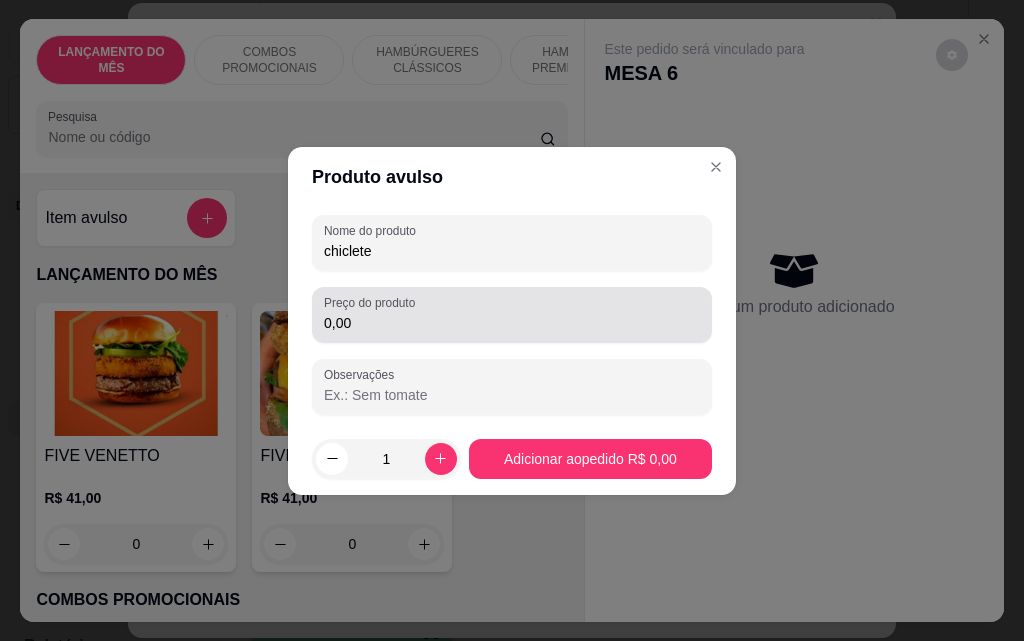 type on "chiclete" 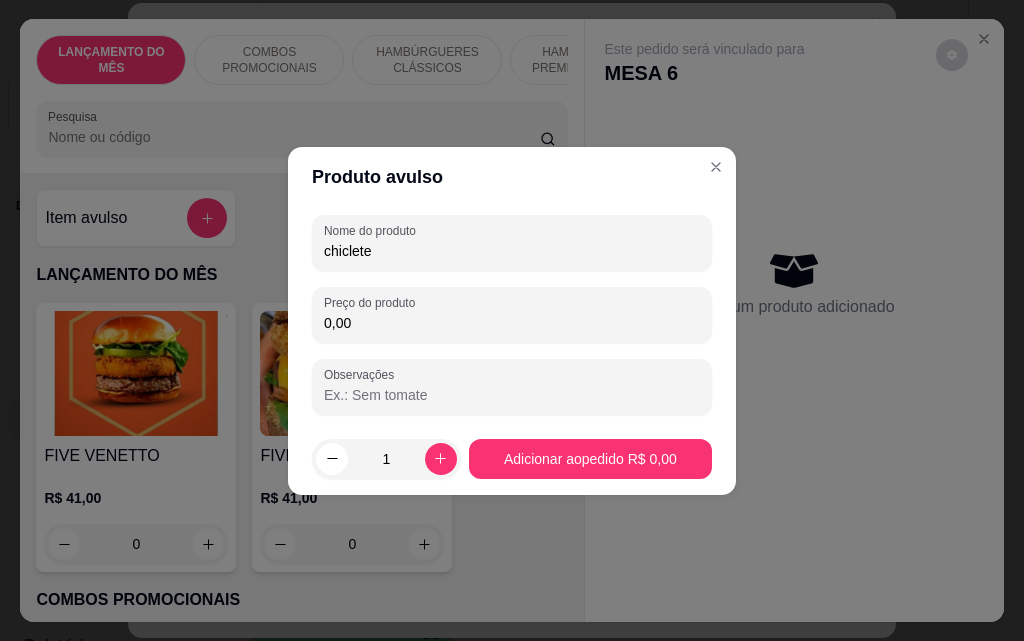 click on "0,00" at bounding box center [512, 323] 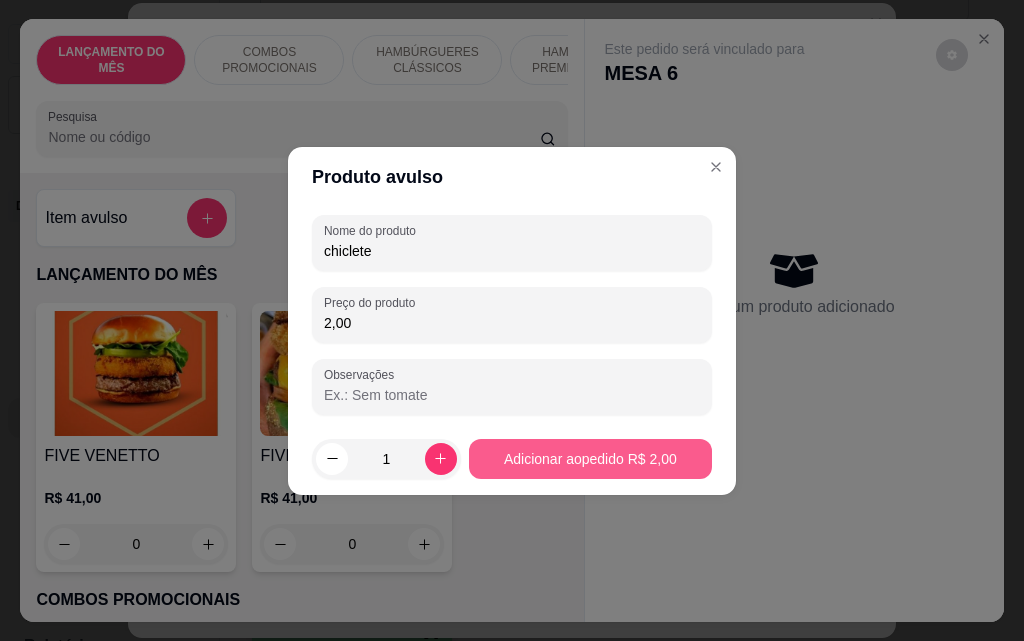 type on "2,00" 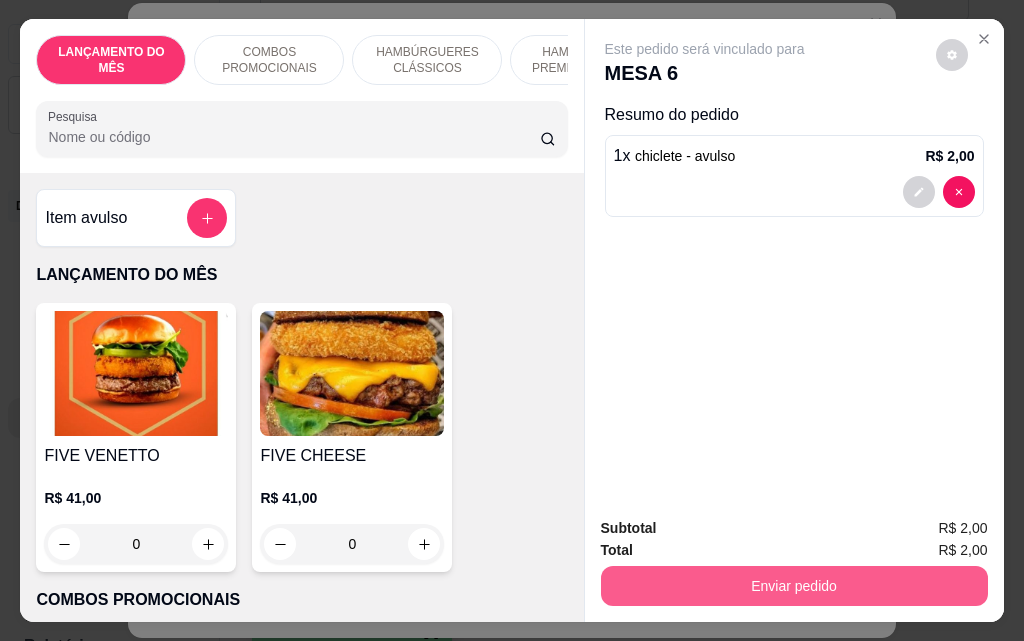 click on "Enviar pedido" at bounding box center (794, 586) 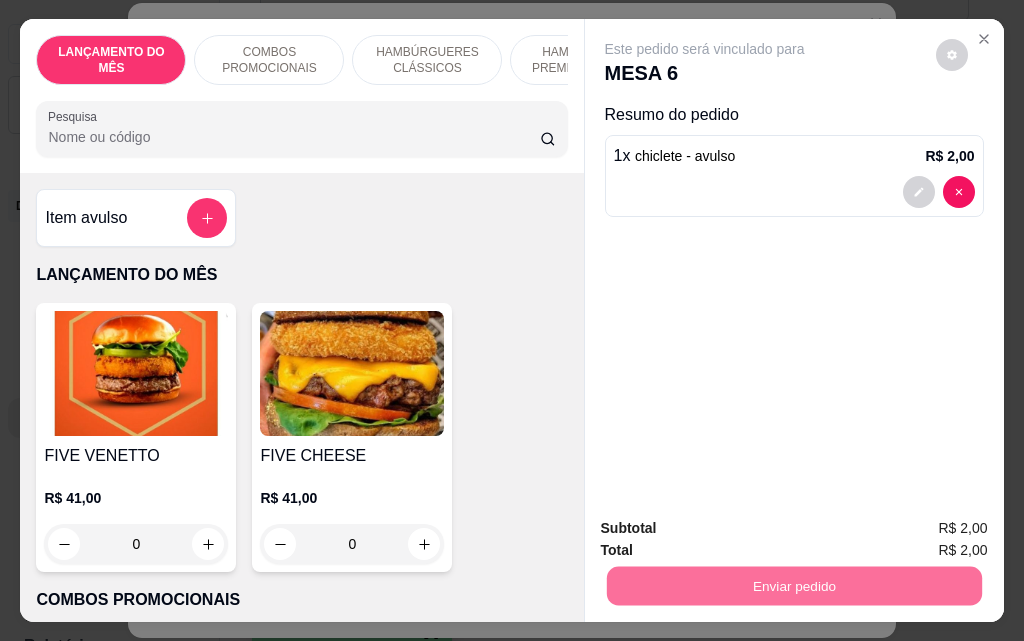 click on "Não registrar e enviar pedido" at bounding box center [728, 529] 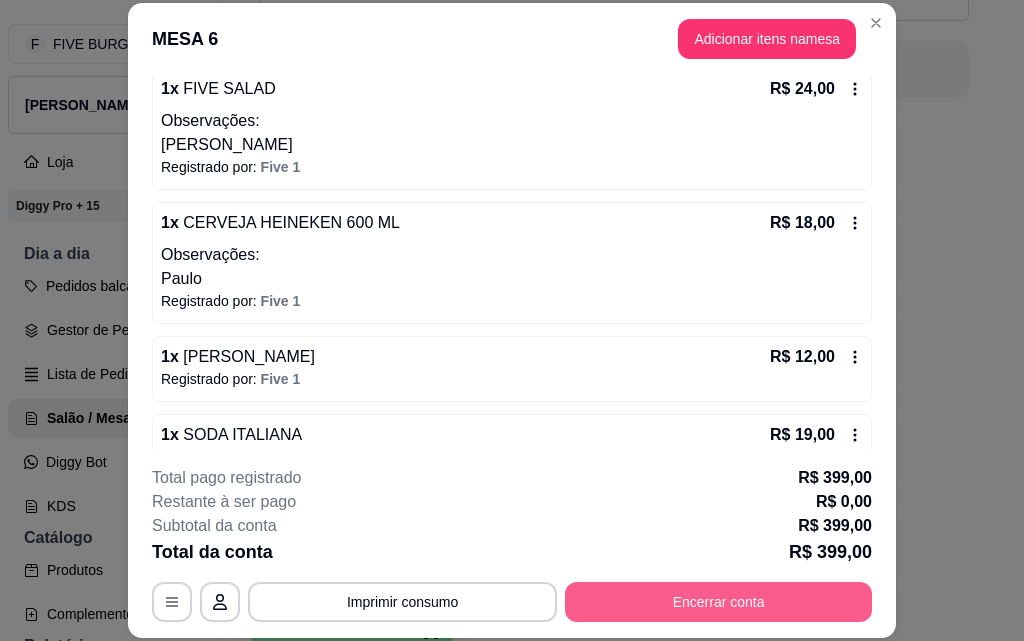 click on "Encerrar conta" at bounding box center [718, 602] 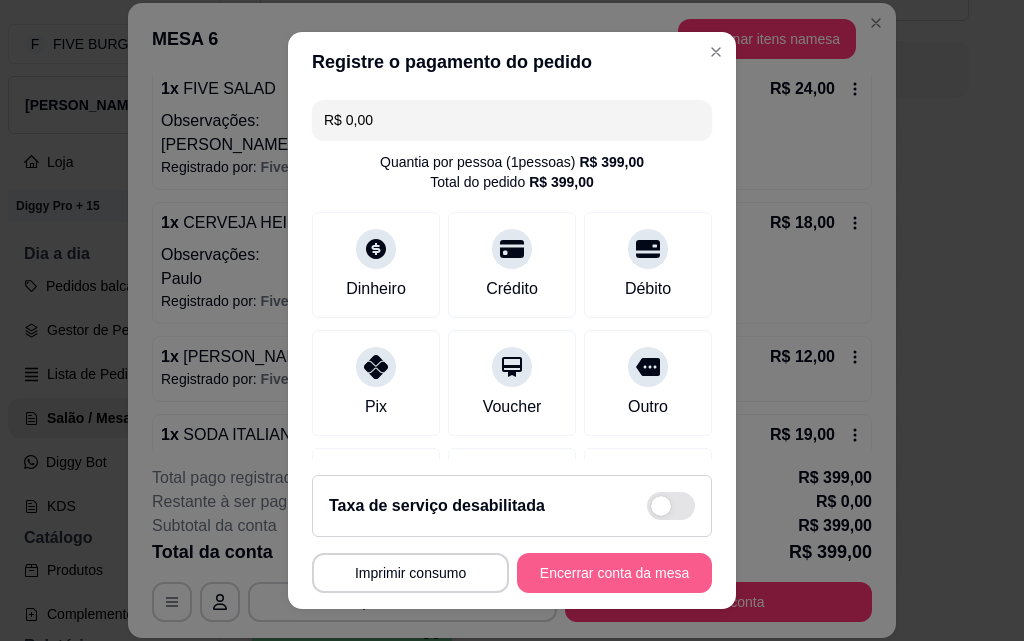 click on "Encerrar conta da mesa" at bounding box center (614, 573) 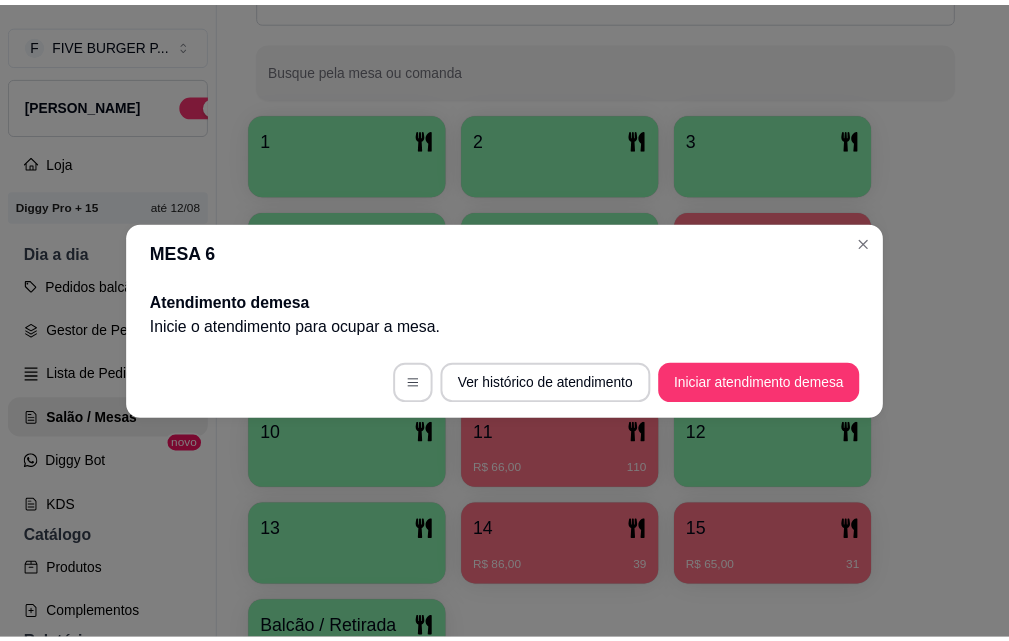 scroll, scrollTop: 0, scrollLeft: 0, axis: both 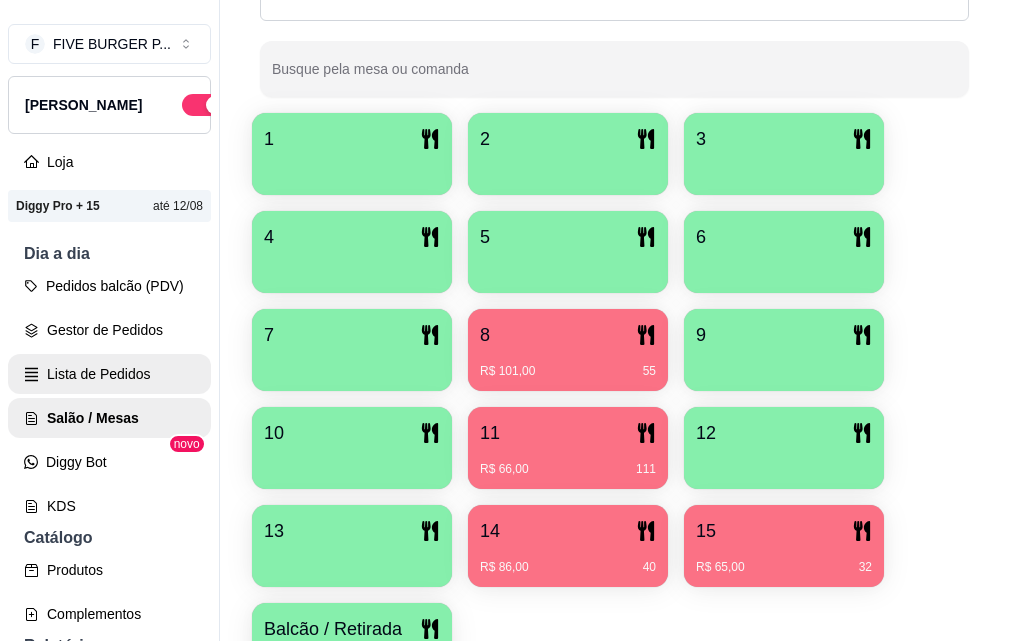 click on "Lista de Pedidos" at bounding box center (109, 374) 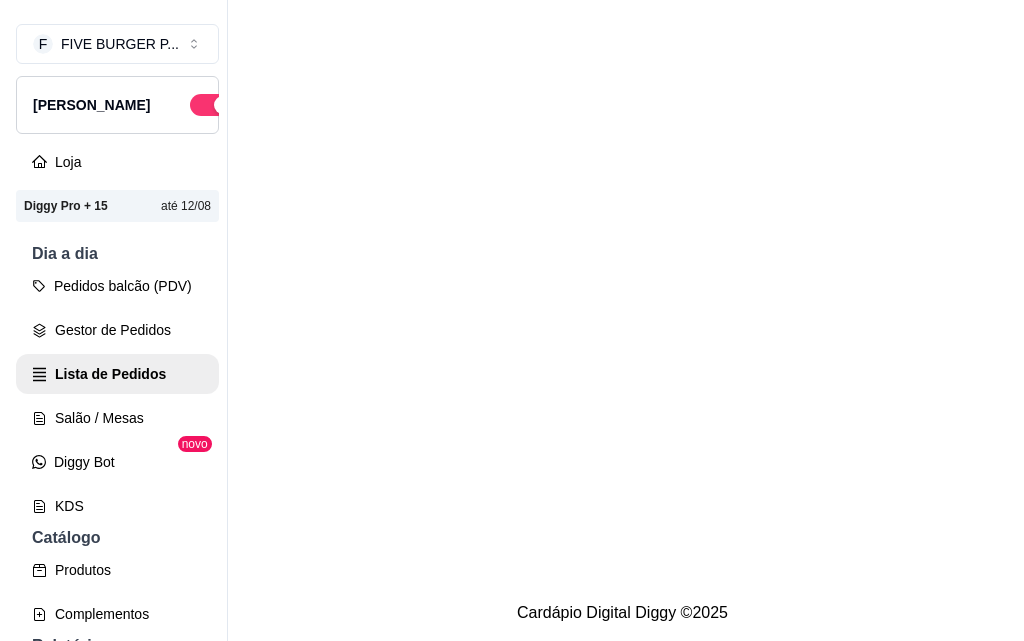 scroll, scrollTop: 0, scrollLeft: 0, axis: both 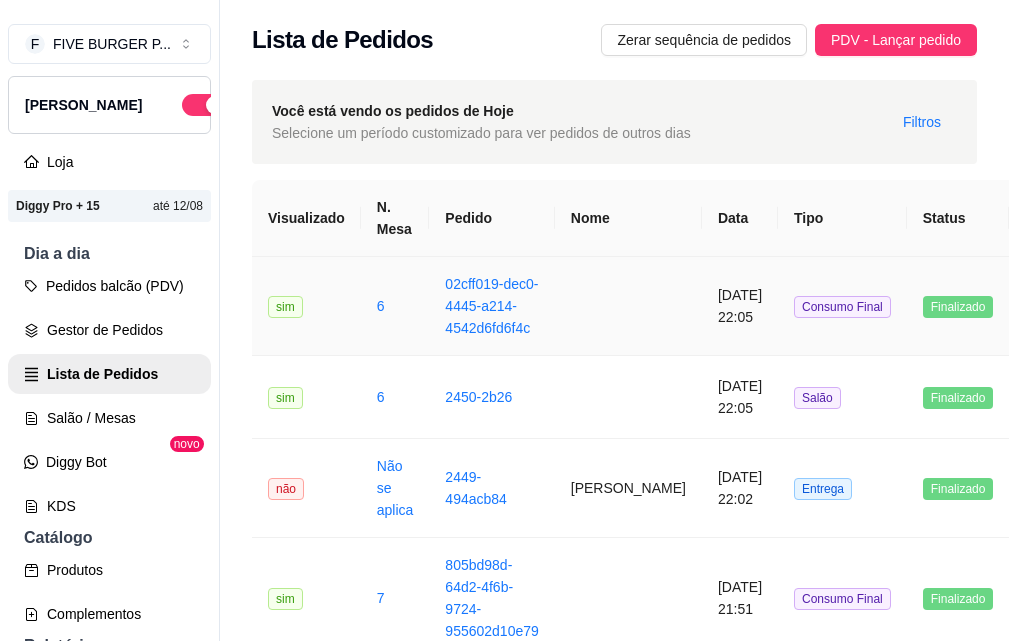 click on "02cff019-dec0-4445-a214-4542d6fd6f4c" at bounding box center [491, 306] 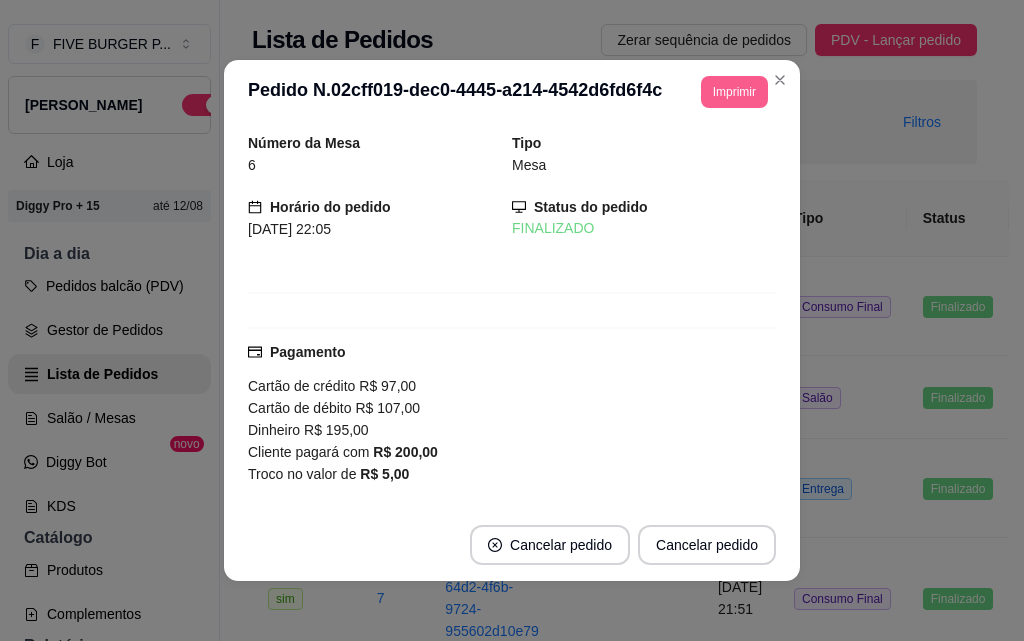 click on "Imprimir" at bounding box center (734, 92) 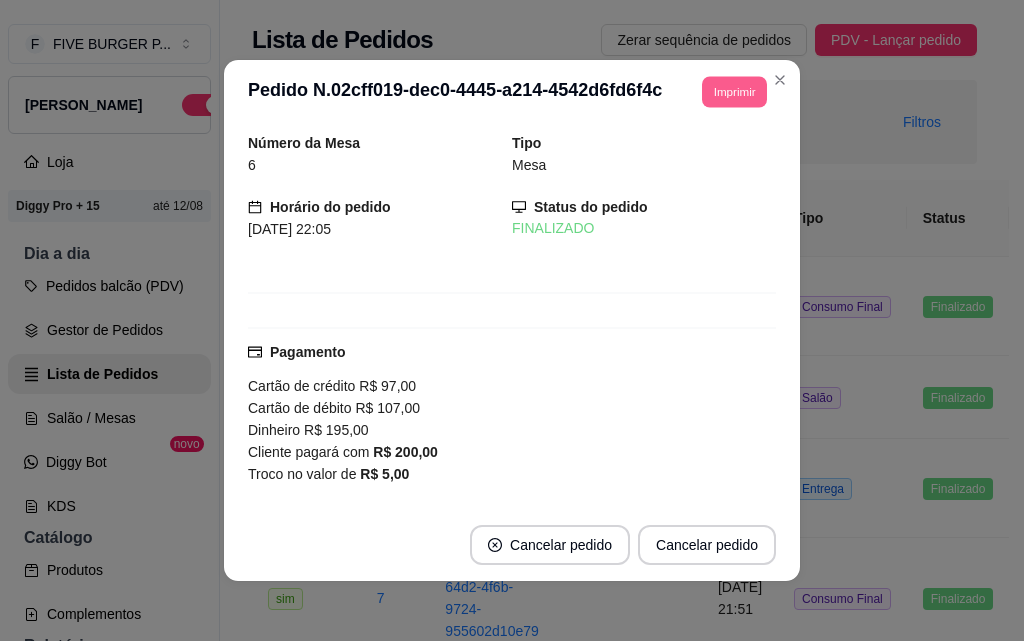 click on "Imprimir" at bounding box center (734, 91) 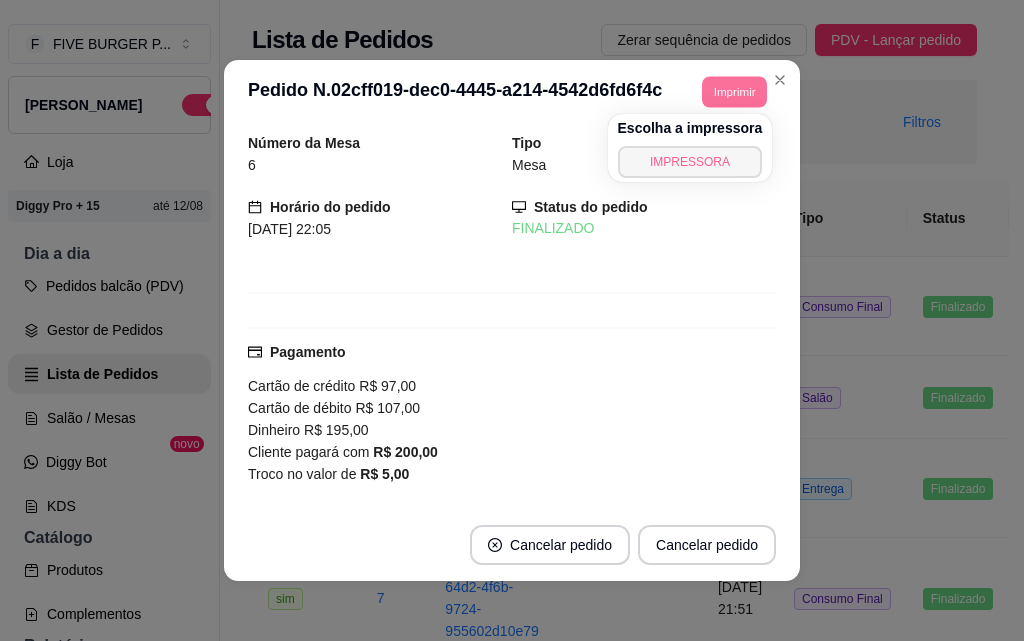 click on "IMPRESSORA" at bounding box center (690, 162) 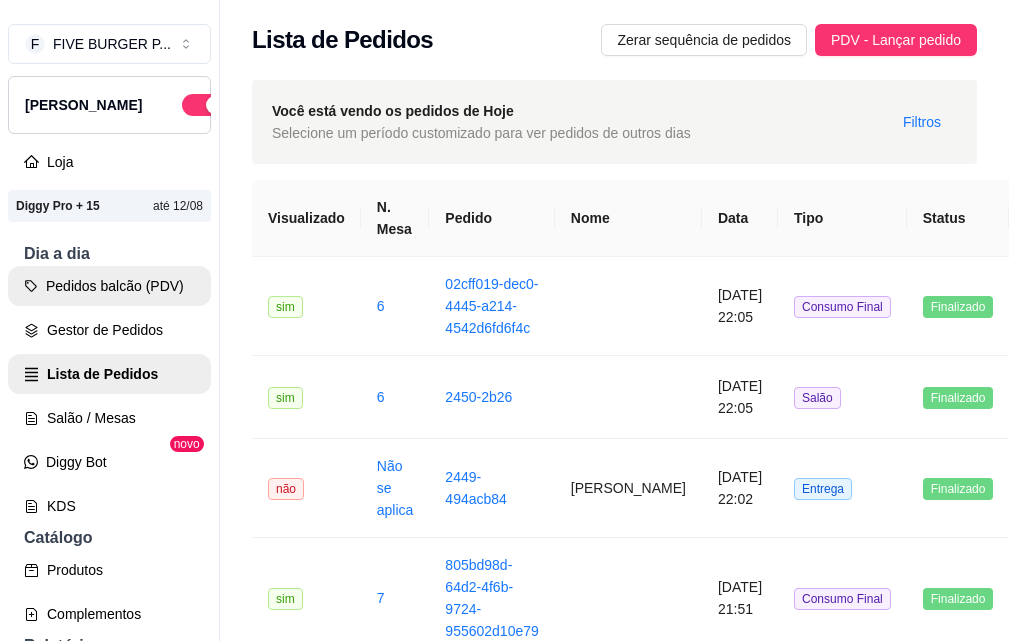 click on "Pedidos balcão (PDV)" at bounding box center [109, 286] 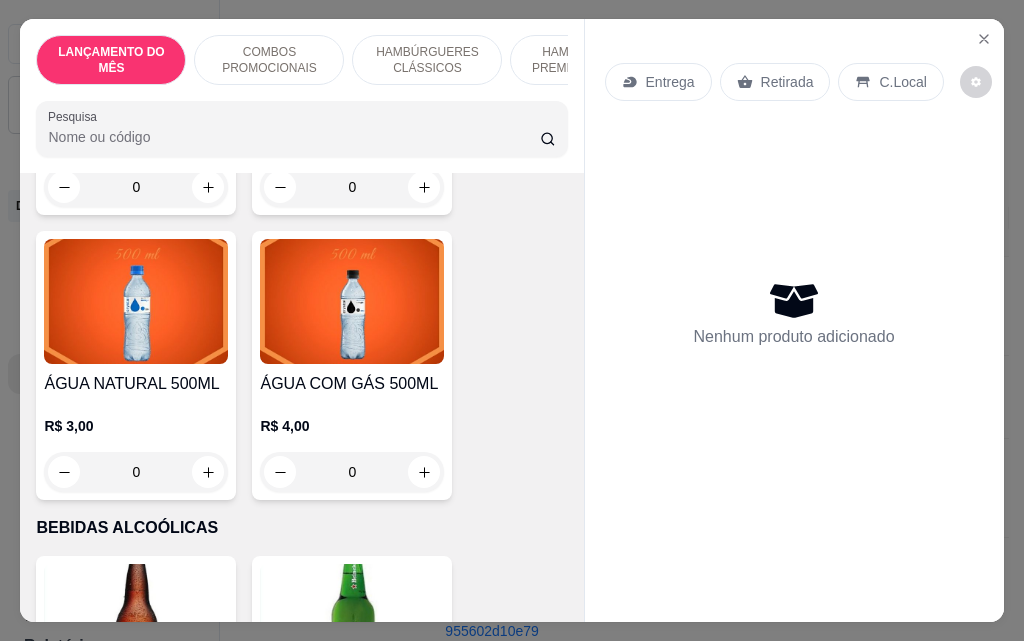 scroll, scrollTop: 9300, scrollLeft: 0, axis: vertical 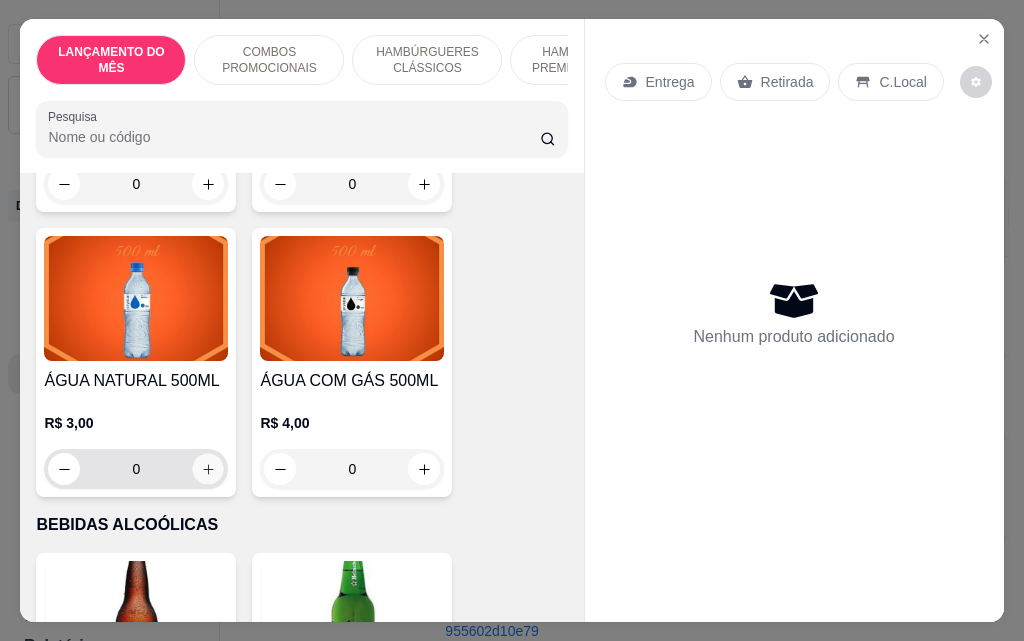 click 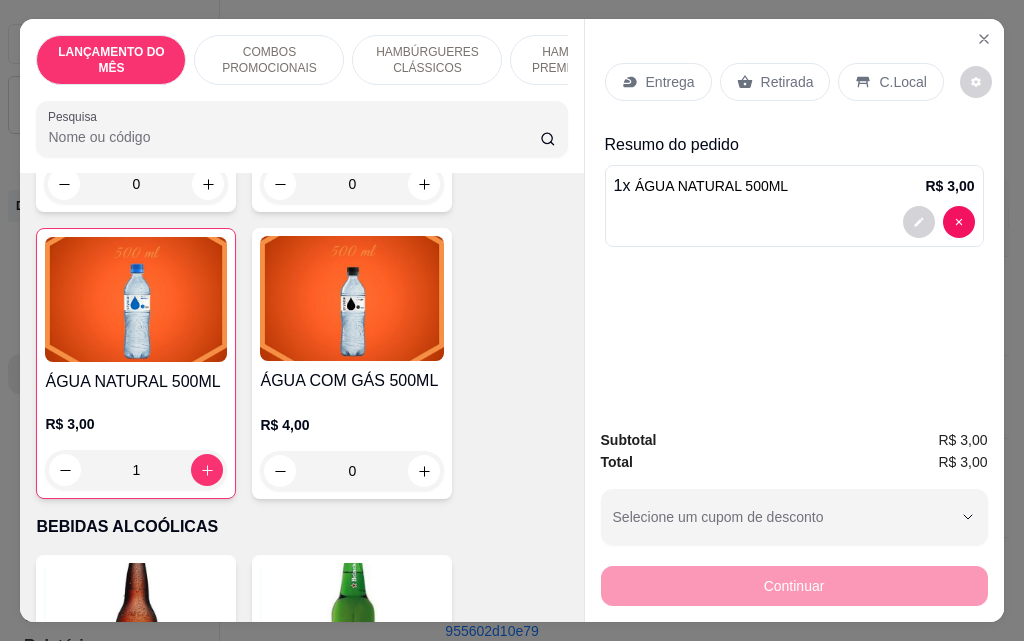 scroll, scrollTop: 9301, scrollLeft: 0, axis: vertical 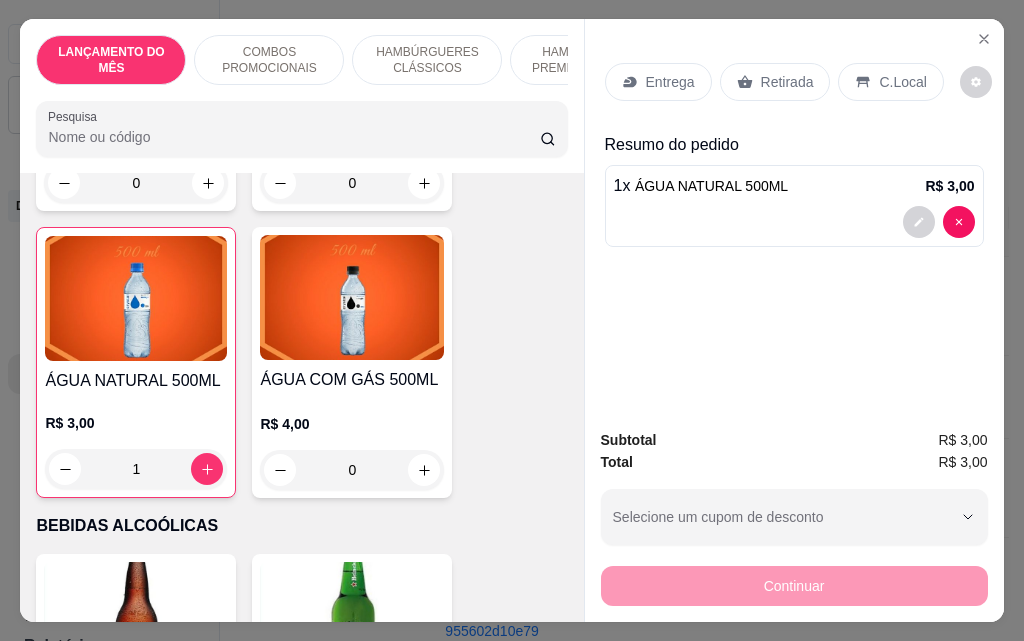 click on "Retirada" at bounding box center (775, 82) 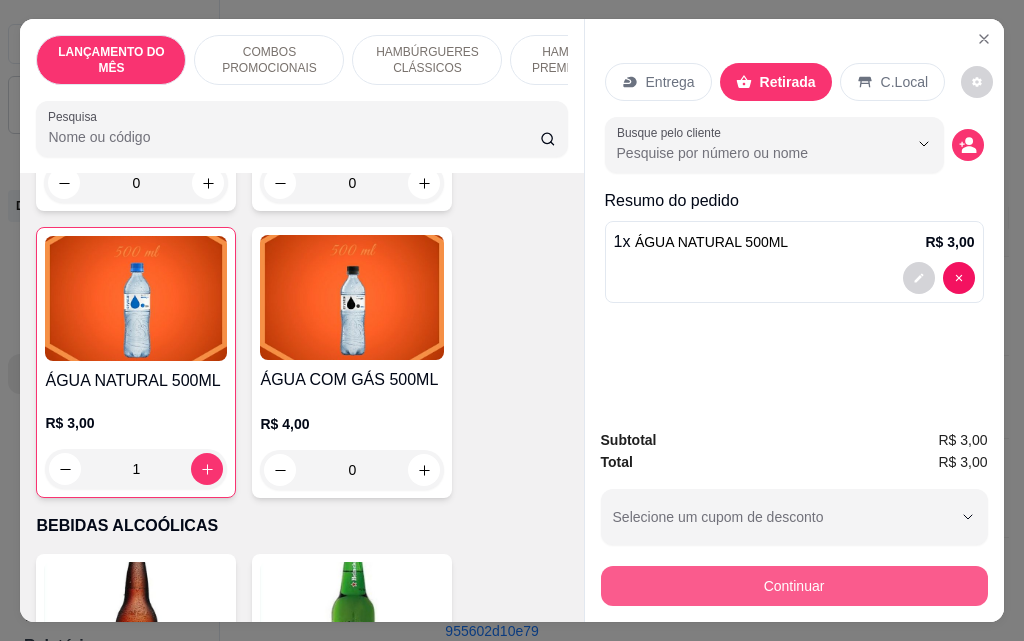 click on "Continuar" at bounding box center [794, 586] 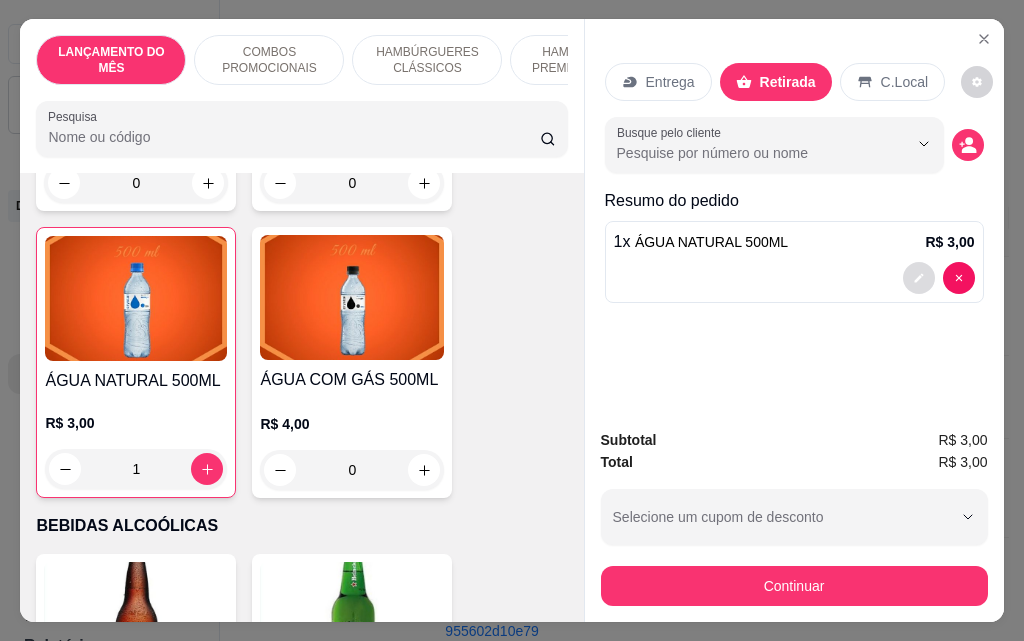 click 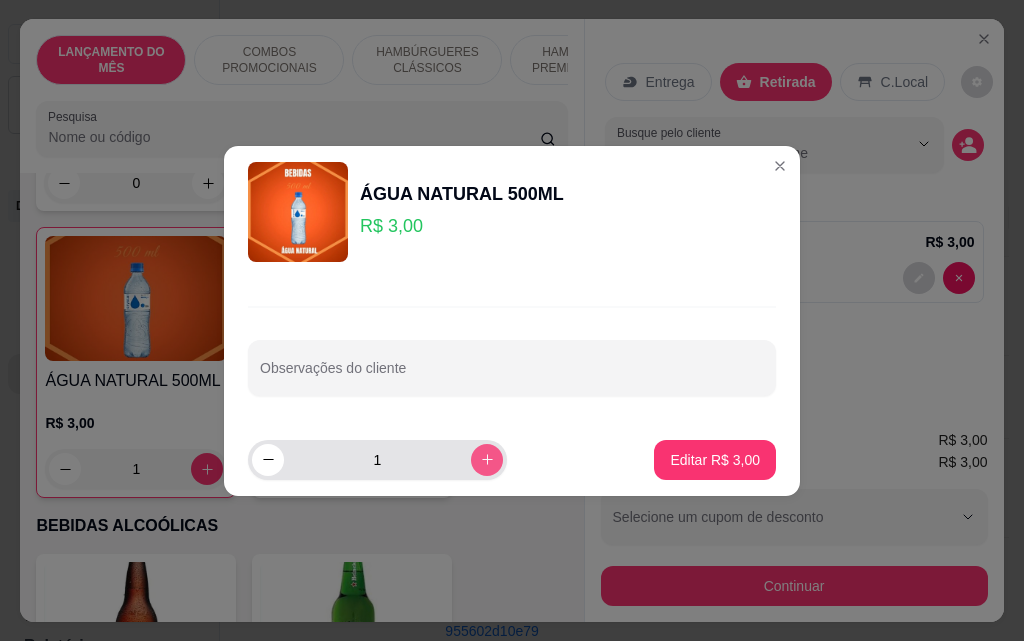 click at bounding box center (487, 460) 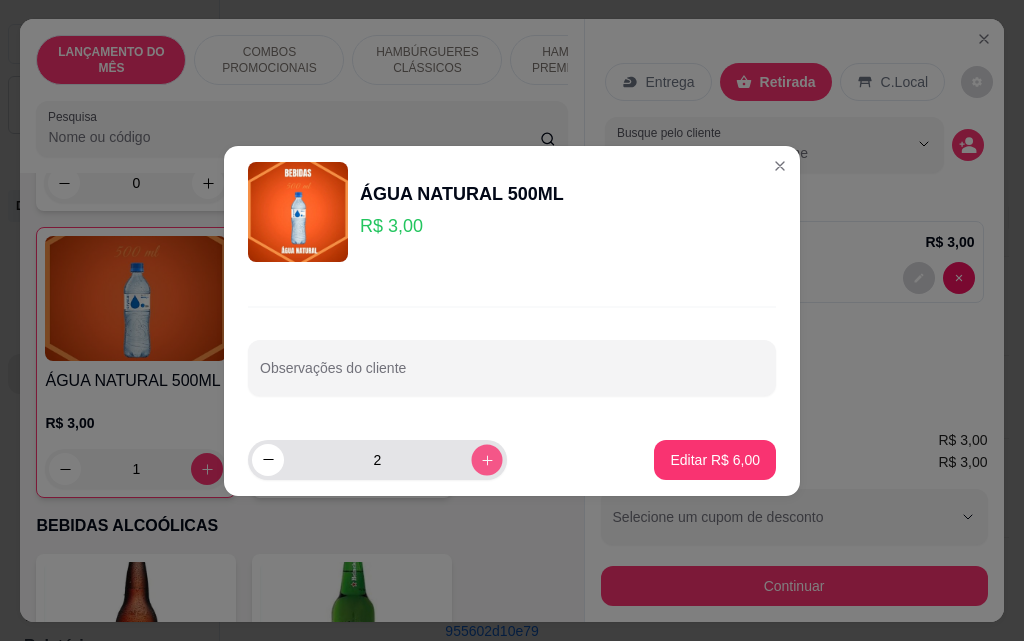 click at bounding box center (486, 459) 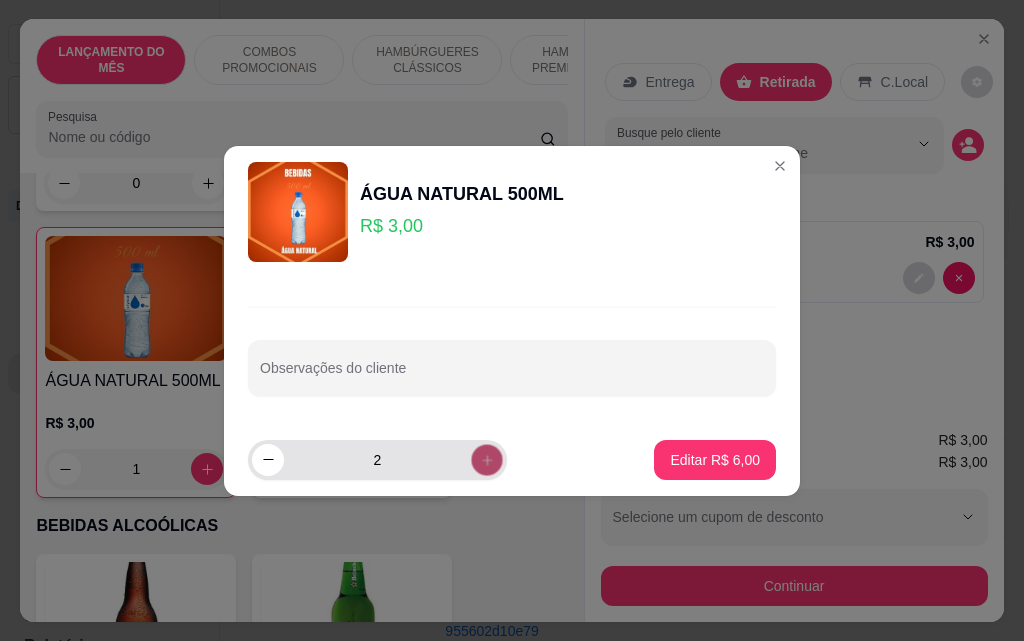 type on "3" 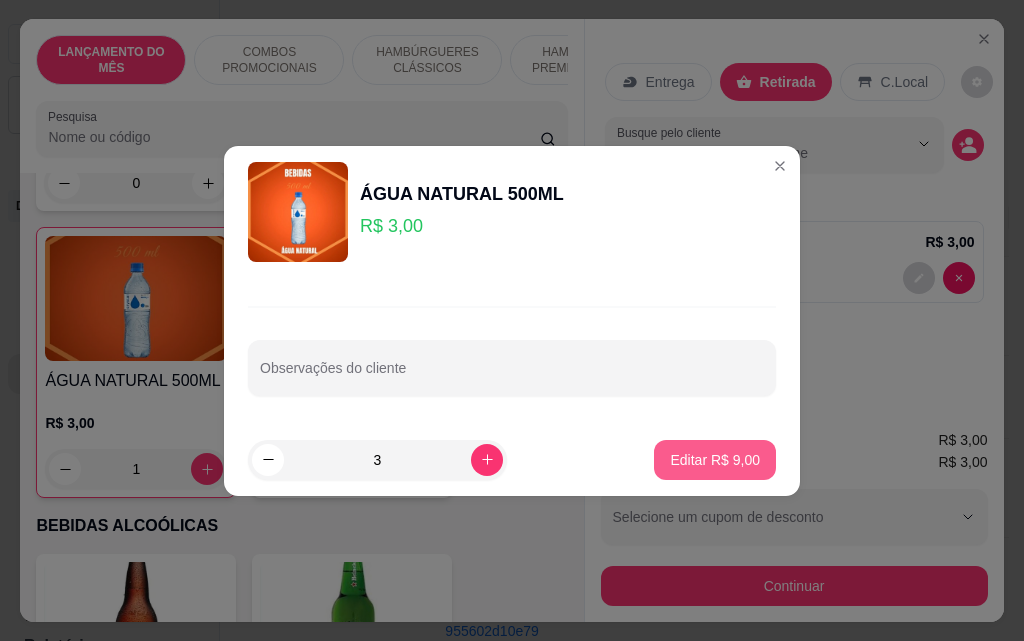 click on "Editar   R$ 9,00" at bounding box center [715, 460] 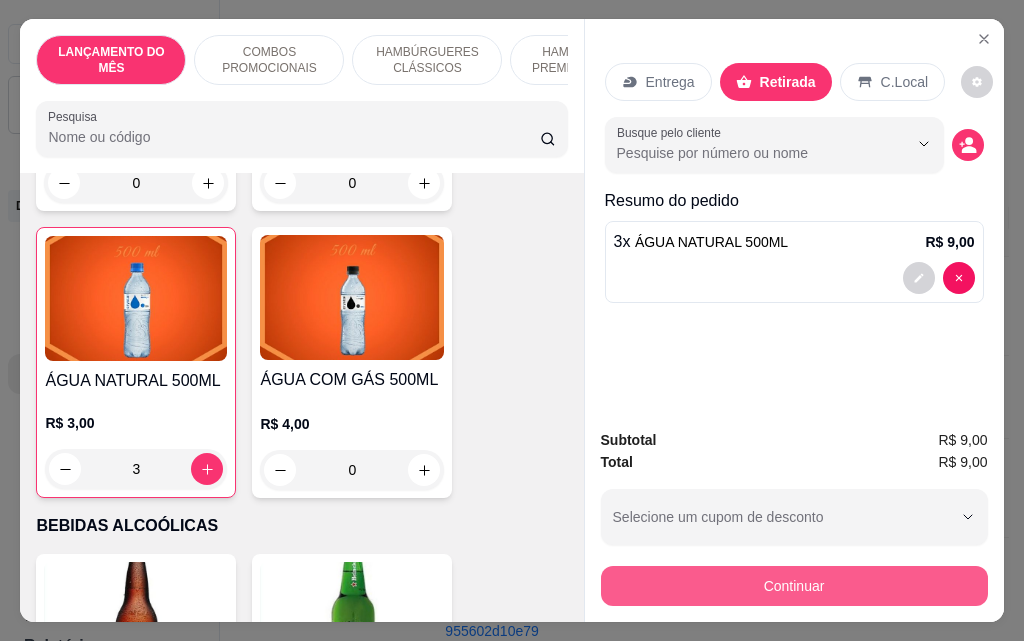 click on "Continuar" at bounding box center (794, 586) 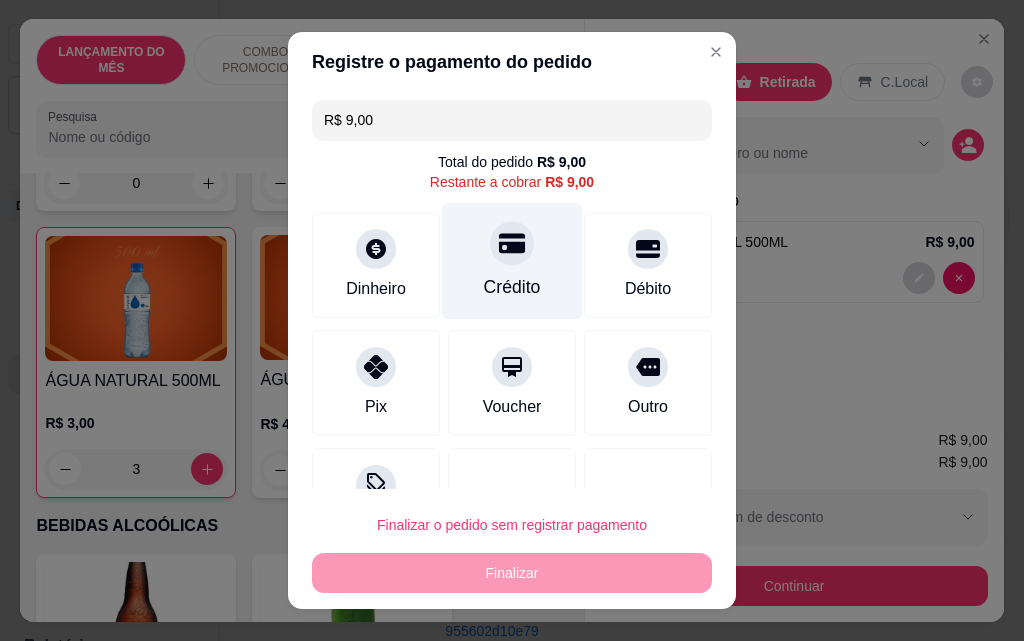 click on "Crédito" at bounding box center [512, 261] 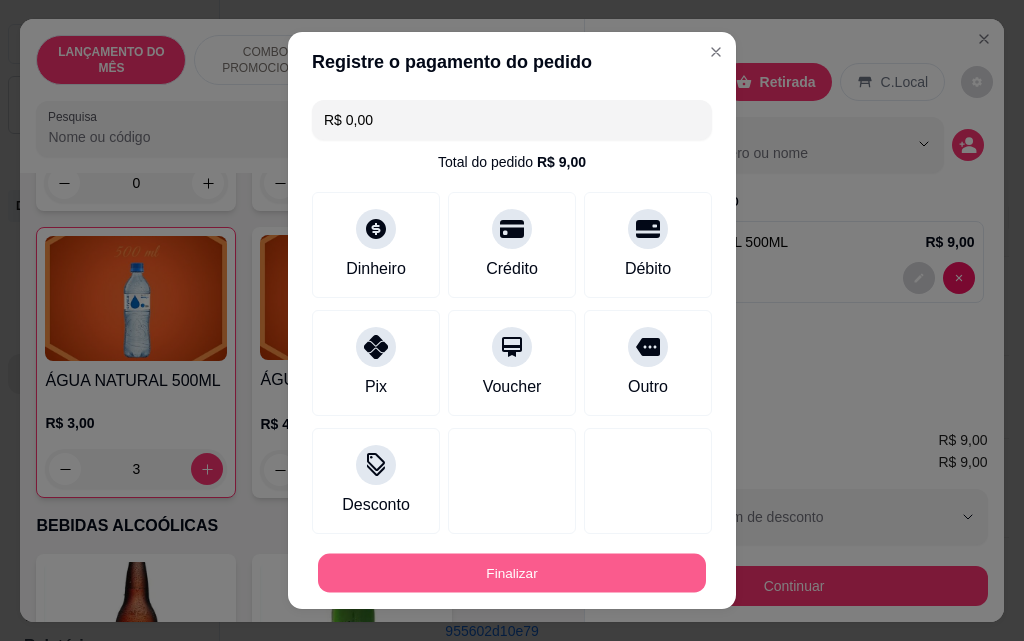 click on "Finalizar" at bounding box center [512, 573] 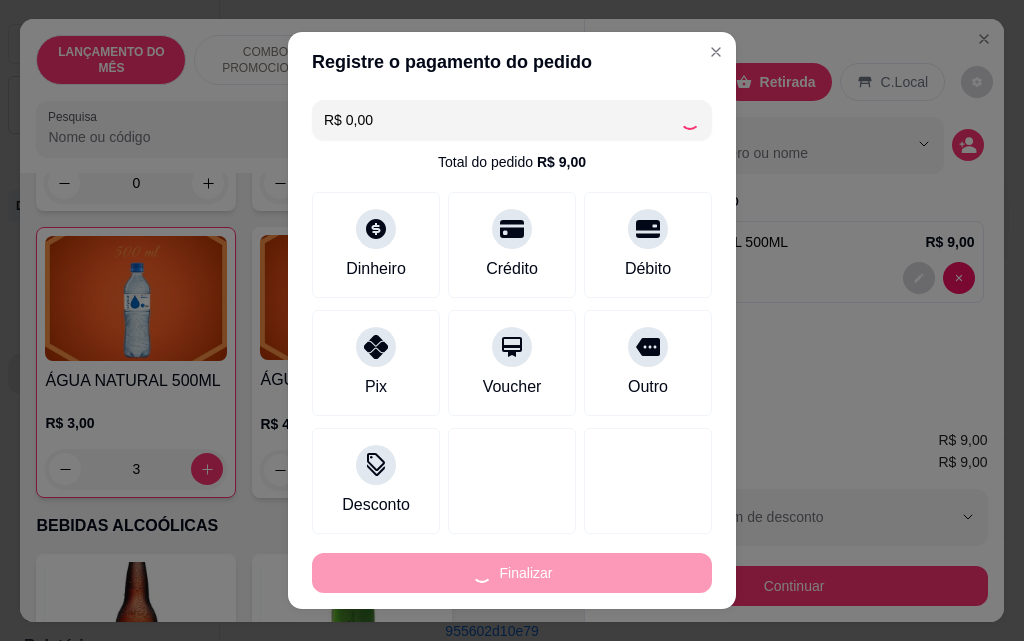 type on "0" 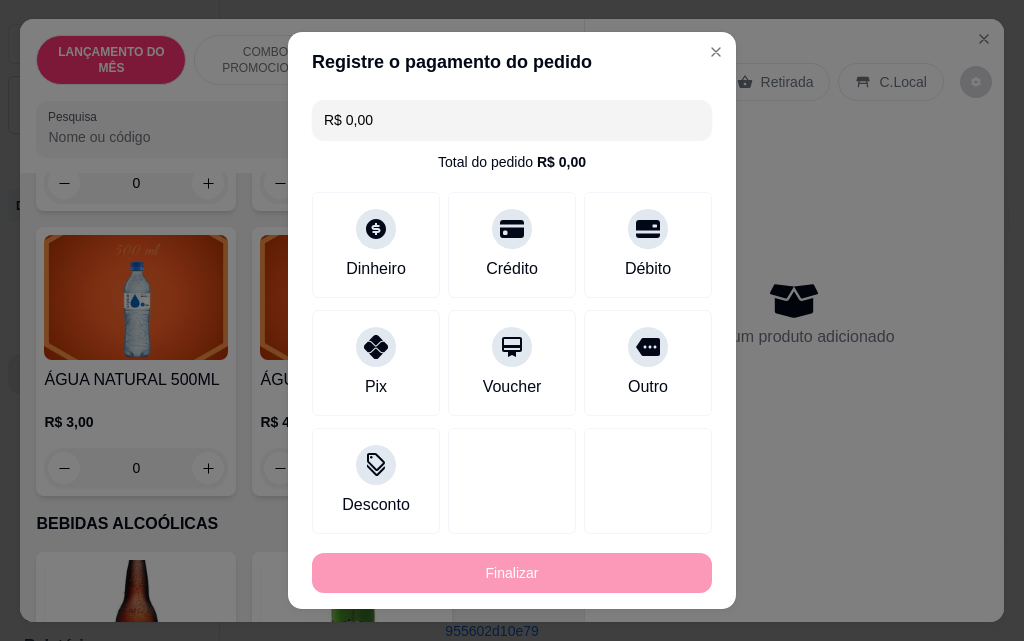 type on "-R$ 9,00" 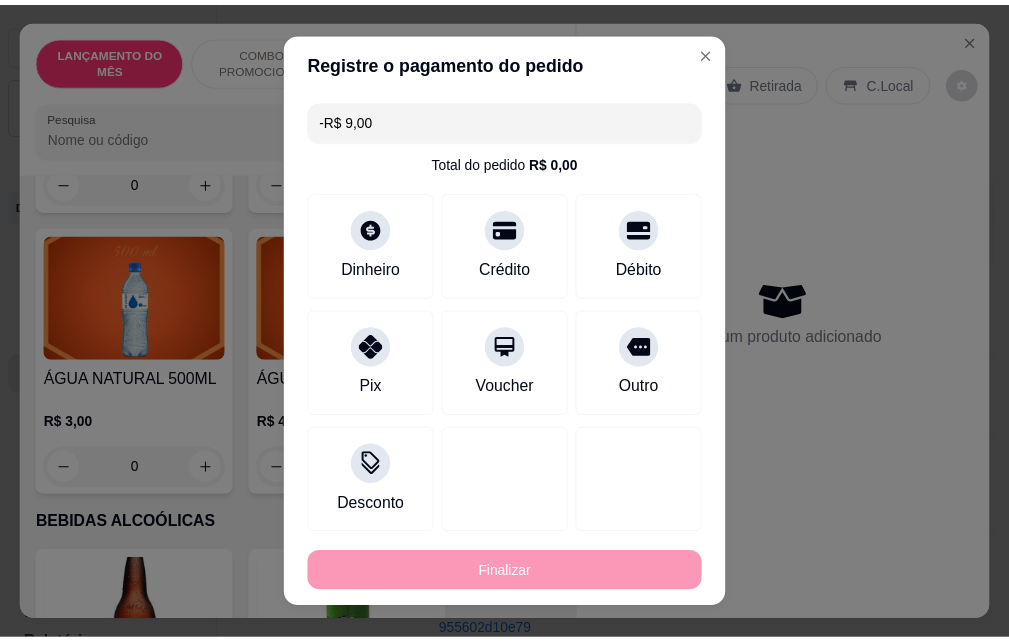 scroll, scrollTop: 9300, scrollLeft: 0, axis: vertical 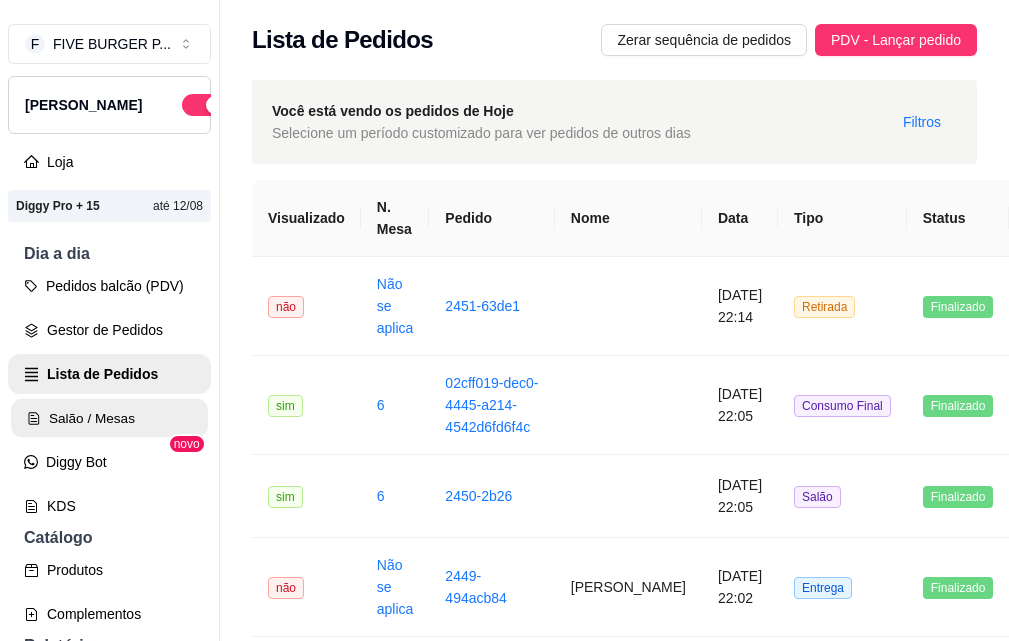 click on "Salão / Mesas" at bounding box center (109, 418) 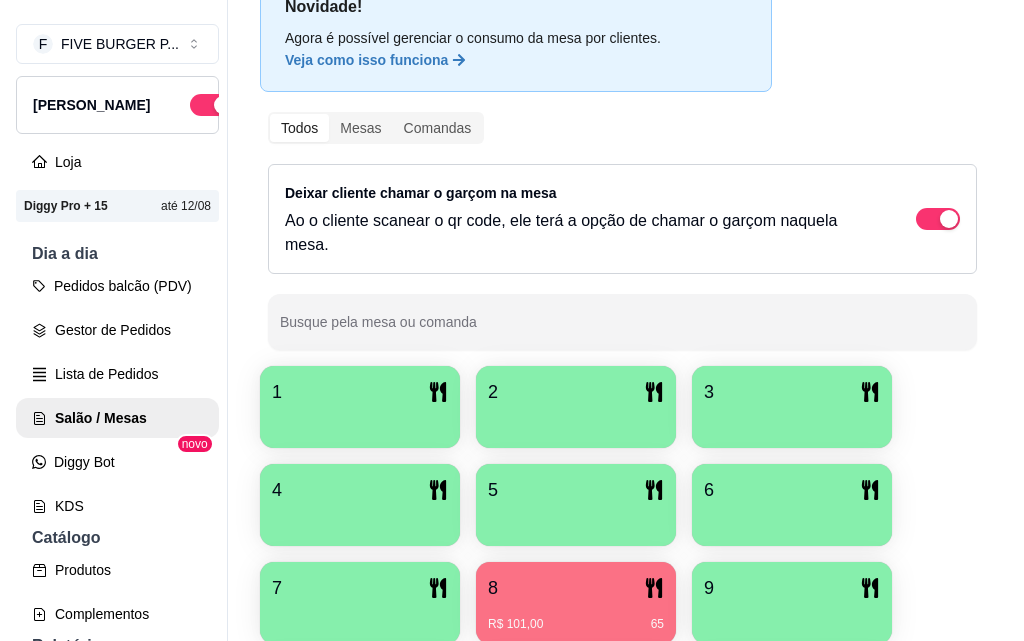 scroll, scrollTop: 500, scrollLeft: 0, axis: vertical 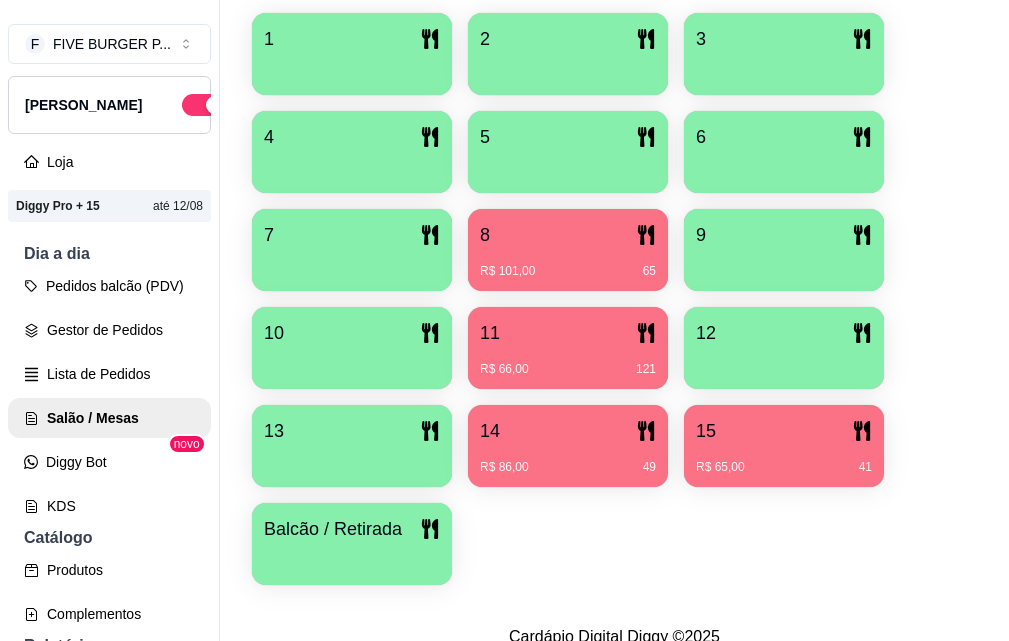 click on "8" at bounding box center (568, 235) 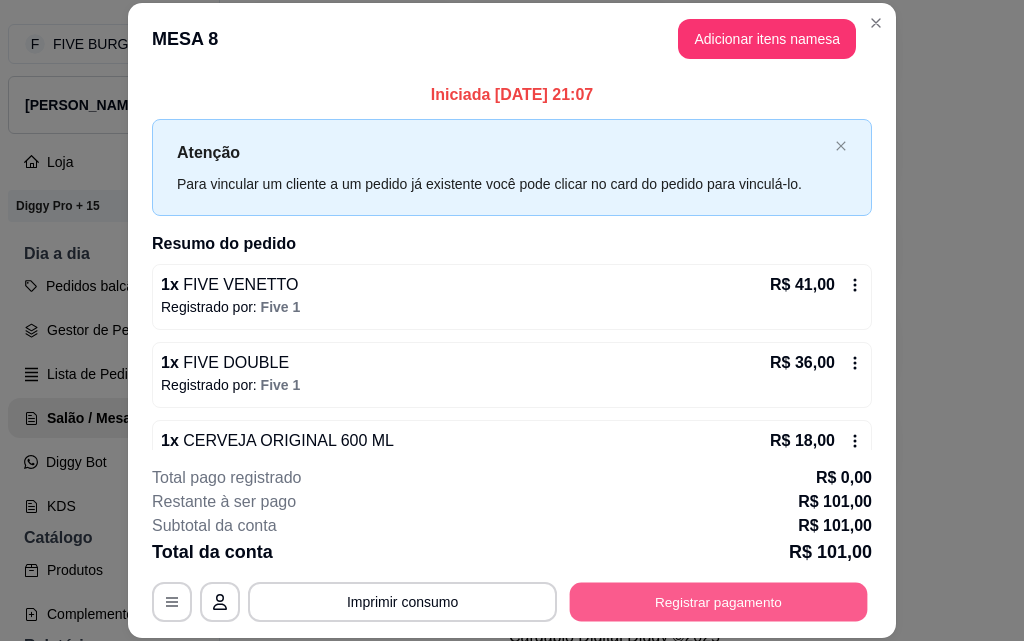 click on "Registrar pagamento" at bounding box center [719, 601] 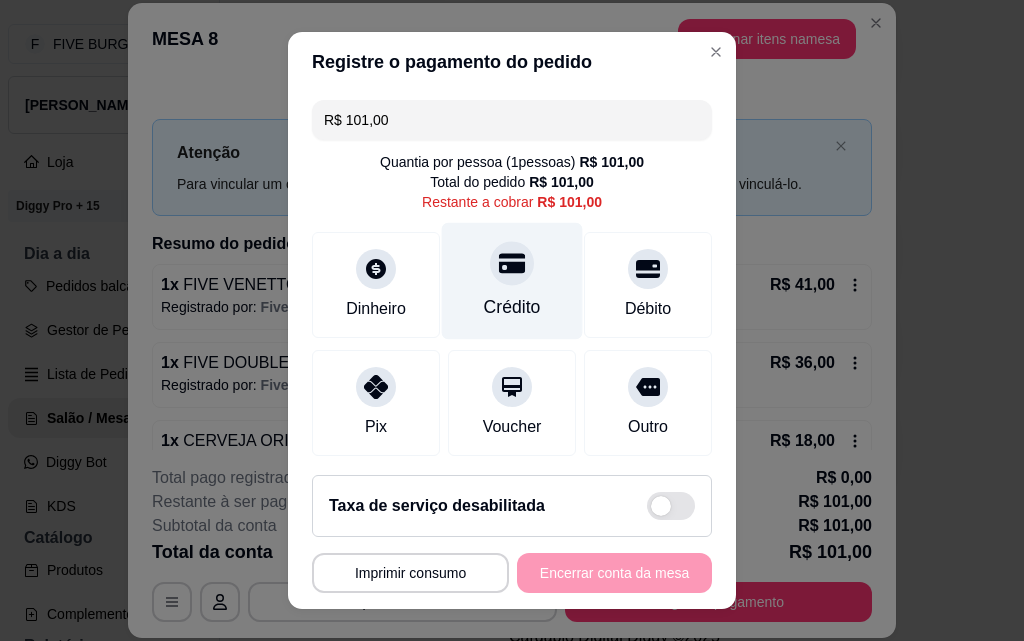 click on "Crédito" at bounding box center [512, 281] 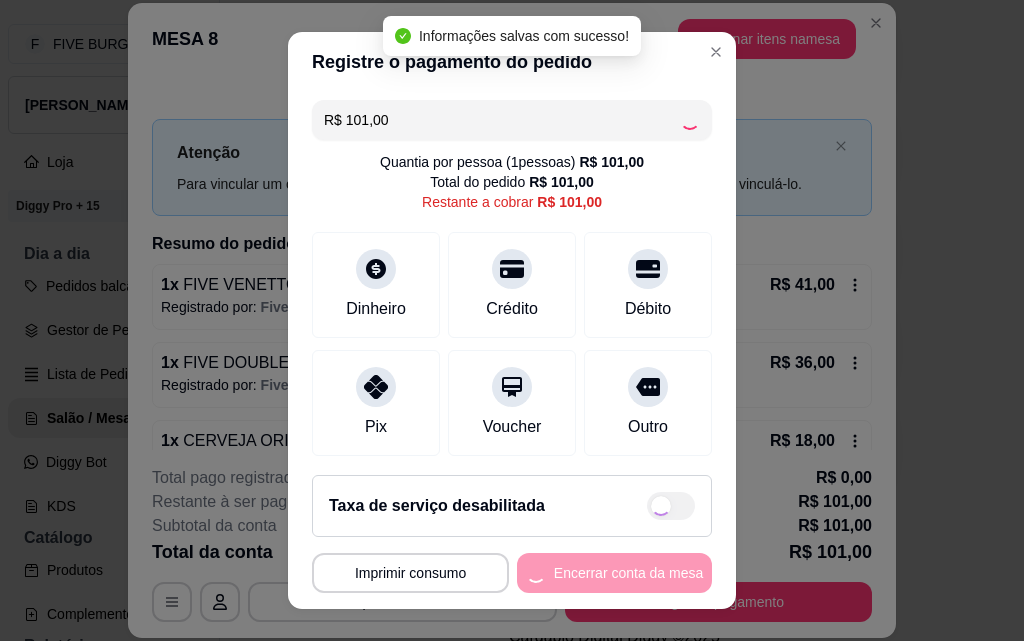 type on "R$ 0,00" 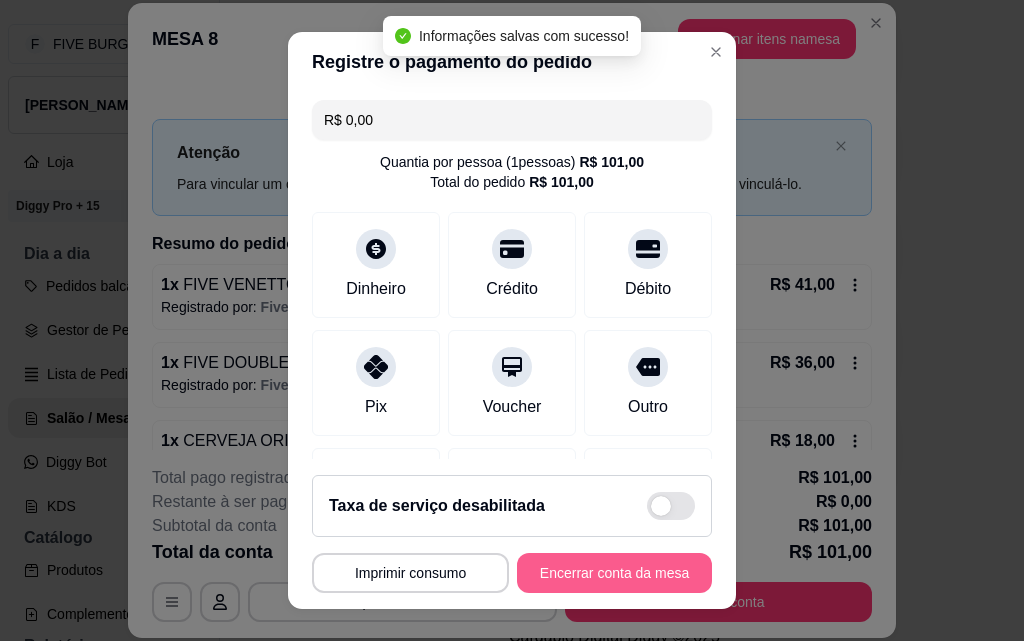 click on "Encerrar conta da mesa" at bounding box center (614, 573) 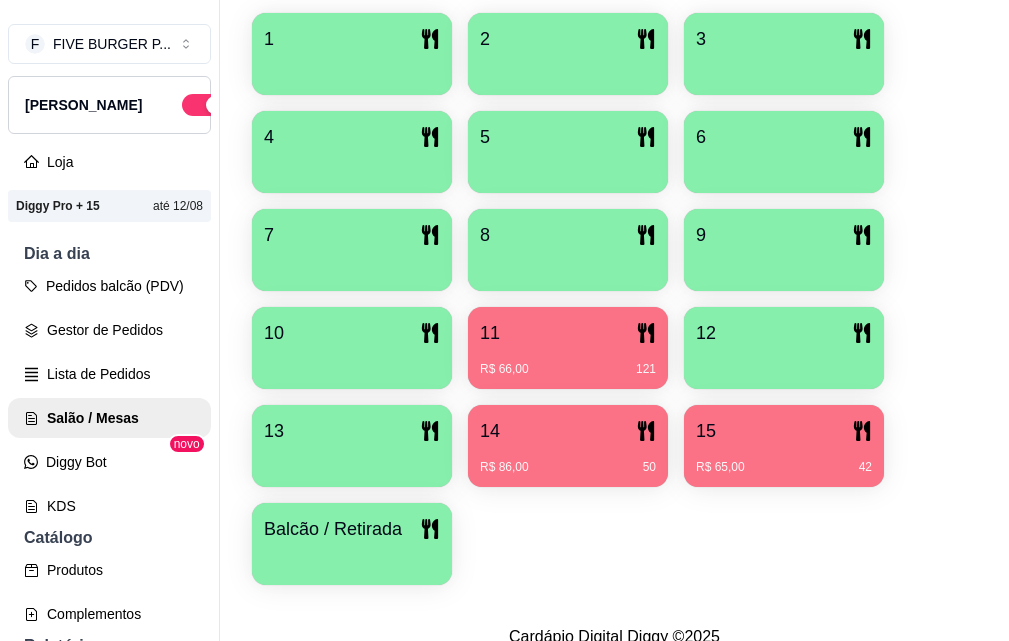 click on "R$ 66,00 121" at bounding box center [568, 362] 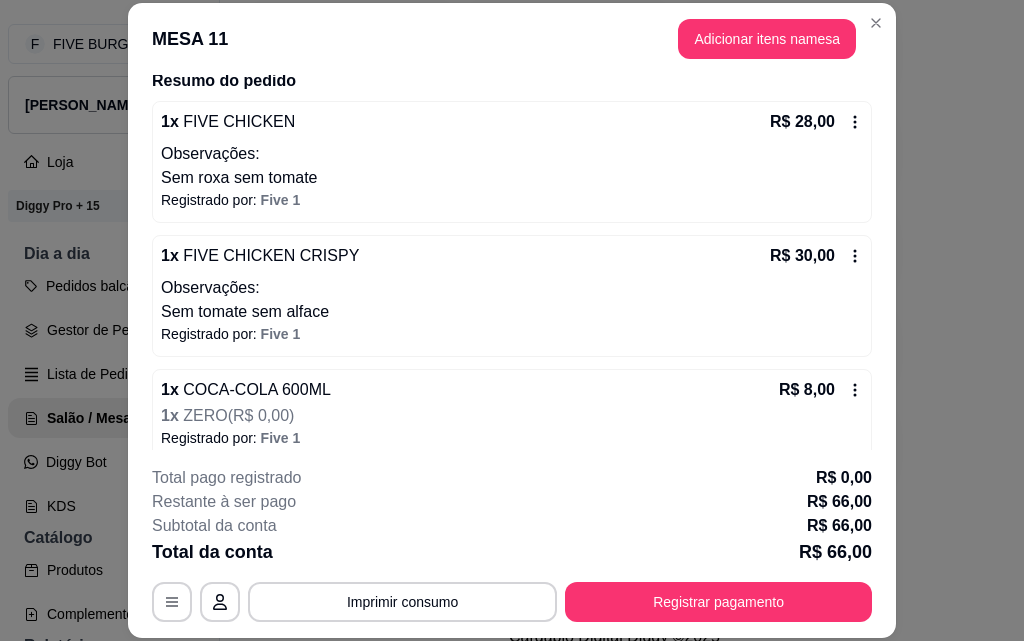 scroll, scrollTop: 182, scrollLeft: 0, axis: vertical 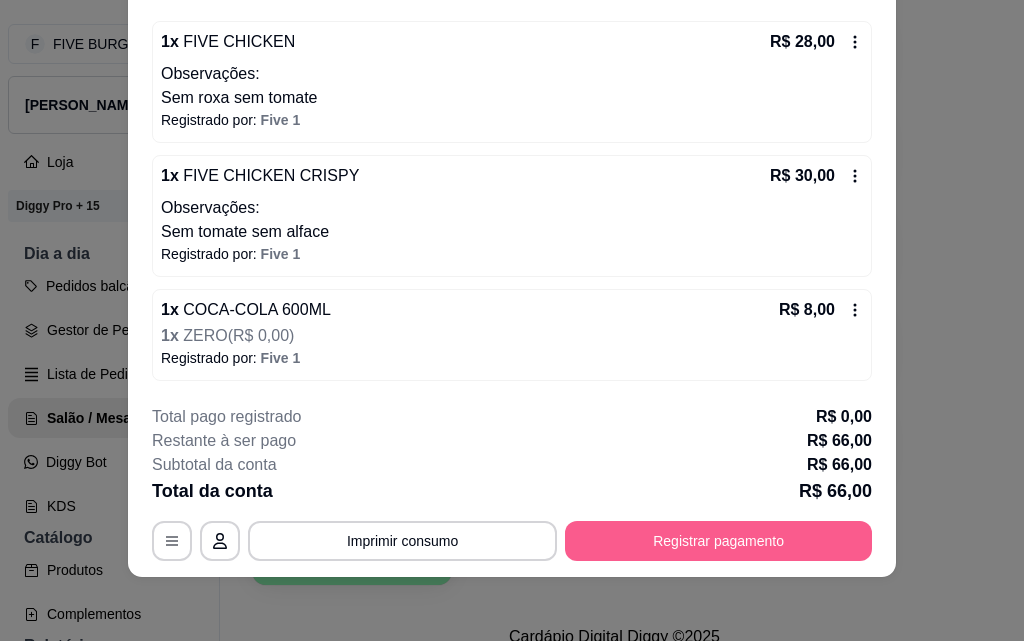 click on "Registrar pagamento" at bounding box center [718, 541] 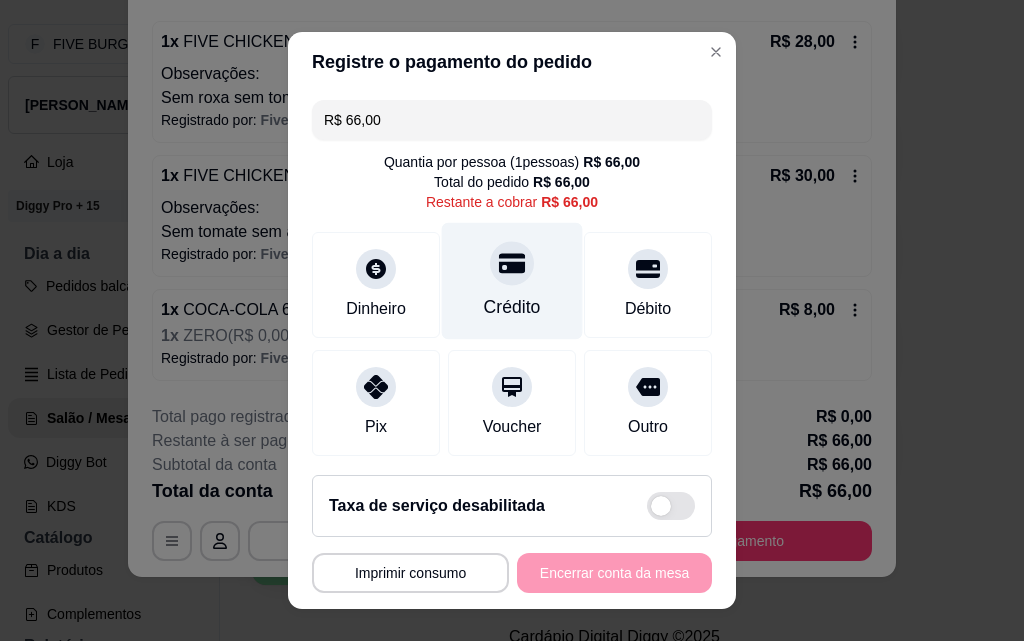 click on "Crédito" at bounding box center [512, 281] 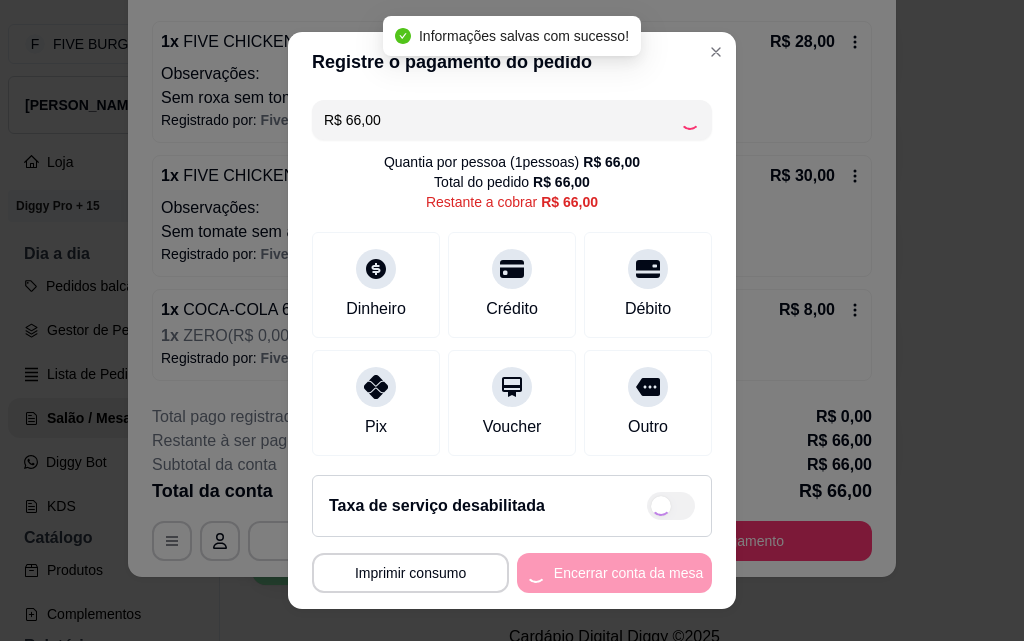 type on "R$ 0,00" 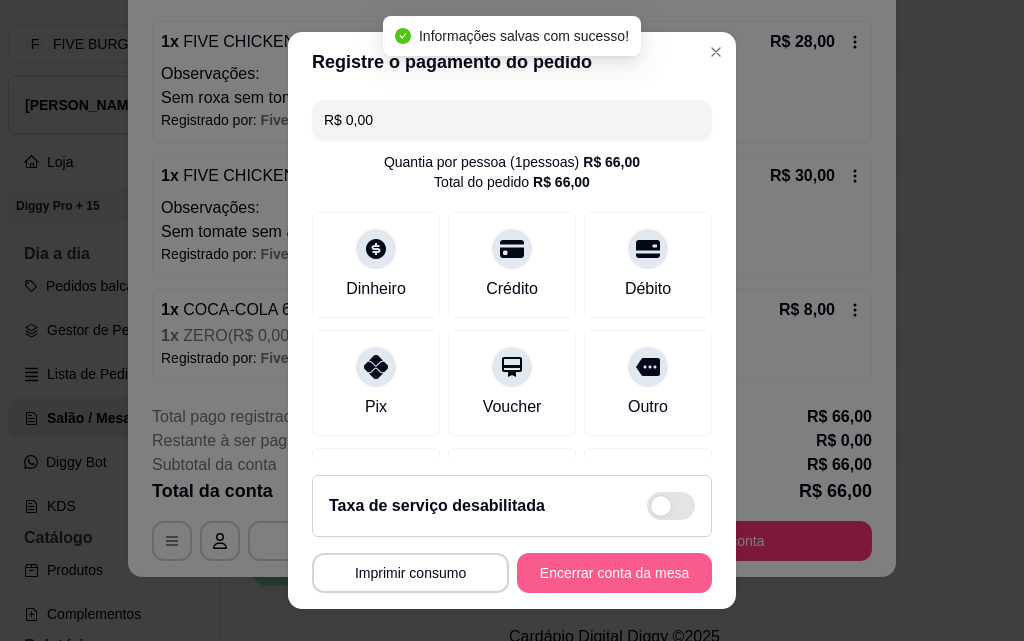 click on "Encerrar conta da mesa" at bounding box center (614, 573) 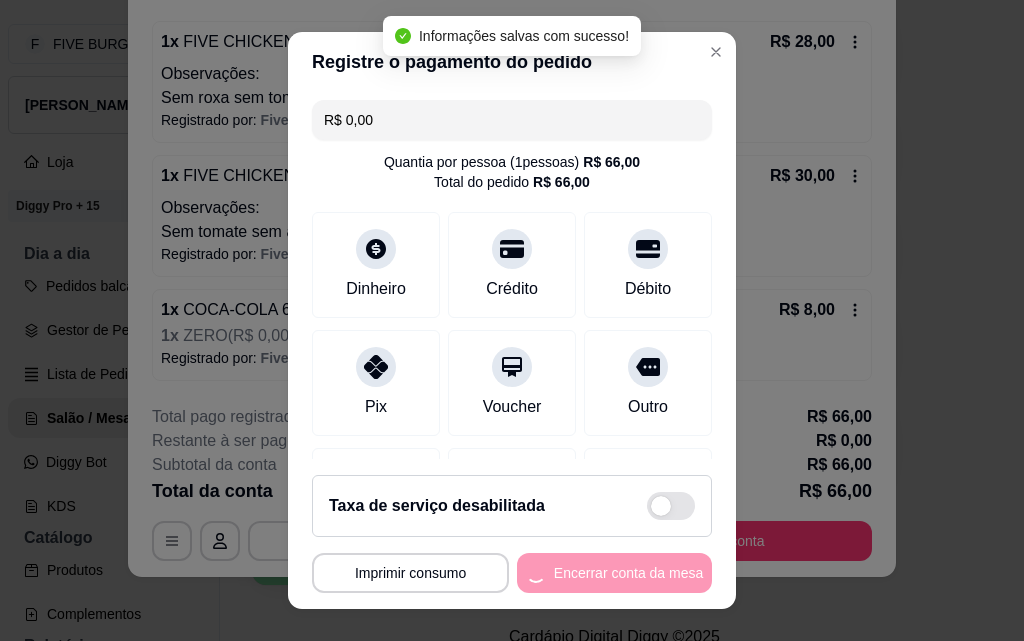 scroll, scrollTop: 0, scrollLeft: 0, axis: both 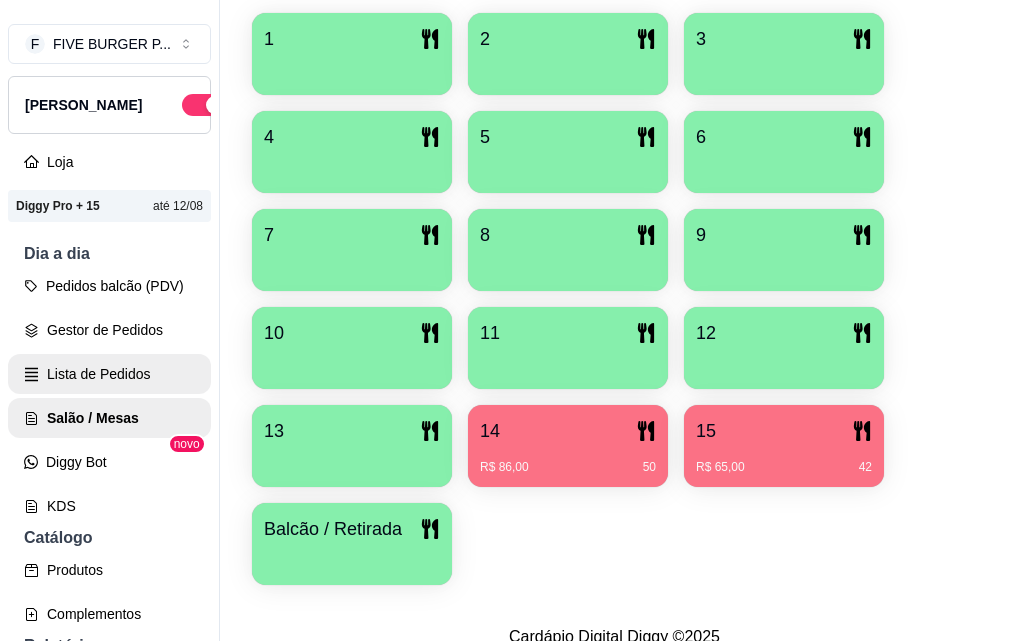 click on "Lista de Pedidos" at bounding box center (109, 374) 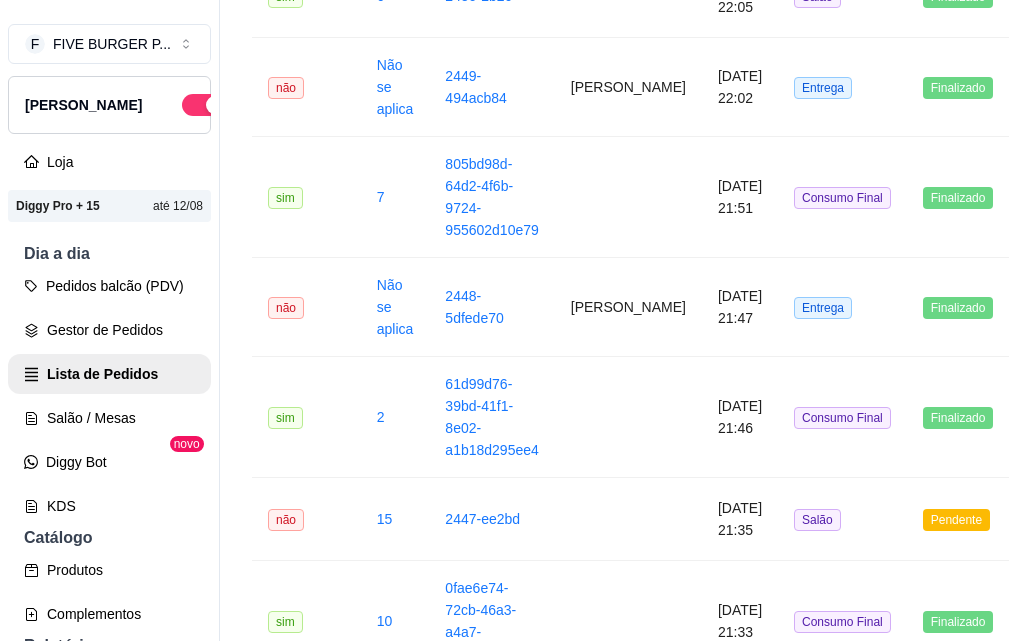 scroll, scrollTop: 0, scrollLeft: 0, axis: both 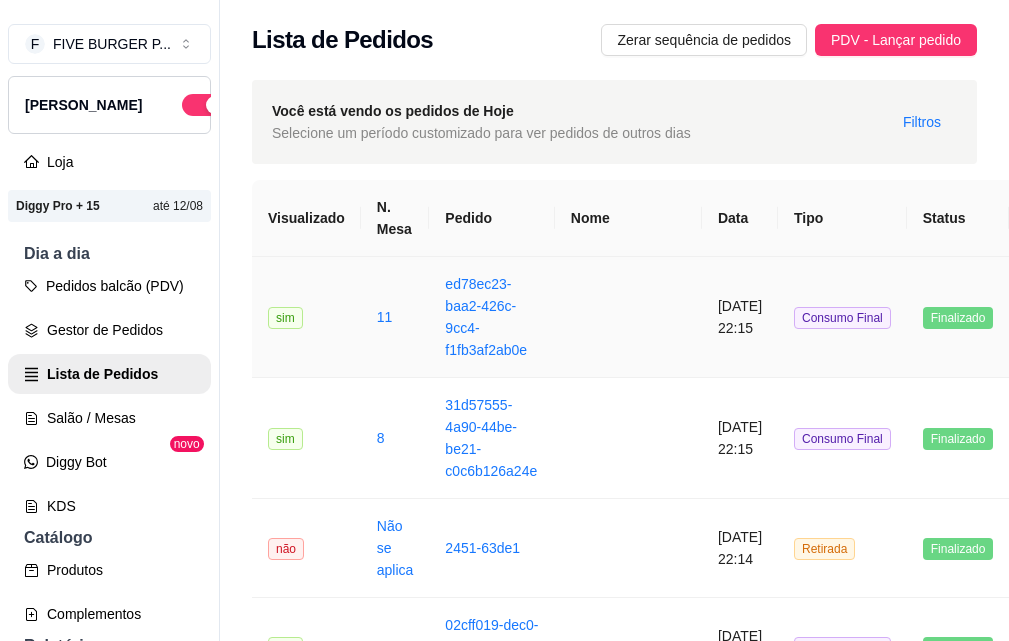 click on "ed78ec23-baa2-426c-9cc4-f1fb3af2ab0e" at bounding box center (491, 317) 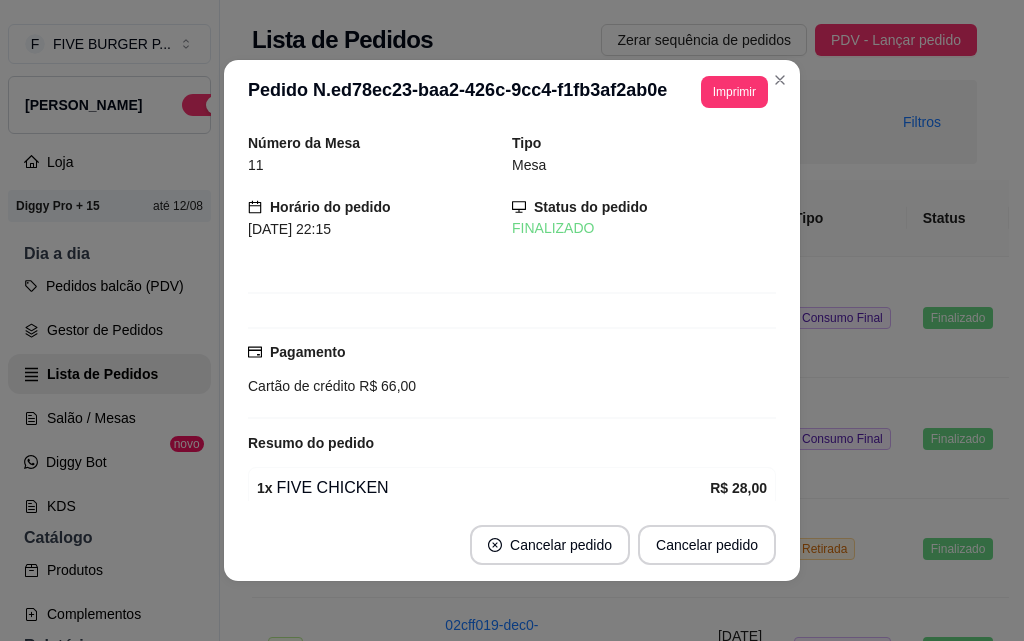 click on "Imprimir" at bounding box center (734, 92) 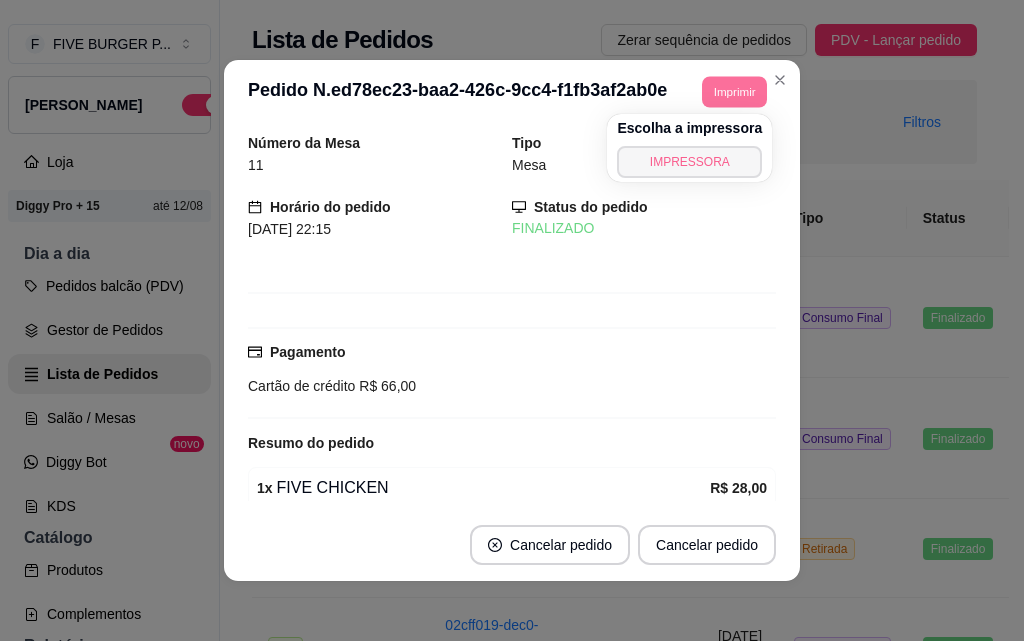 click on "IMPRESSORA" at bounding box center [689, 162] 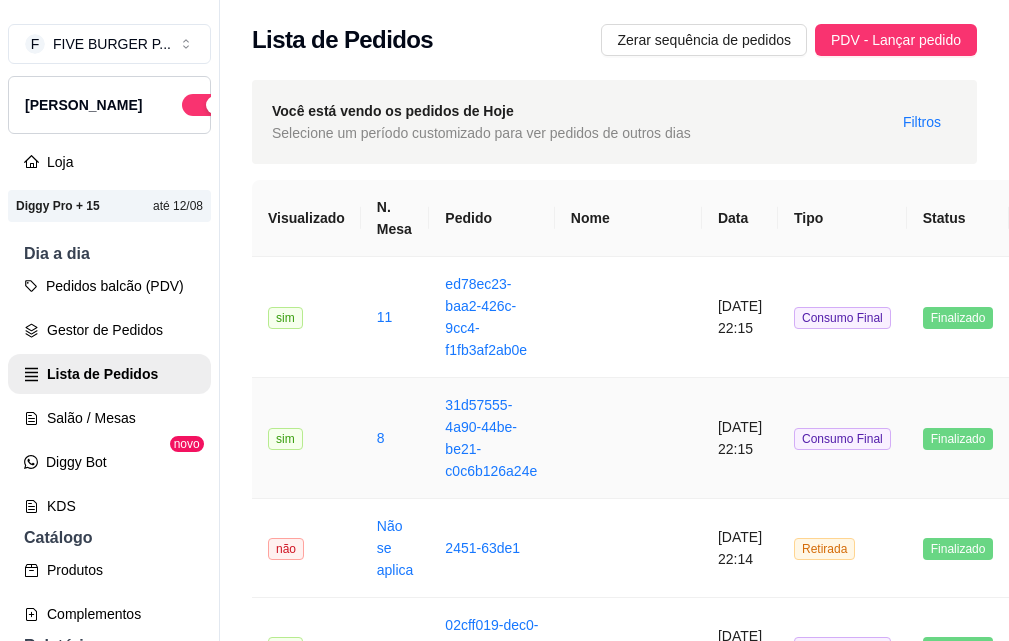 click on "[DATE] 22:15" at bounding box center [740, 438] 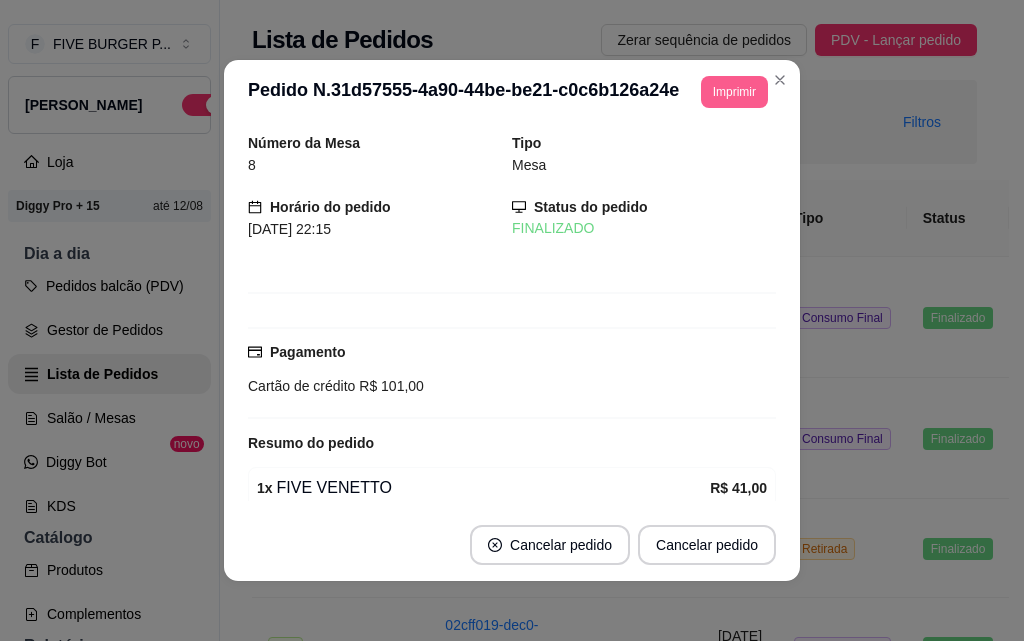 click on "Imprimir" at bounding box center (734, 92) 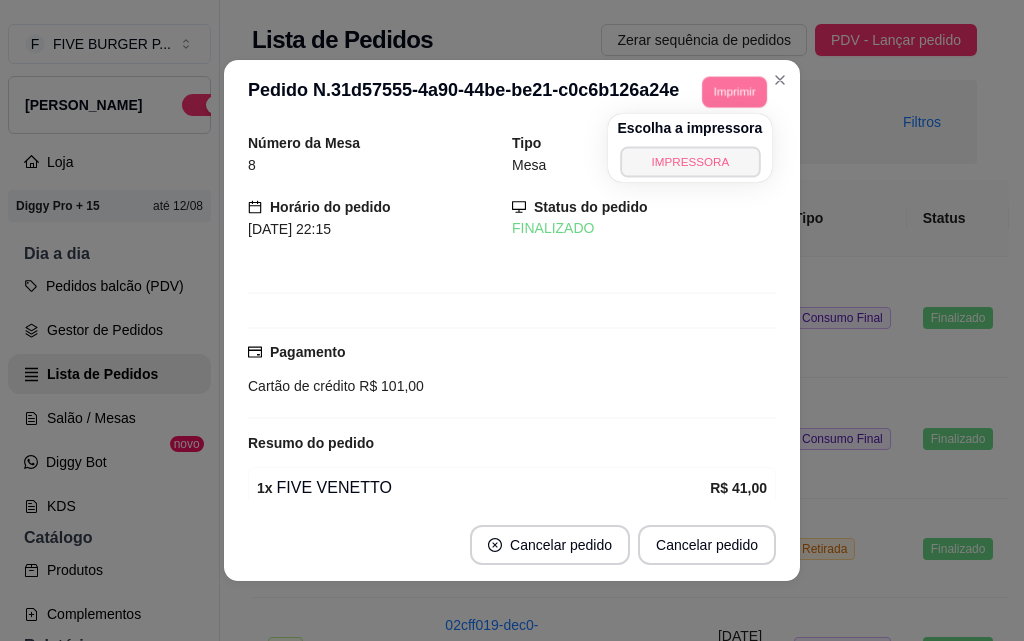 click on "IMPRESSORA" at bounding box center (690, 161) 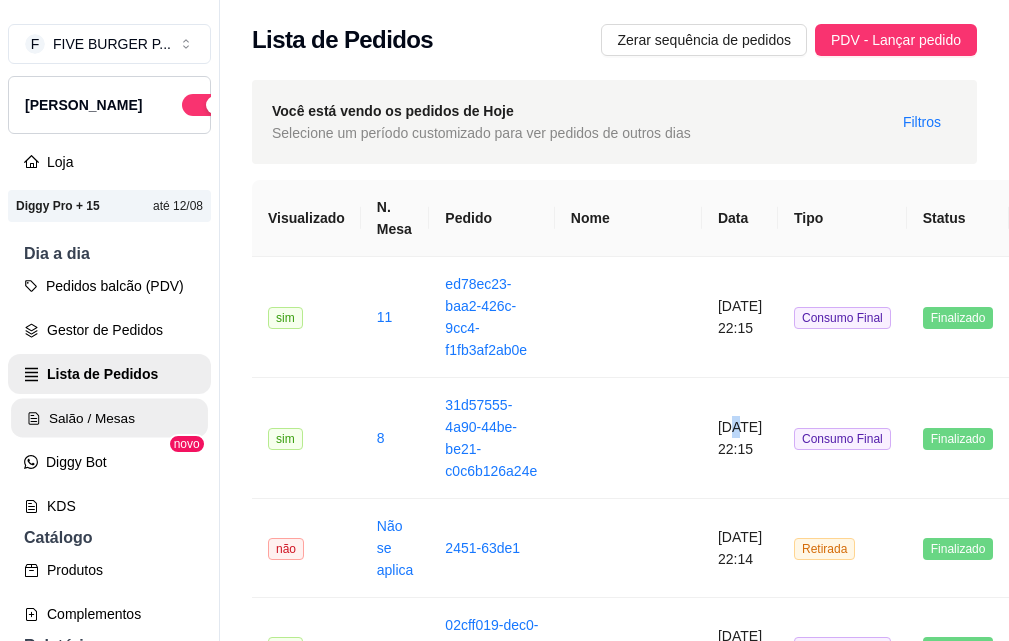 click on "Salão / Mesas" at bounding box center [109, 418] 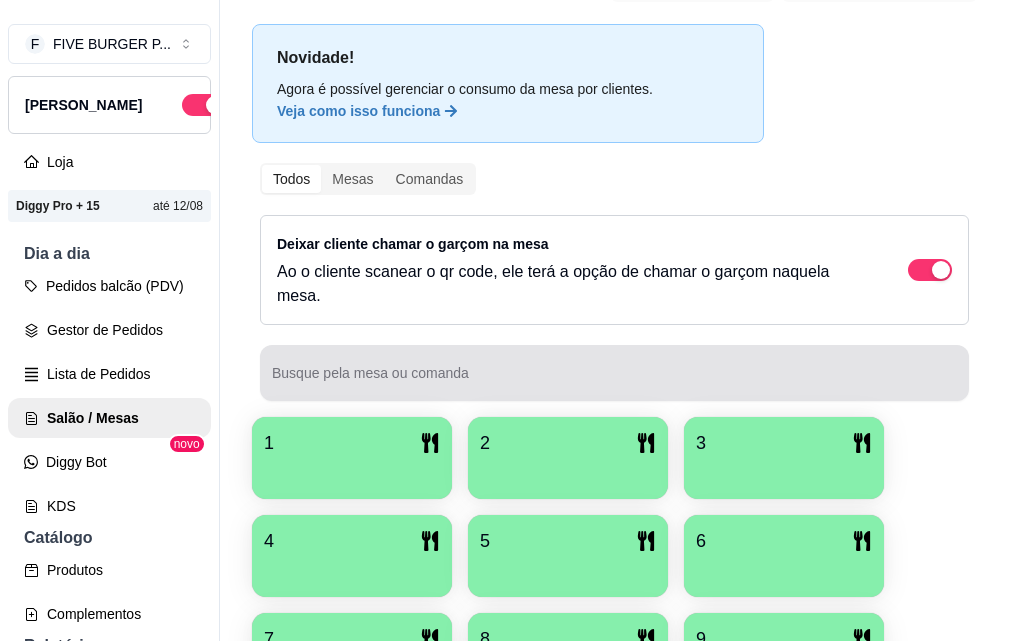 scroll, scrollTop: 500, scrollLeft: 0, axis: vertical 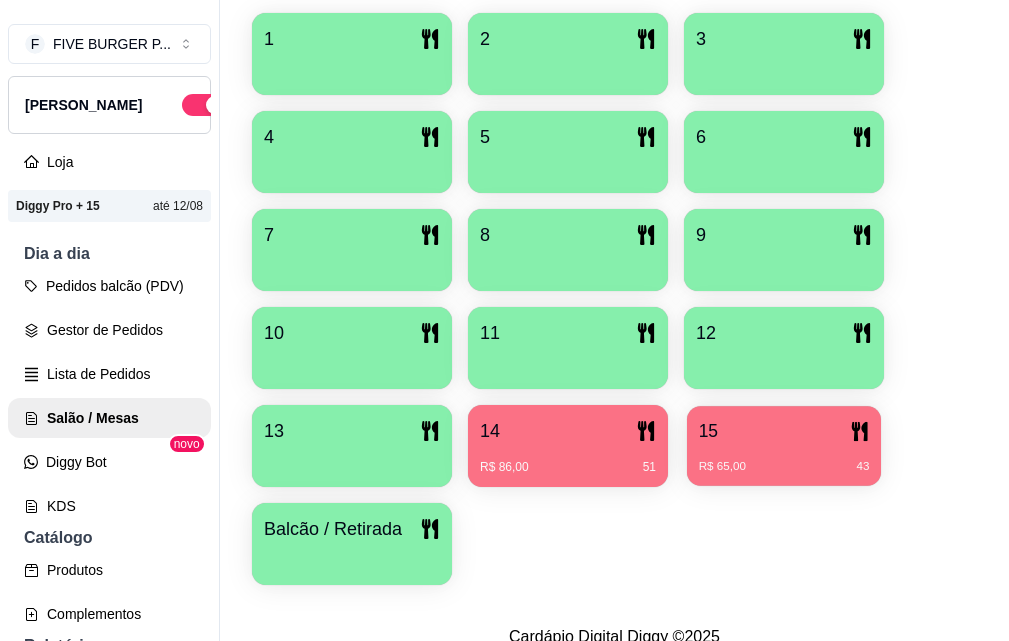 click on "15" at bounding box center [784, 431] 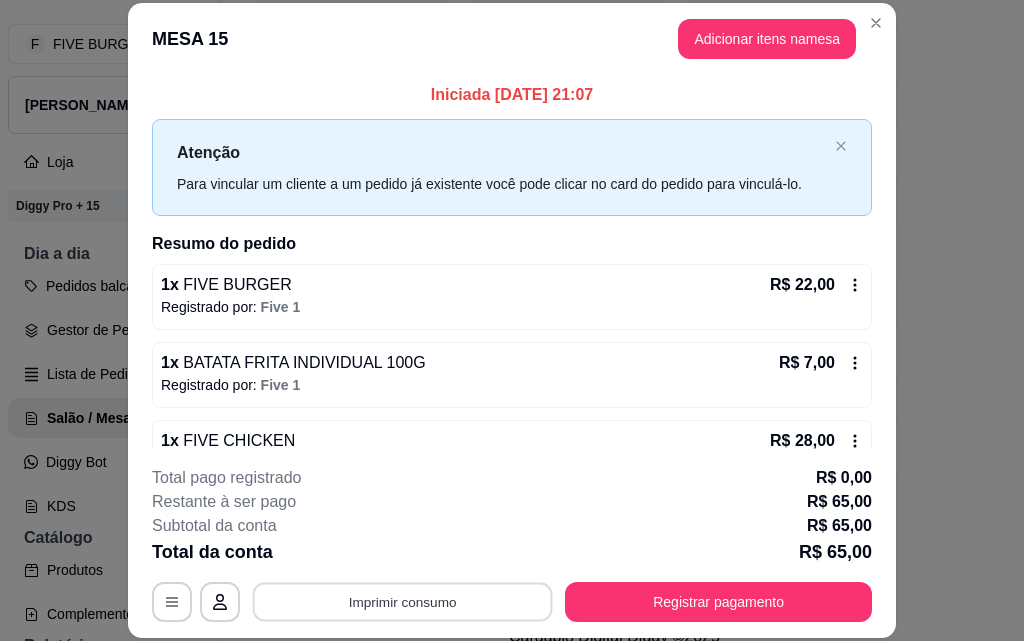 click on "Imprimir consumo" at bounding box center [403, 601] 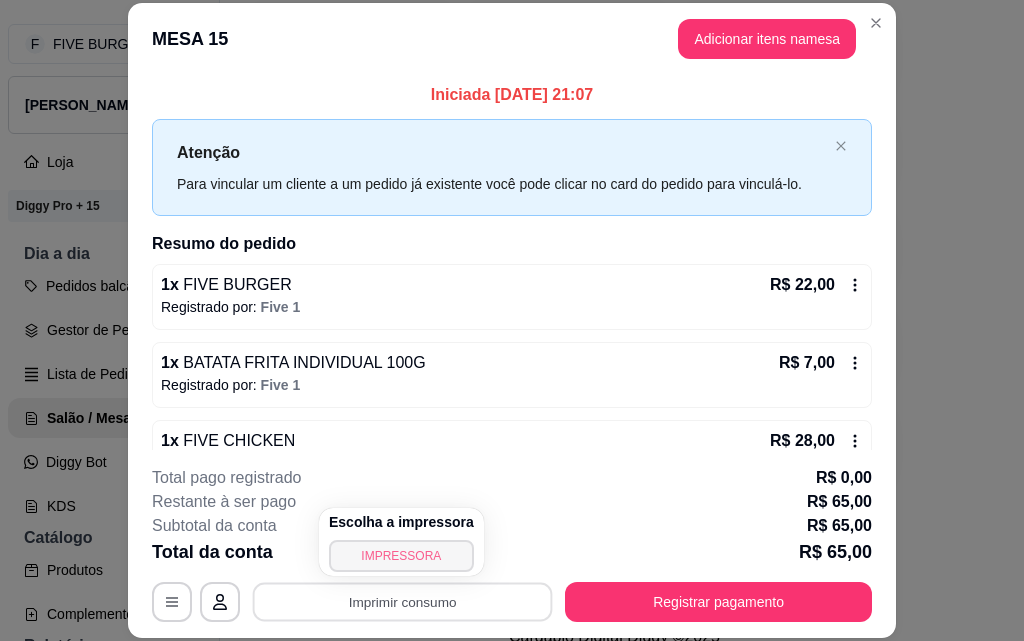 click on "IMPRESSORA" at bounding box center [401, 556] 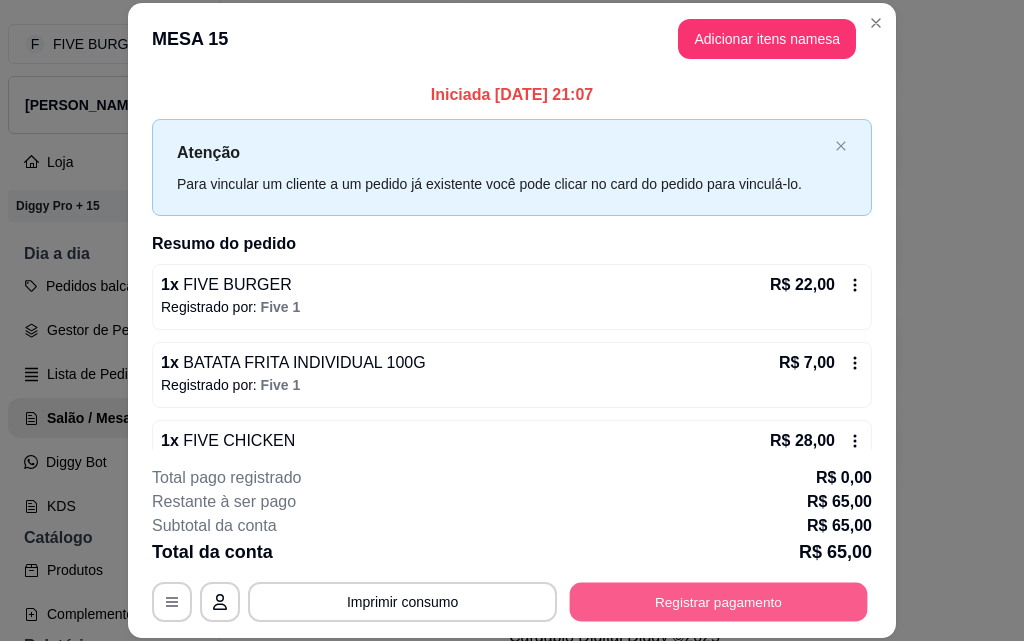 click on "Registrar pagamento" at bounding box center [719, 601] 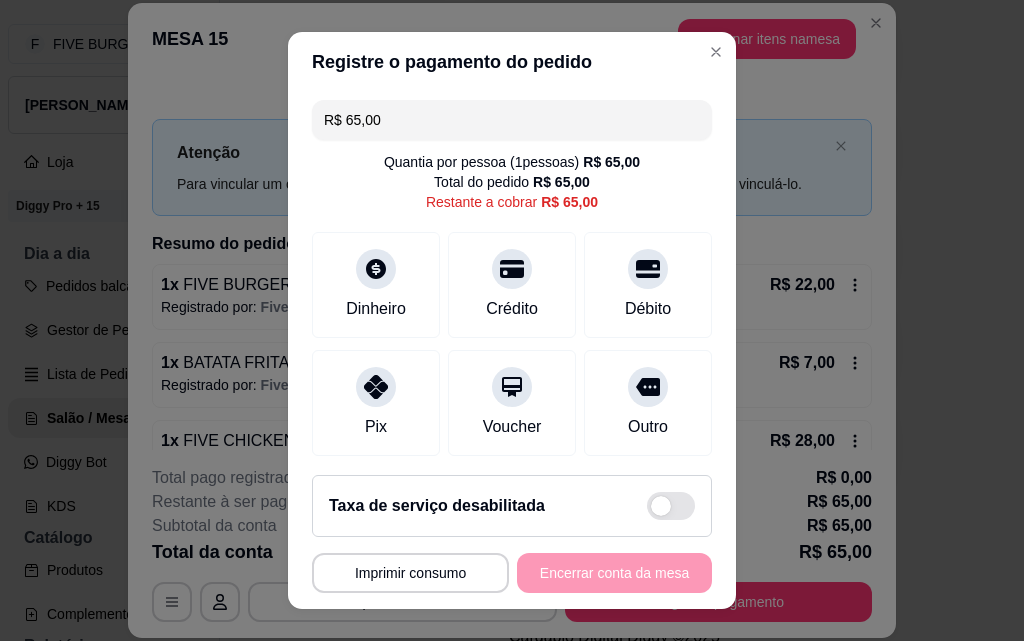drag, startPoint x: 453, startPoint y: 114, endPoint x: 214, endPoint y: 94, distance: 239.83536 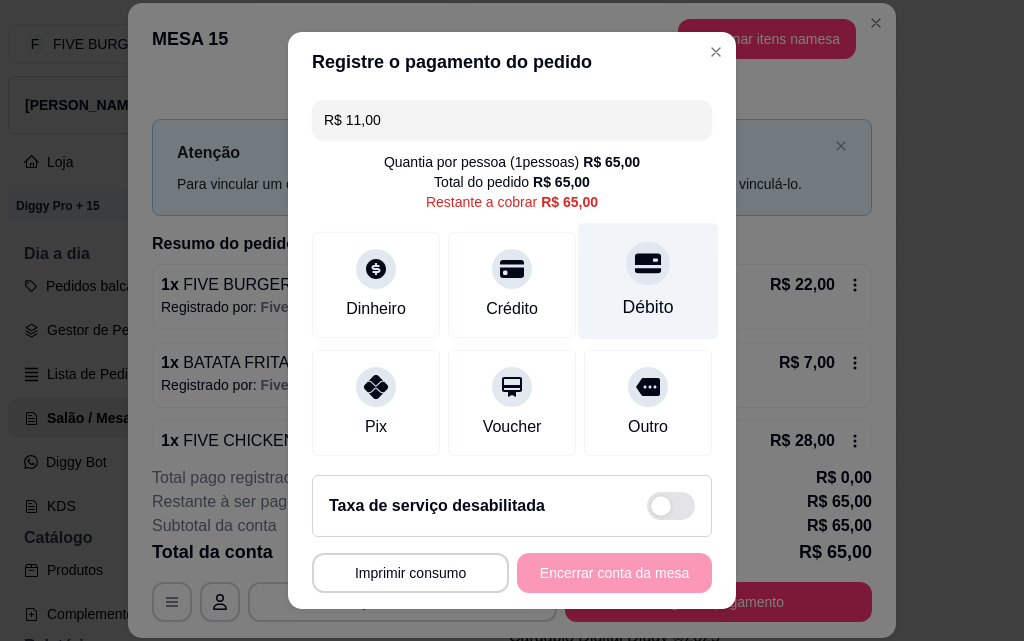 click 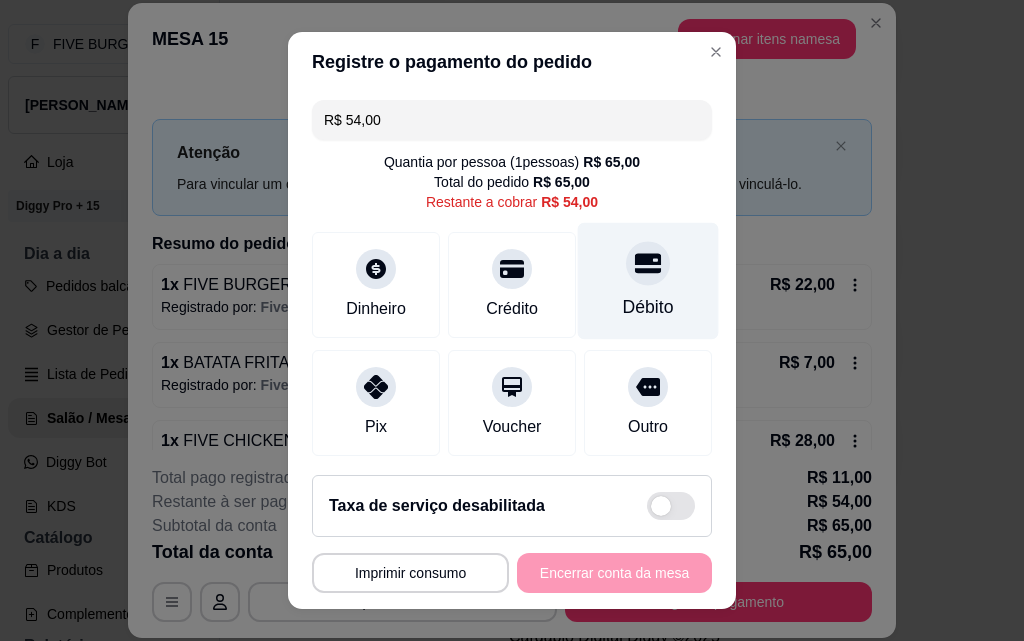 click at bounding box center [648, 263] 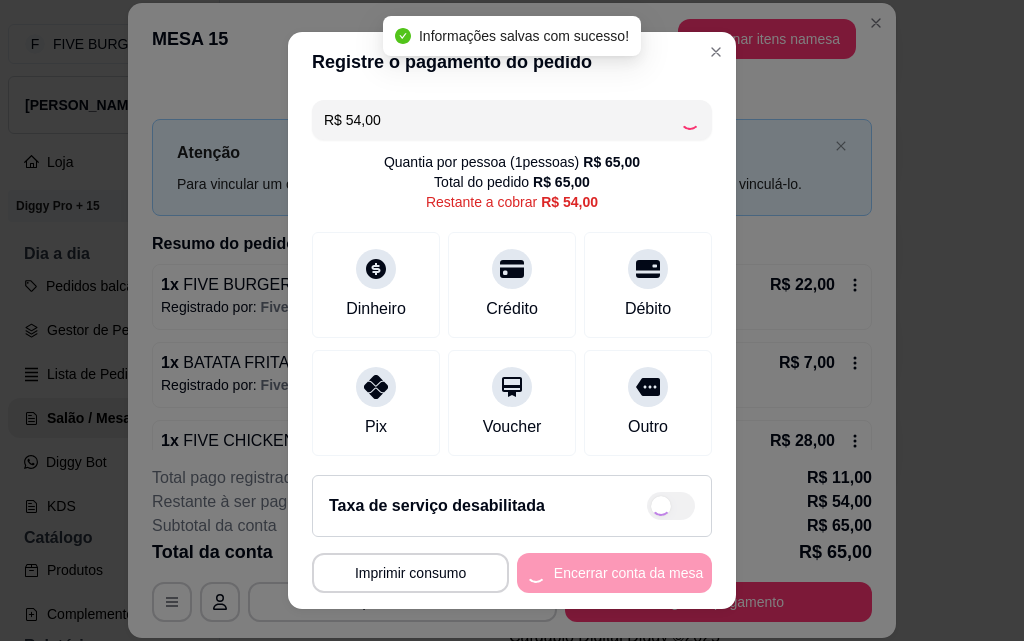 type on "R$ 0,00" 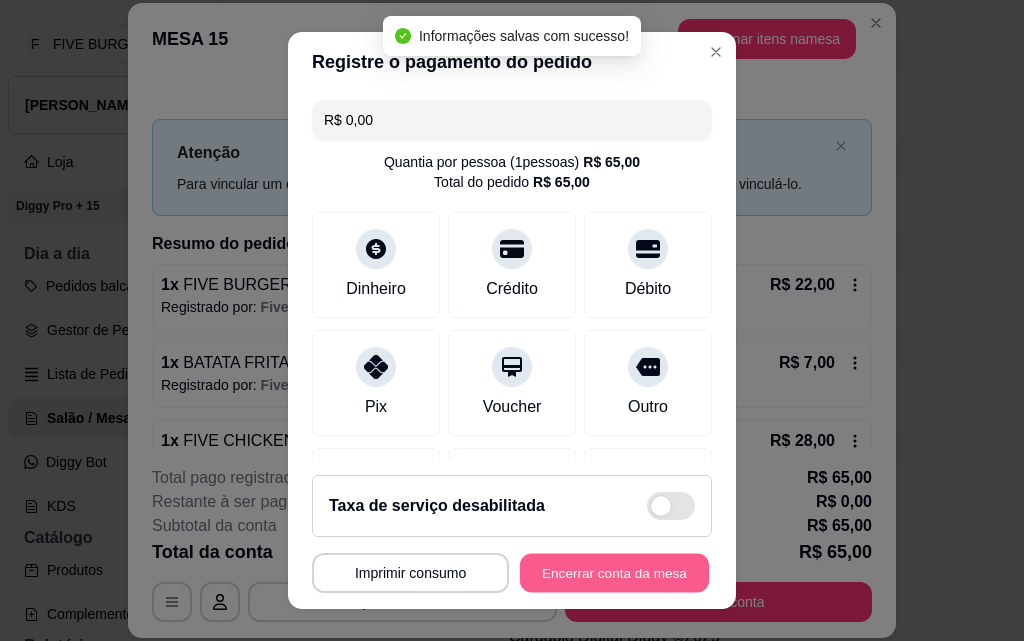 click on "Encerrar conta da mesa" at bounding box center (614, 573) 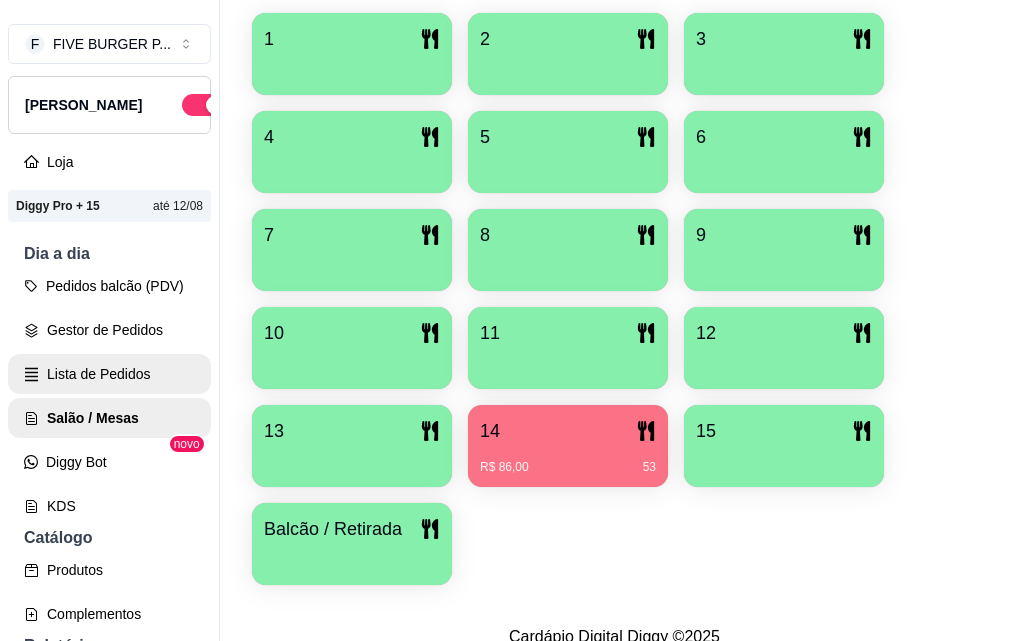 click on "Lista de Pedidos" at bounding box center [109, 374] 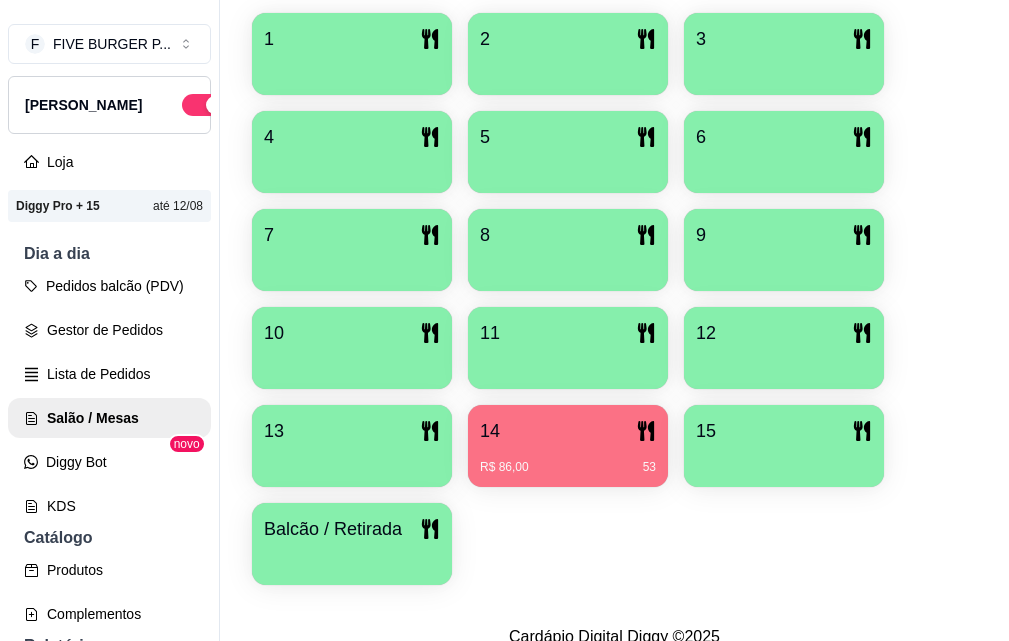 scroll, scrollTop: 0, scrollLeft: 0, axis: both 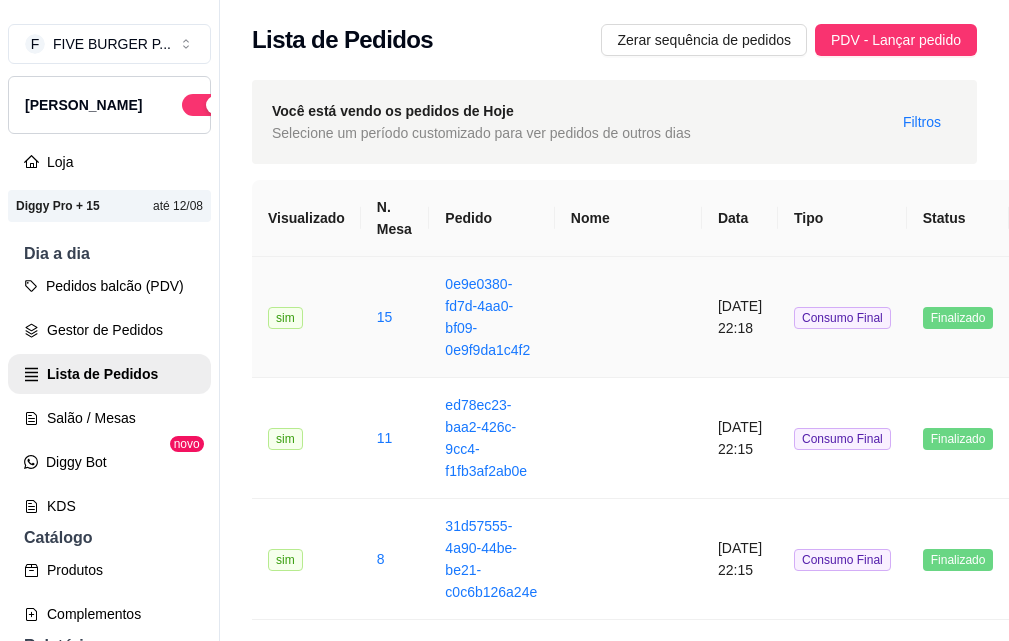 click on "[DATE] 22:18" at bounding box center [740, 317] 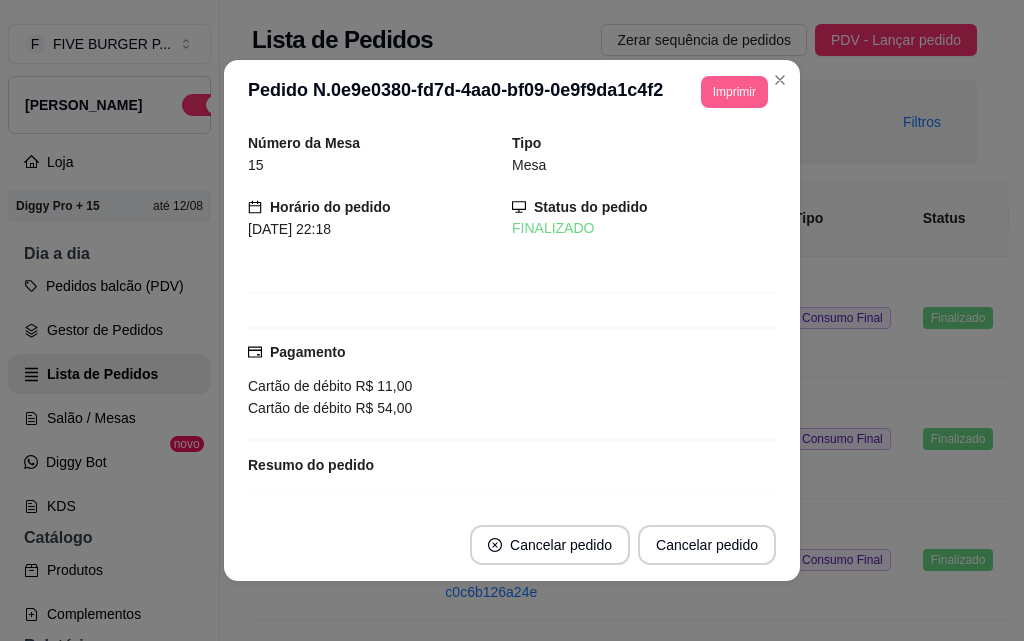 click on "Imprimir" at bounding box center (734, 92) 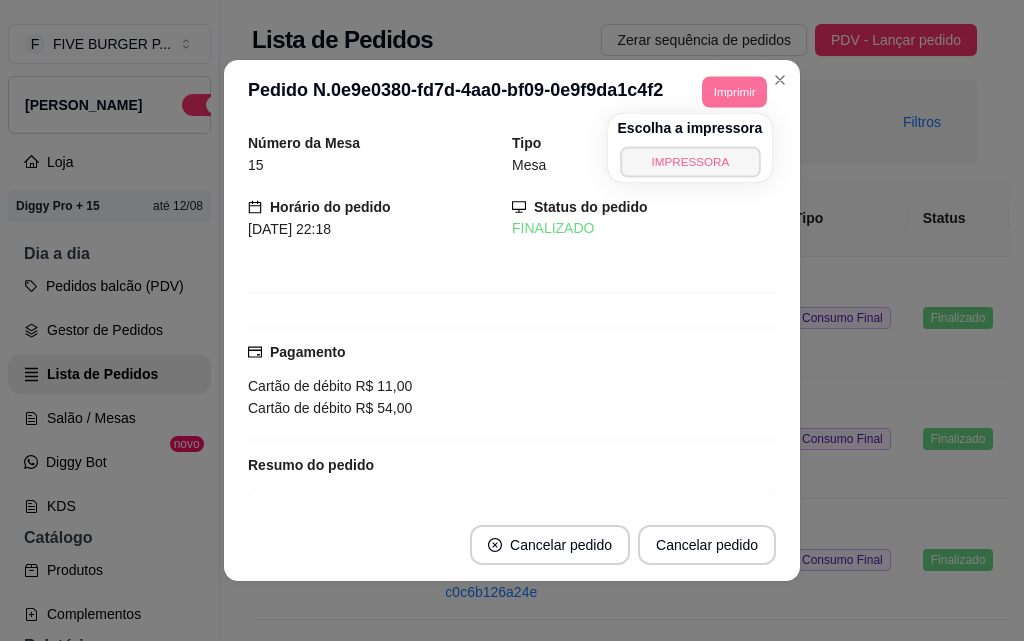 click on "IMPRESSORA" at bounding box center [690, 161] 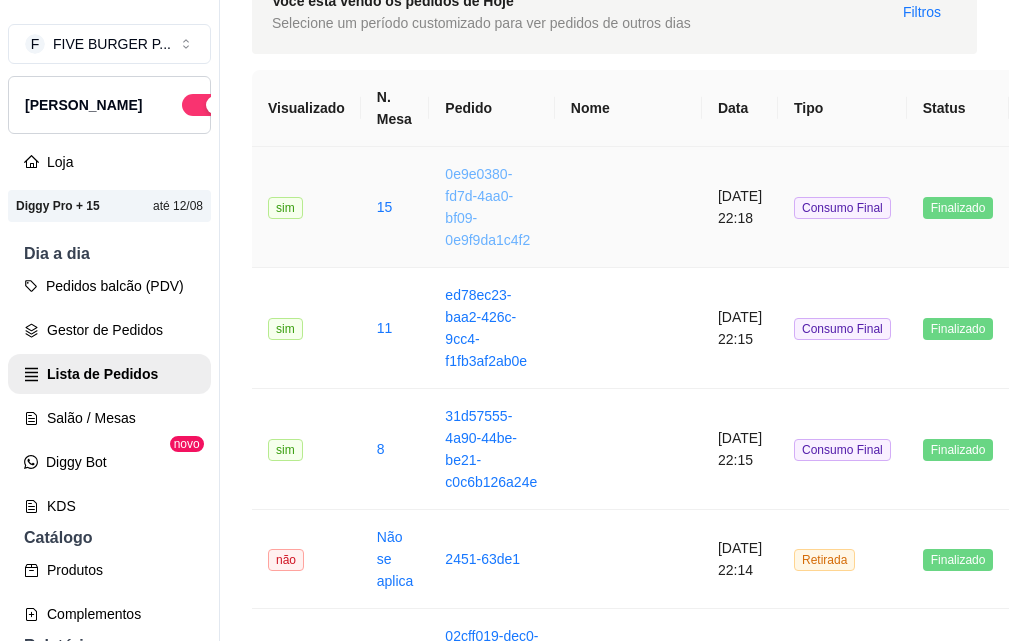 scroll, scrollTop: 300, scrollLeft: 0, axis: vertical 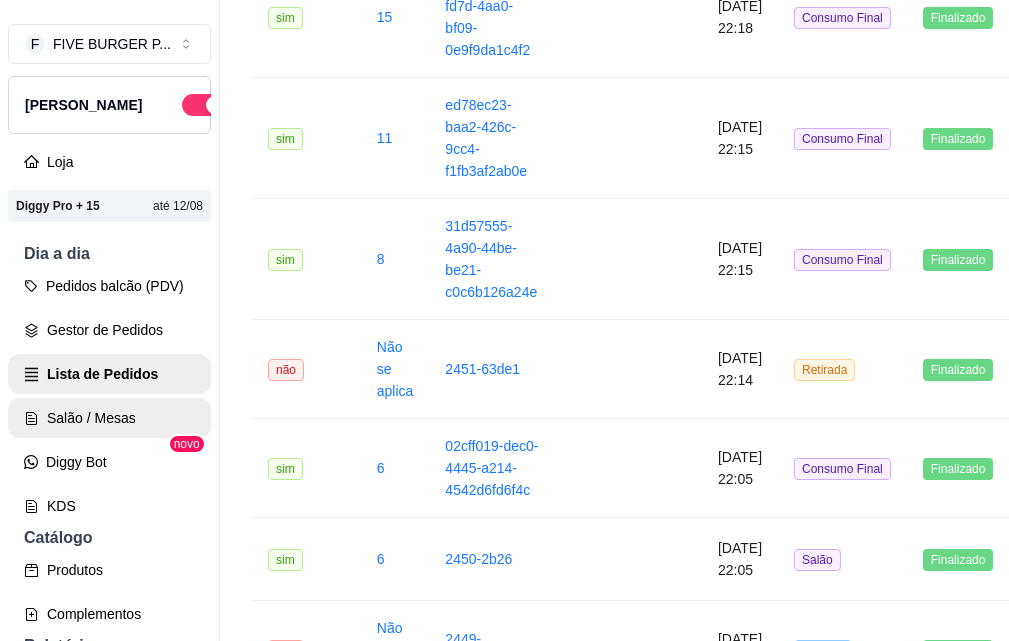 click on "Salão / Mesas" at bounding box center (109, 418) 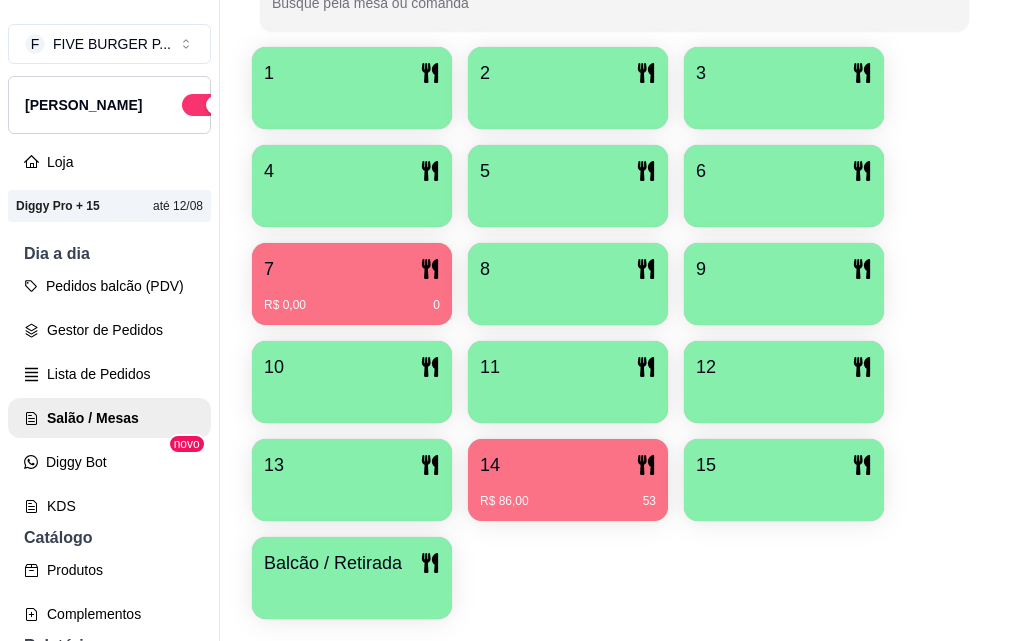 scroll, scrollTop: 539, scrollLeft: 0, axis: vertical 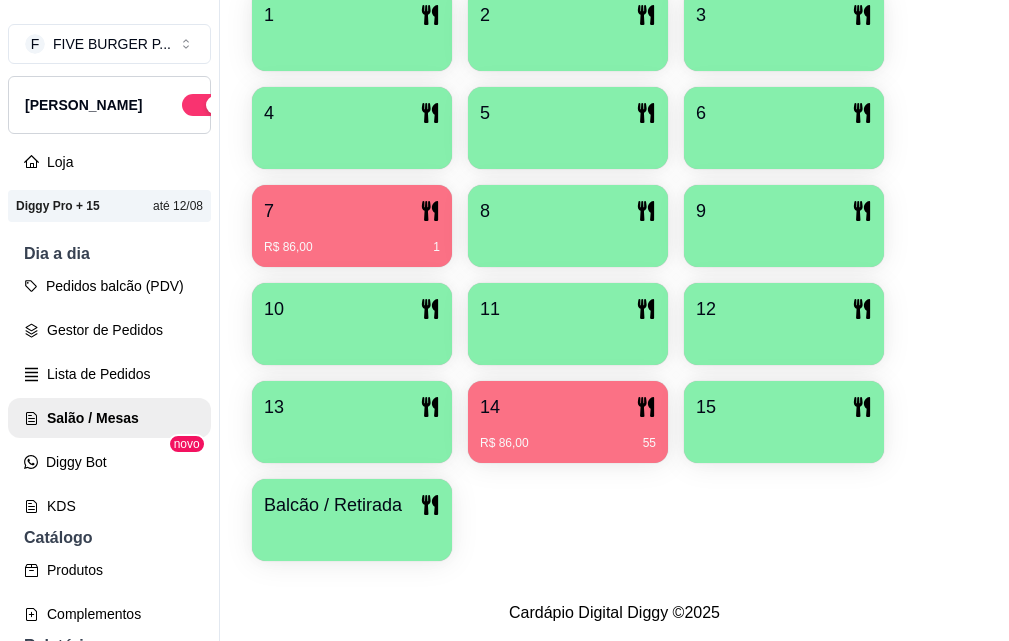 click on "R$ 86,00 55" at bounding box center [568, 436] 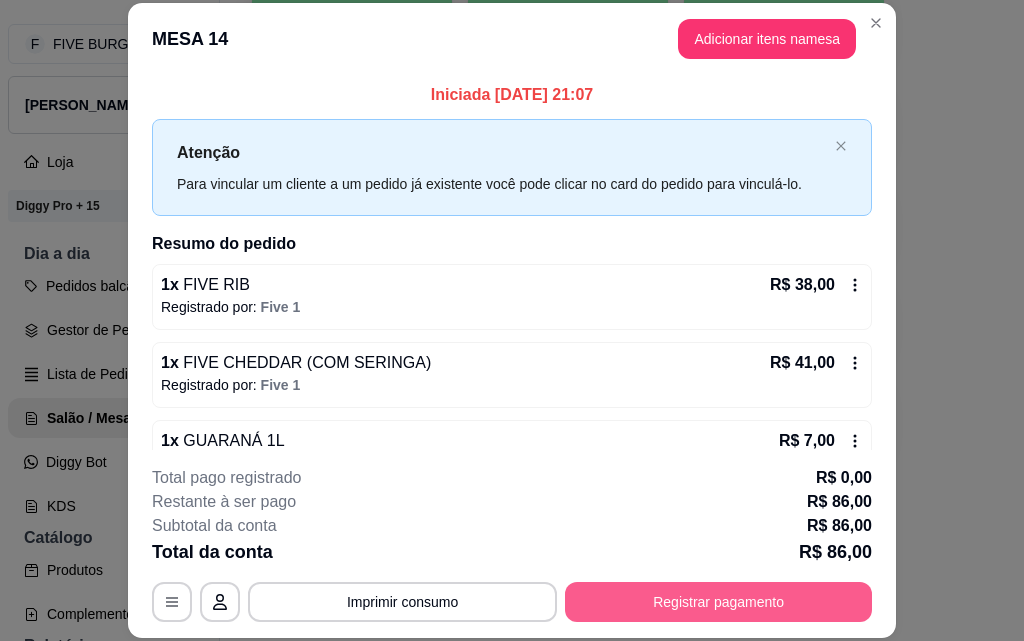 click on "Registrar pagamento" at bounding box center (718, 602) 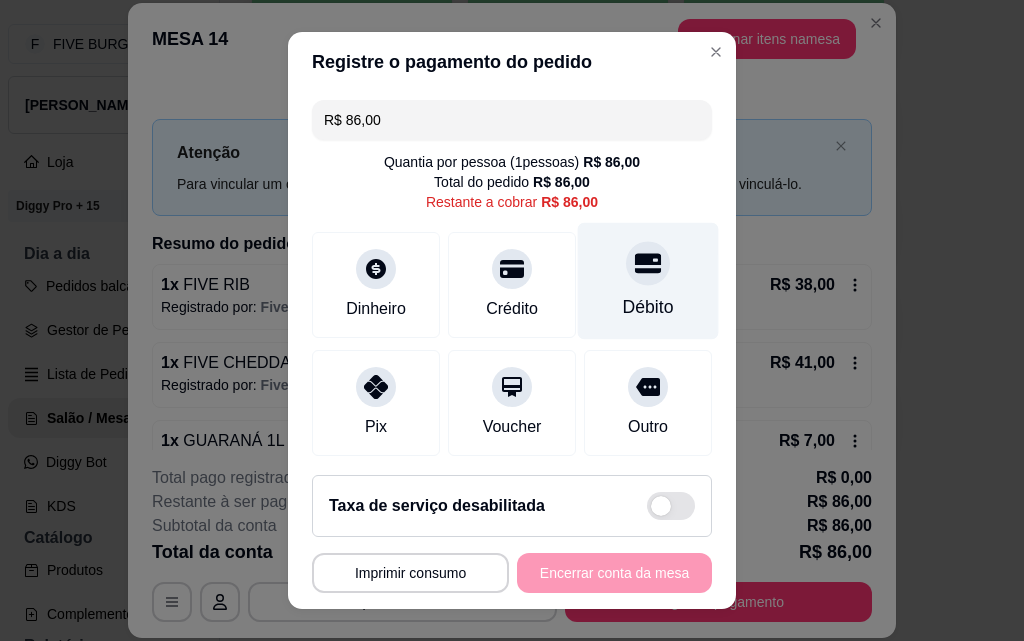 click at bounding box center (648, 263) 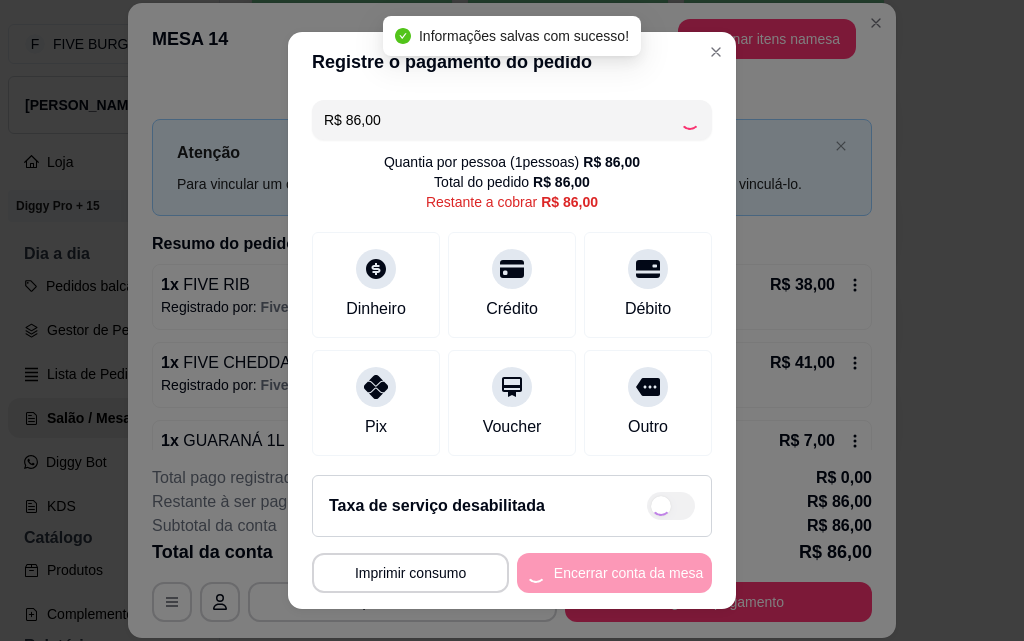 type on "R$ 0,00" 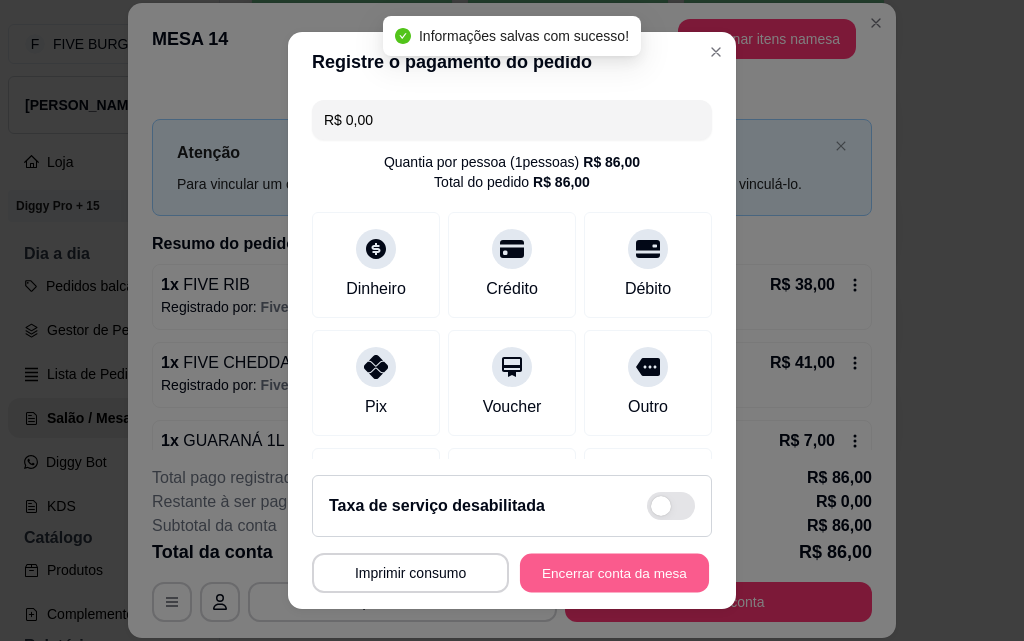 click on "Encerrar conta da mesa" at bounding box center (614, 573) 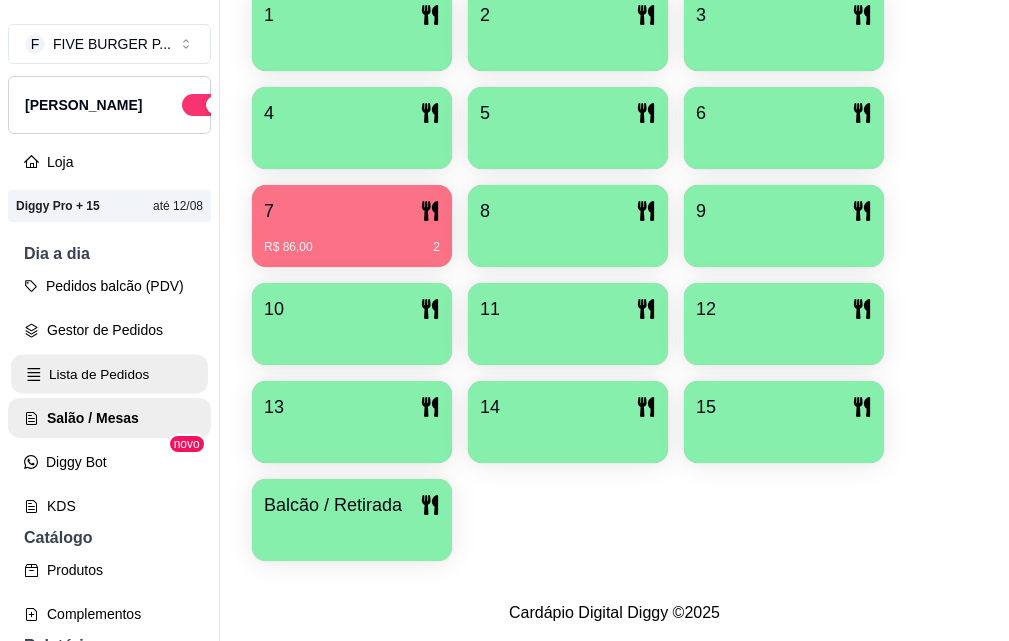 click on "Lista de Pedidos" at bounding box center (109, 374) 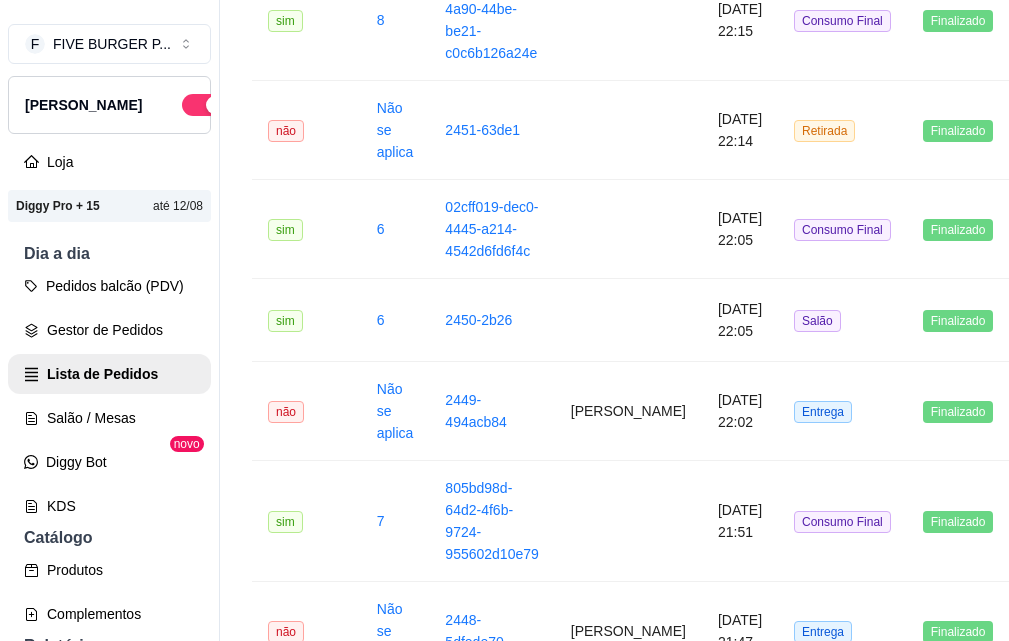 scroll, scrollTop: 0, scrollLeft: 0, axis: both 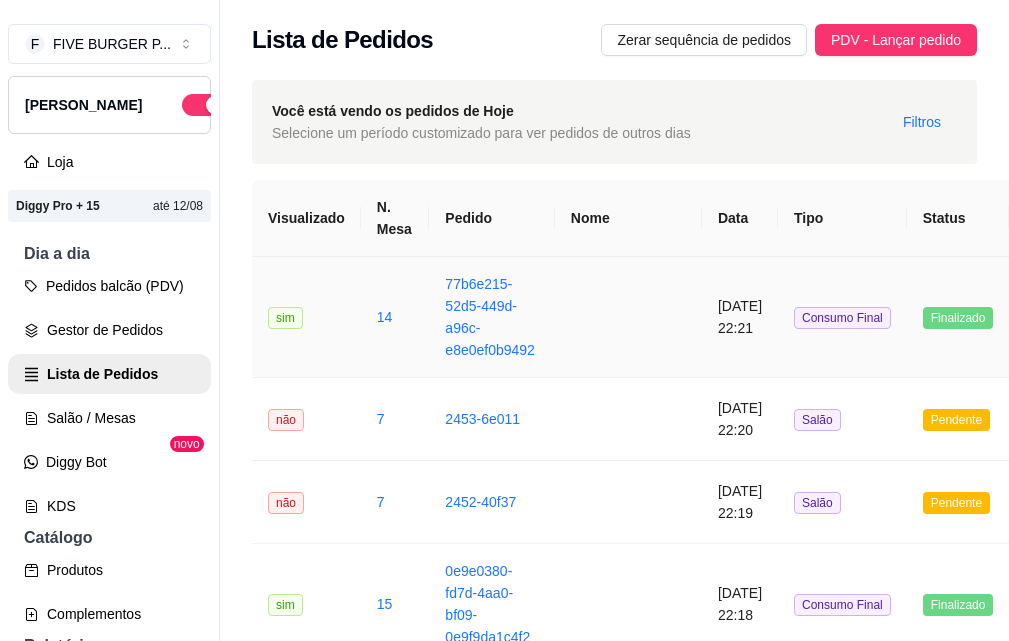 click on "[DATE] 22:21" at bounding box center [740, 317] 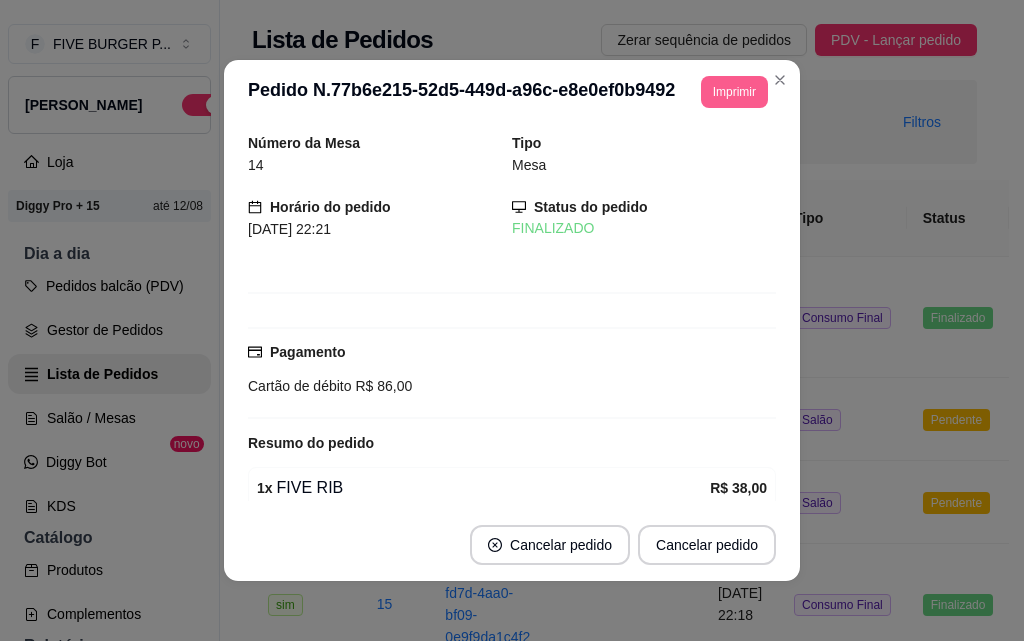 click on "Imprimir" at bounding box center [734, 92] 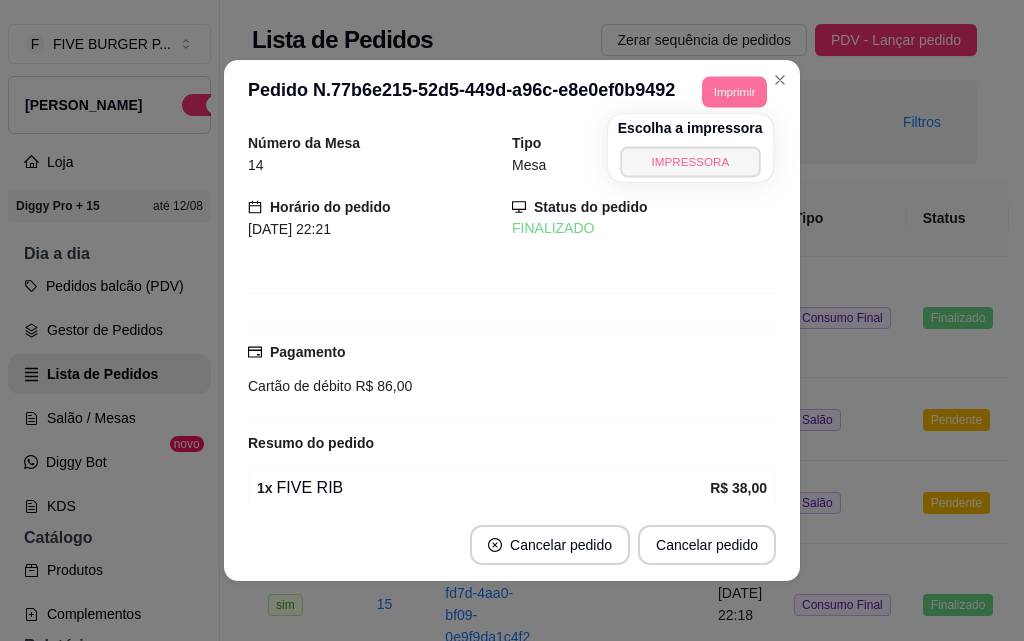 click on "IMPRESSORA" at bounding box center (690, 161) 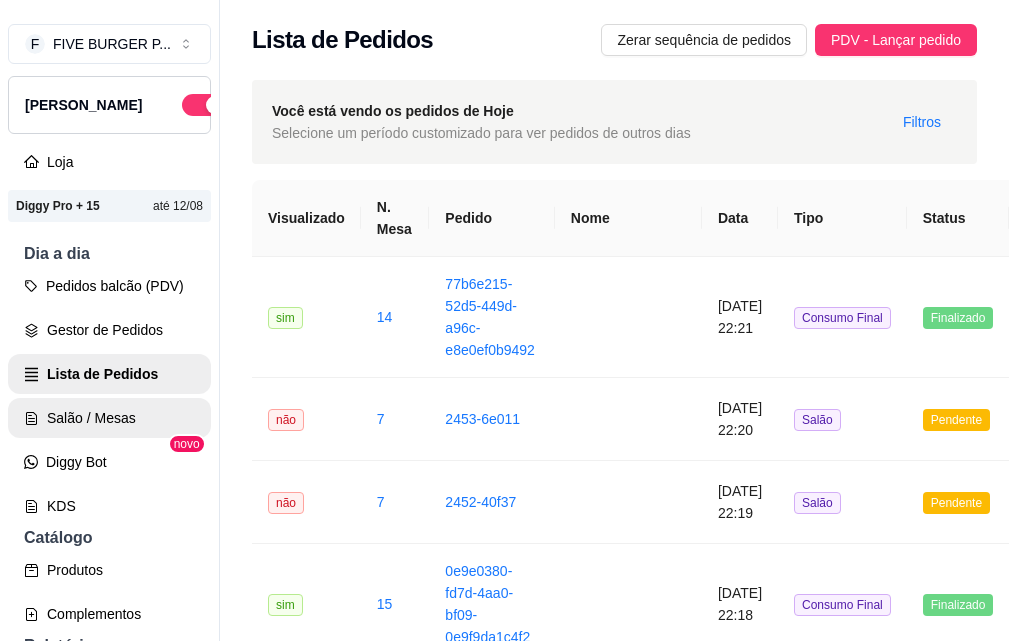 click on "Salão / Mesas" at bounding box center [109, 418] 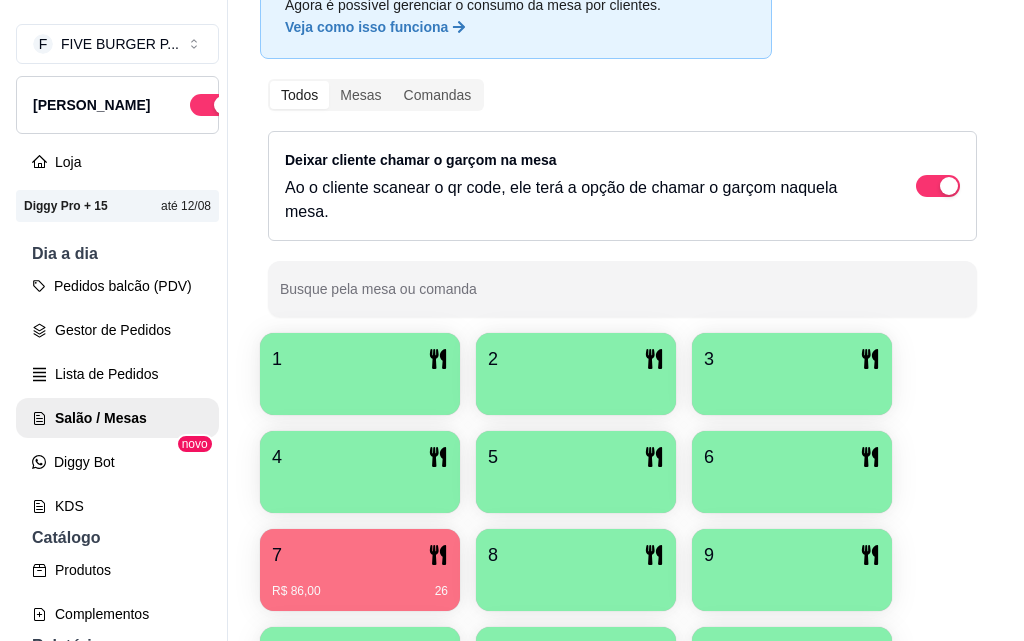 scroll, scrollTop: 500, scrollLeft: 0, axis: vertical 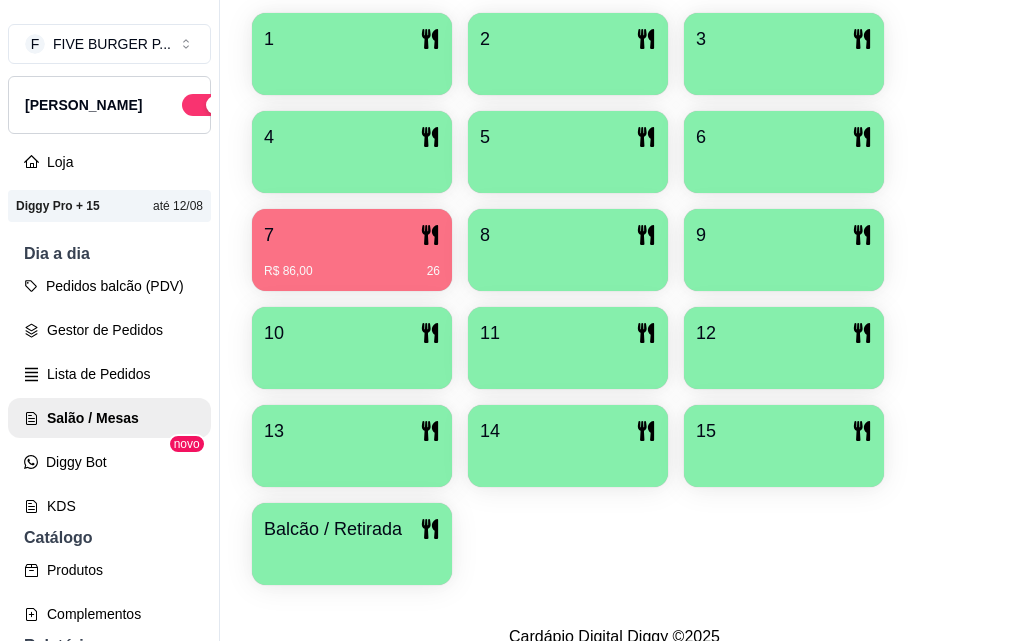 click on "7" at bounding box center [352, 235] 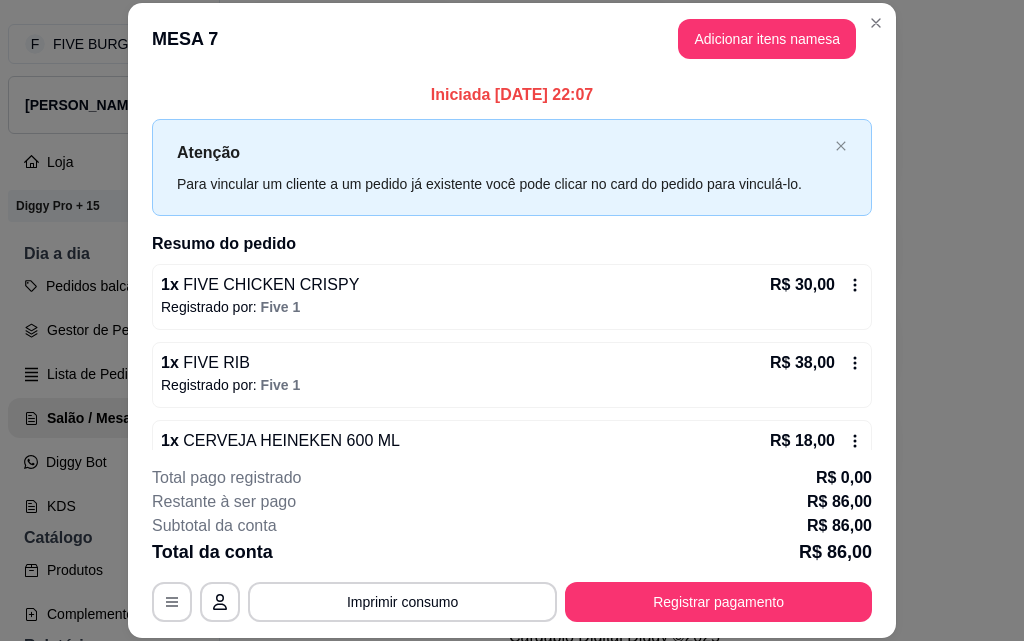 scroll, scrollTop: 44, scrollLeft: 0, axis: vertical 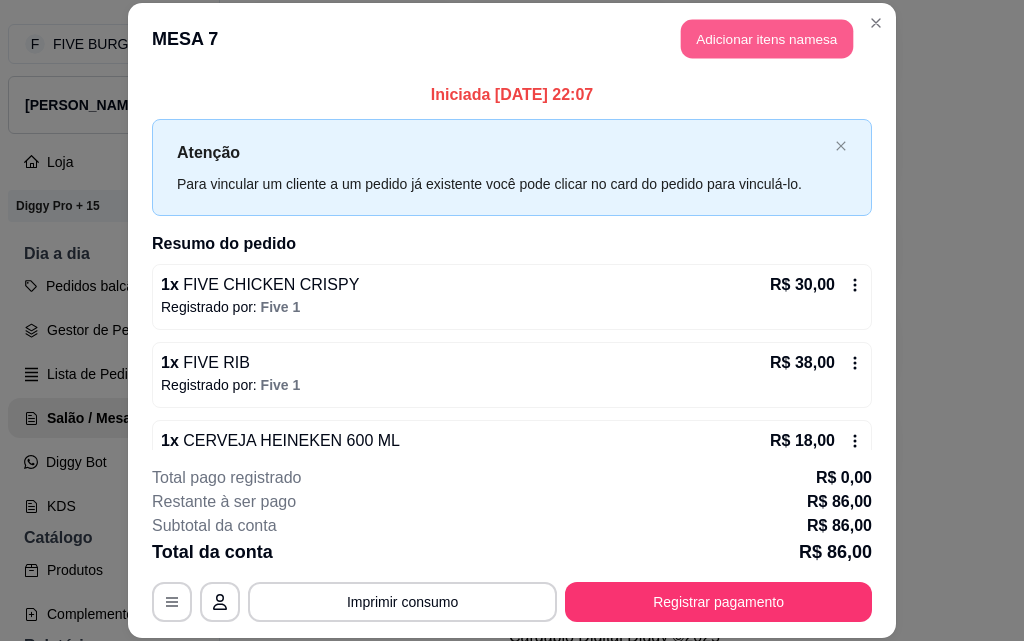 click on "Adicionar itens na  mesa" at bounding box center (767, 39) 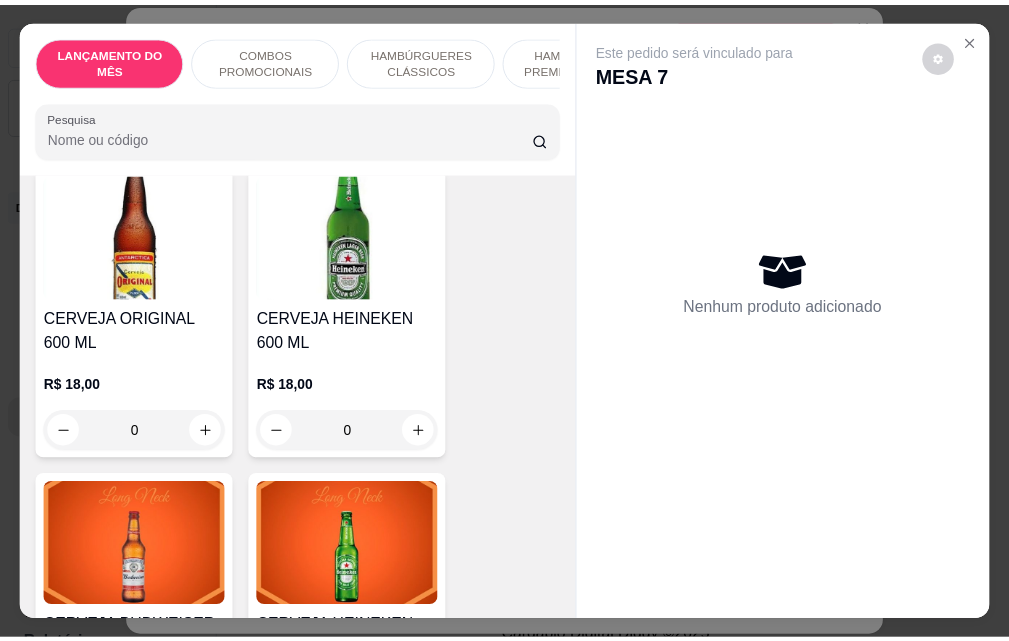 scroll, scrollTop: 9700, scrollLeft: 0, axis: vertical 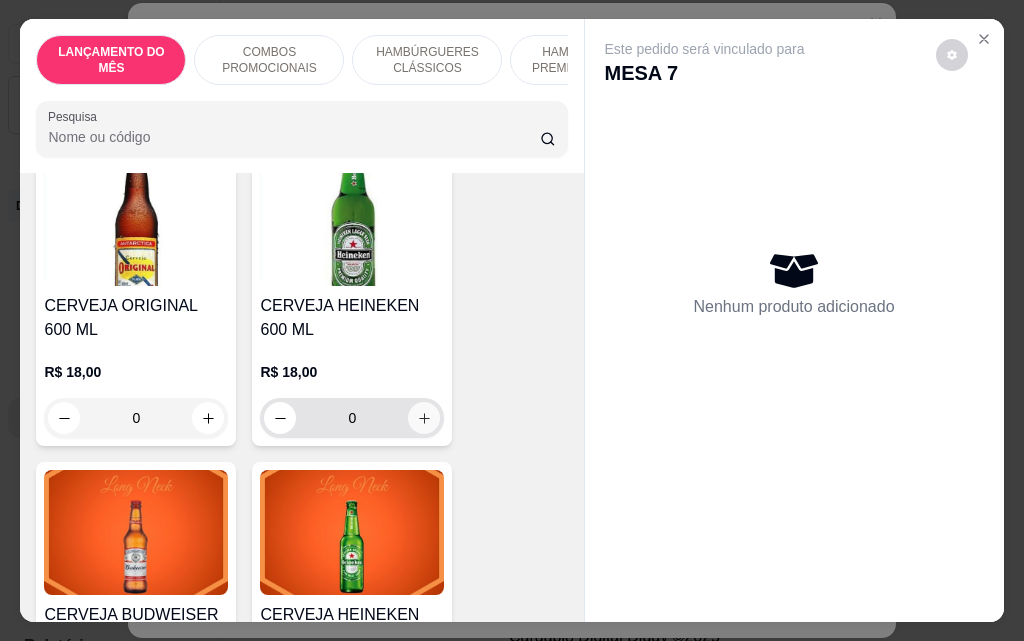 click 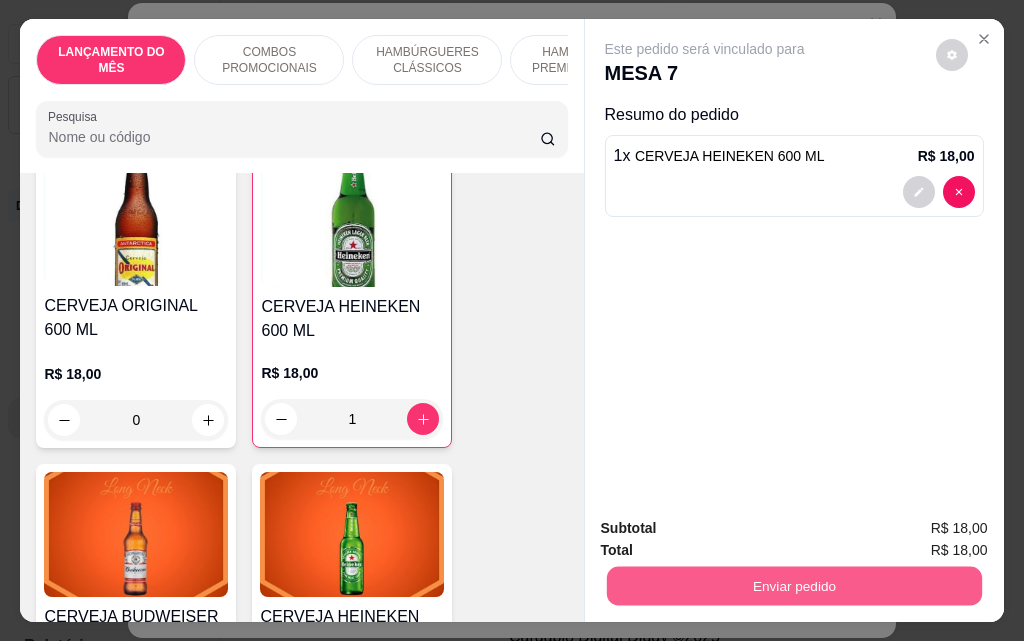click on "Enviar pedido" at bounding box center (793, 585) 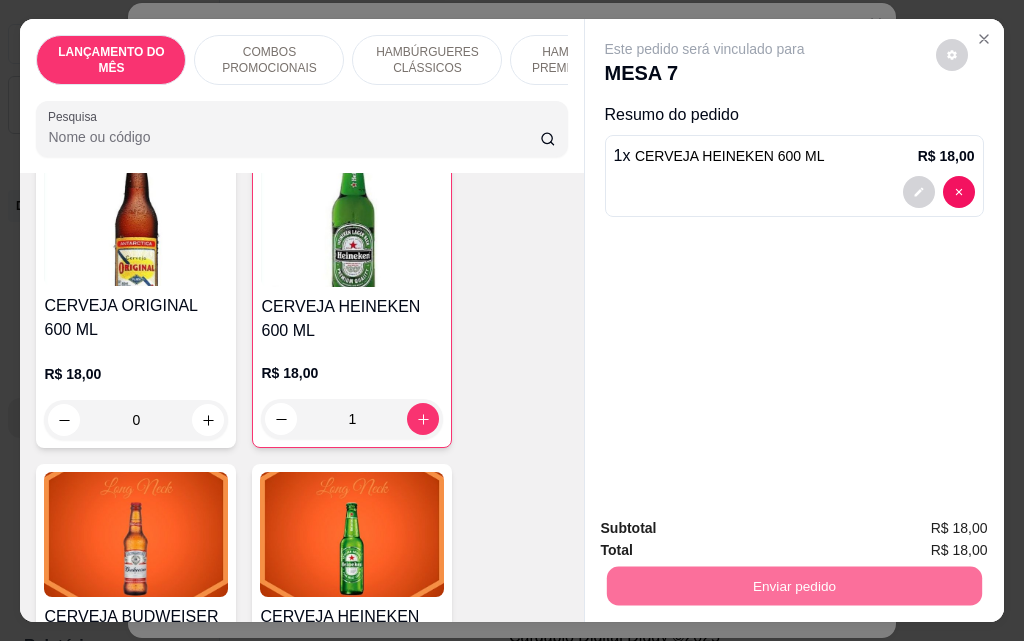click on "Não registrar e enviar pedido" at bounding box center (728, 528) 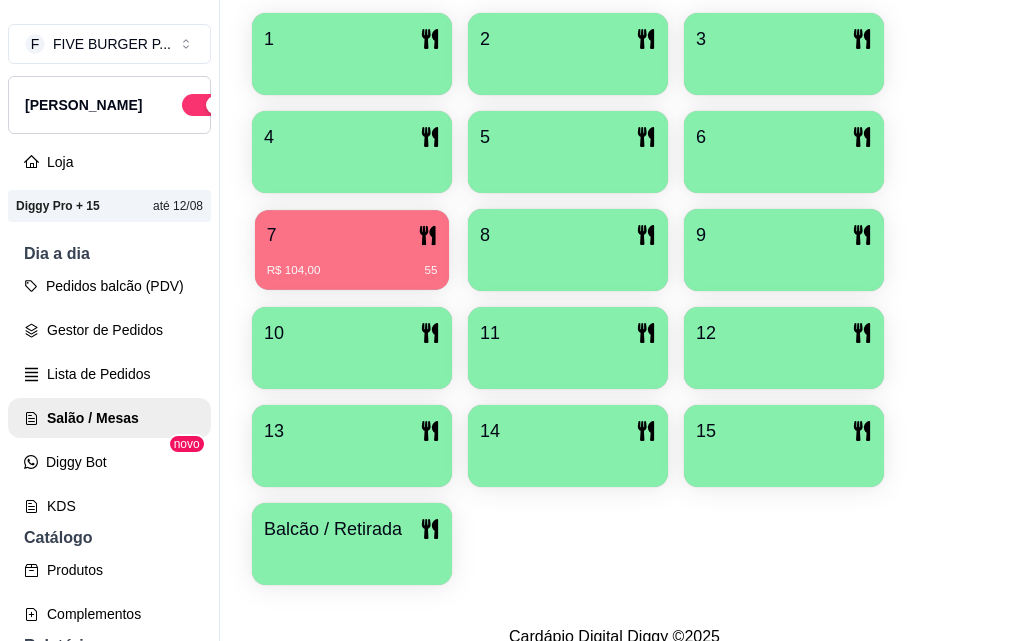 click on "7" at bounding box center (352, 235) 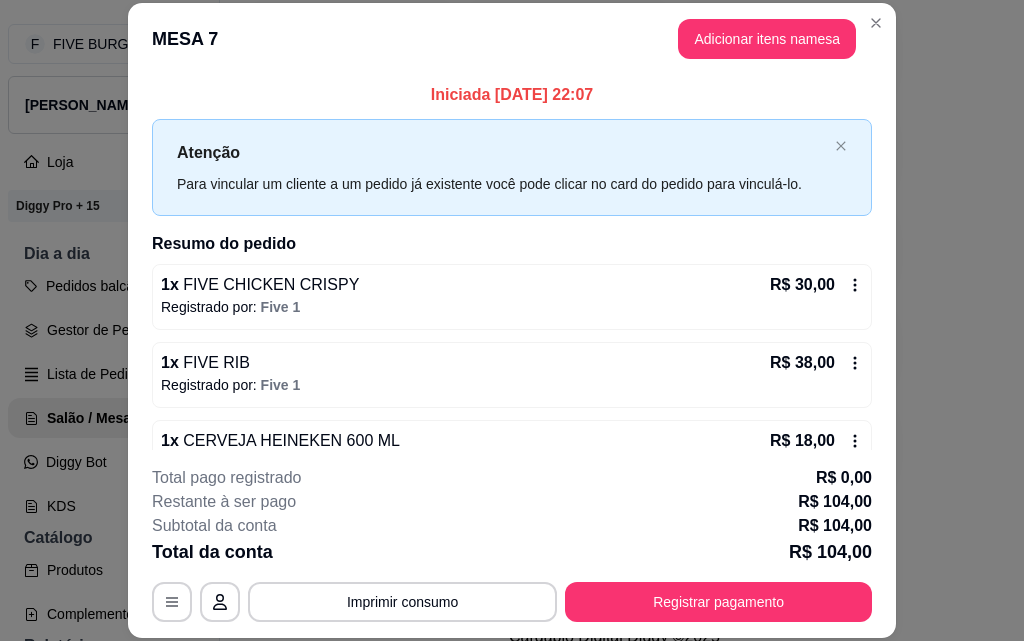 drag, startPoint x: 634, startPoint y: 579, endPoint x: 636, endPoint y: 592, distance: 13.152946 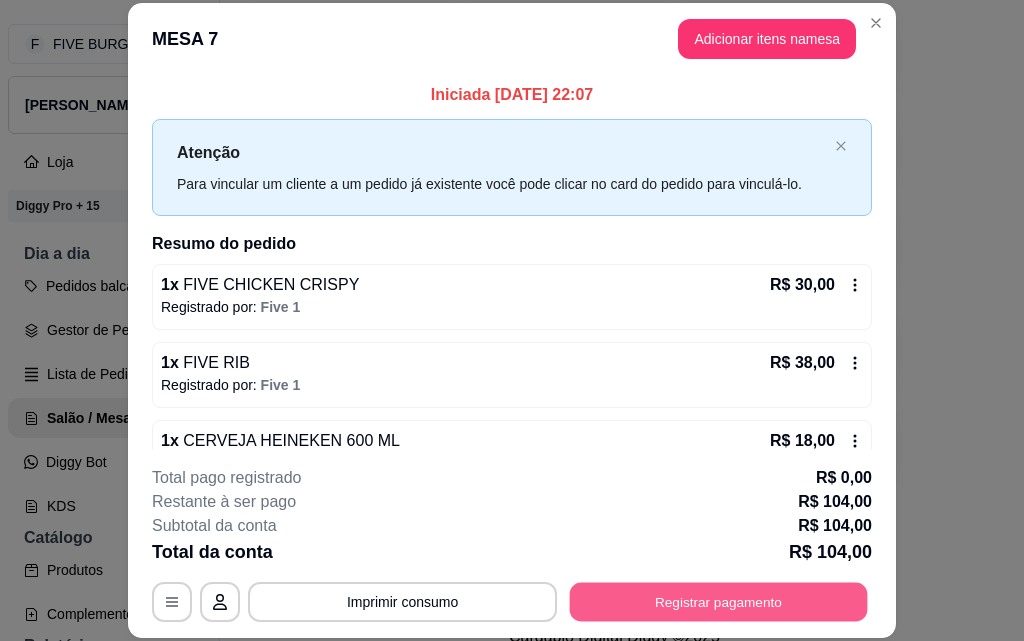click on "Registrar pagamento" at bounding box center (719, 601) 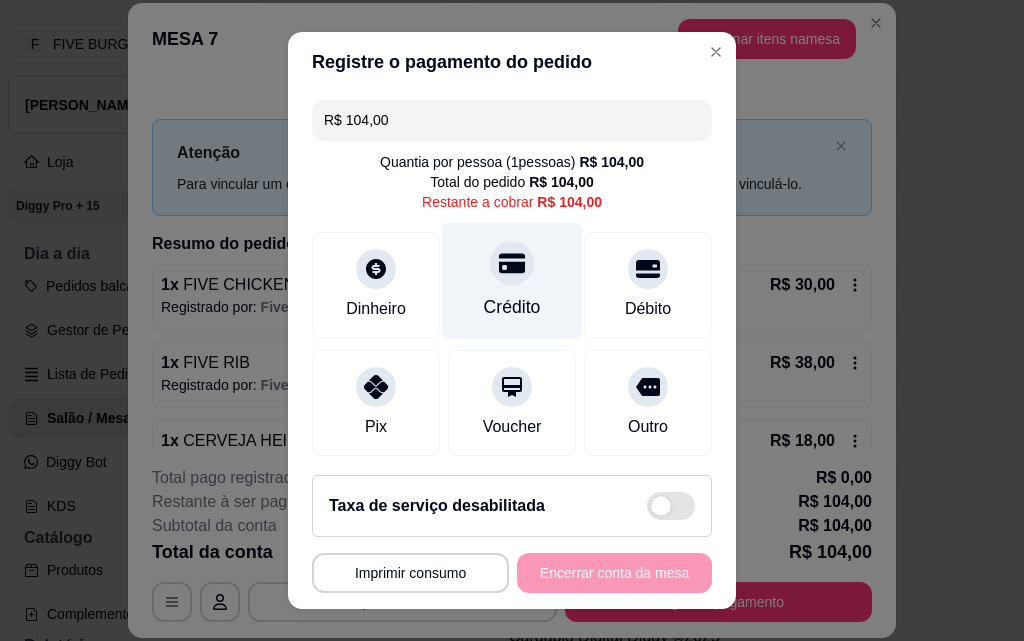 click 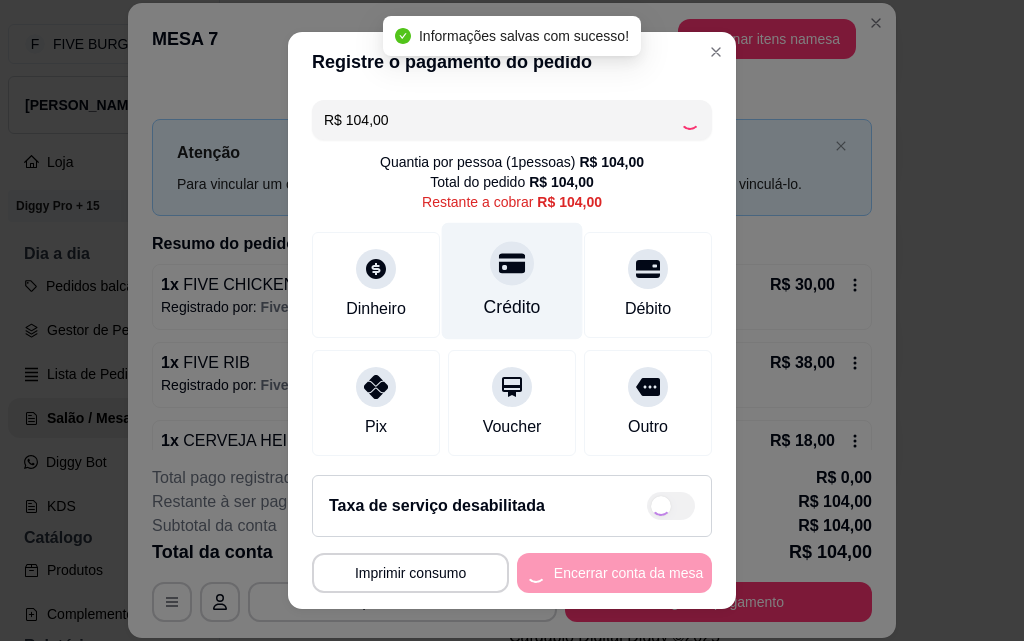 type on "R$ 0,00" 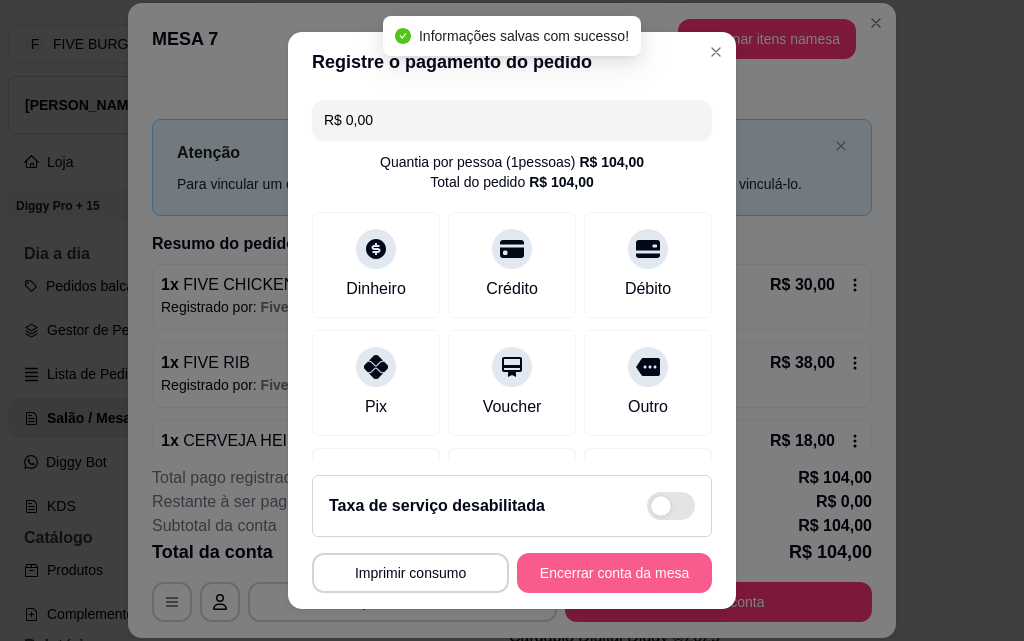 click on "Encerrar conta da mesa" at bounding box center (614, 573) 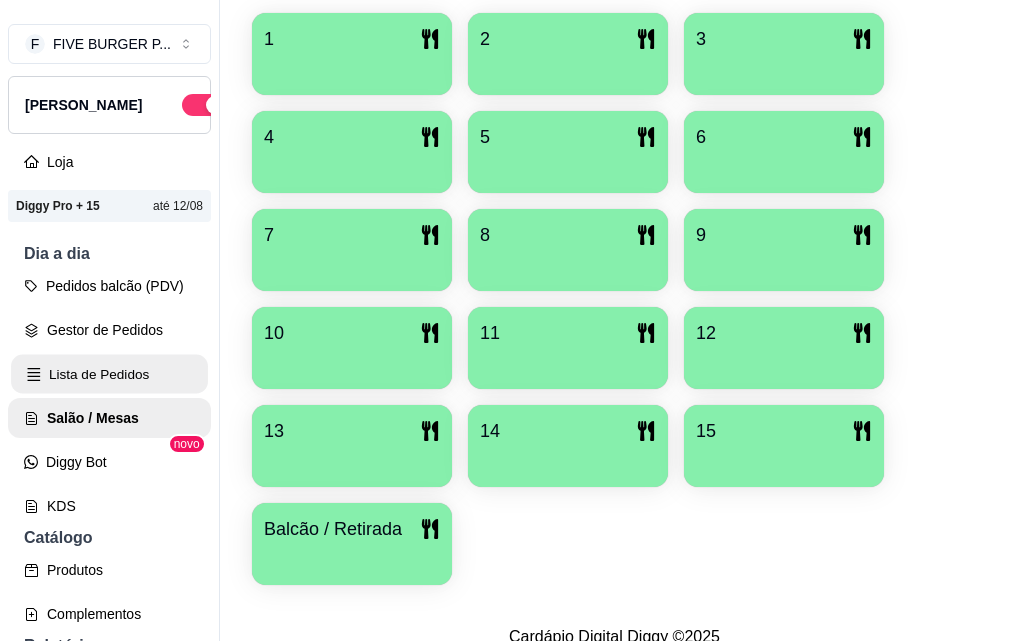 click on "Lista de Pedidos" at bounding box center (109, 374) 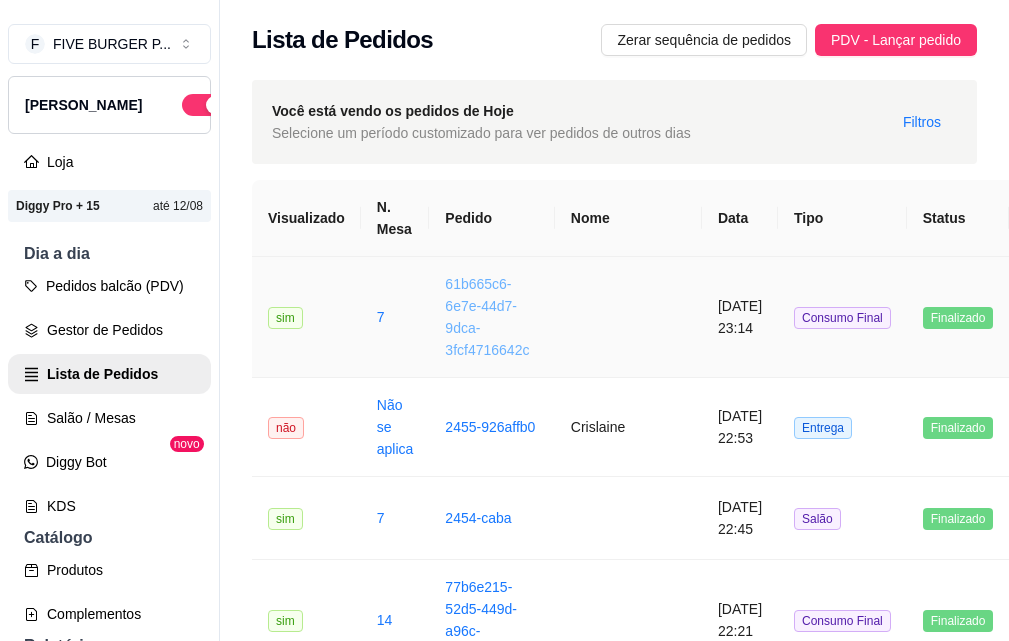 click on "61b665c6-6e7e-44d7-9dca-3fcf4716642c" at bounding box center (487, 317) 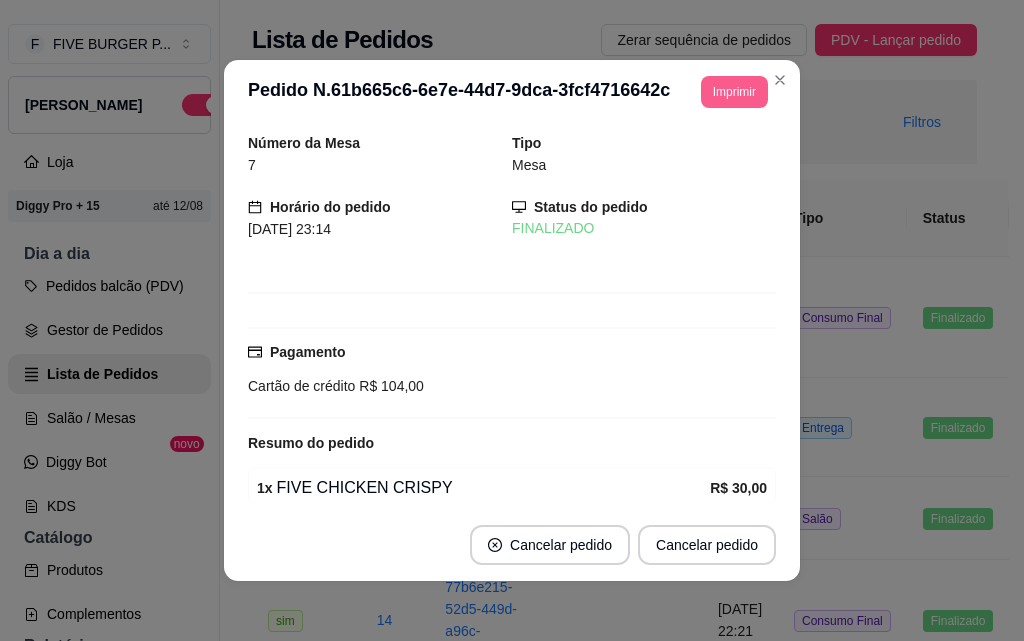 click on "Imprimir" at bounding box center (734, 92) 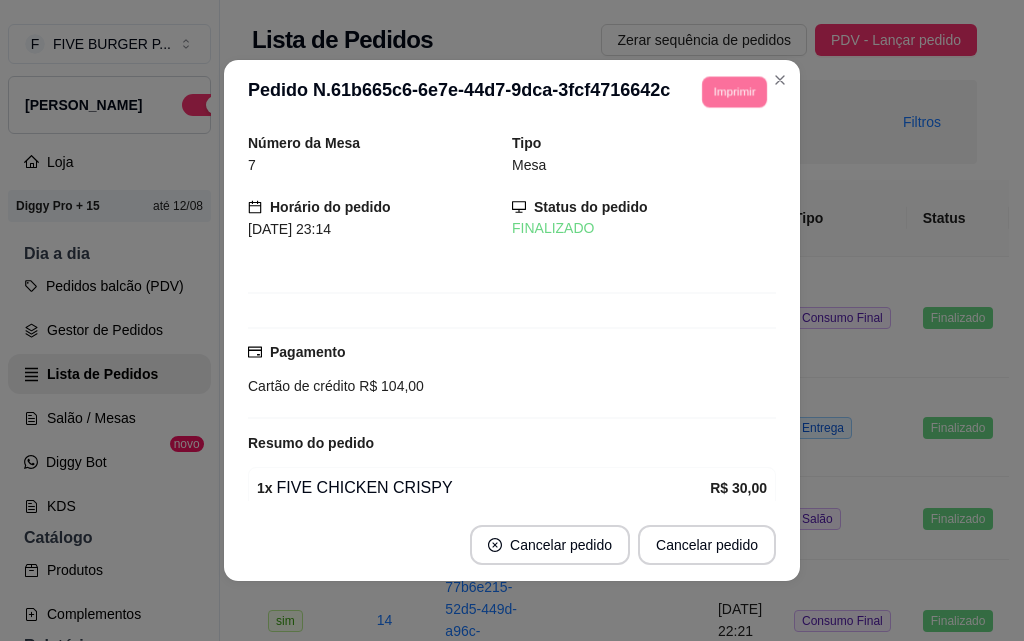 click on "IMPRESSORA" at bounding box center (706, 152) 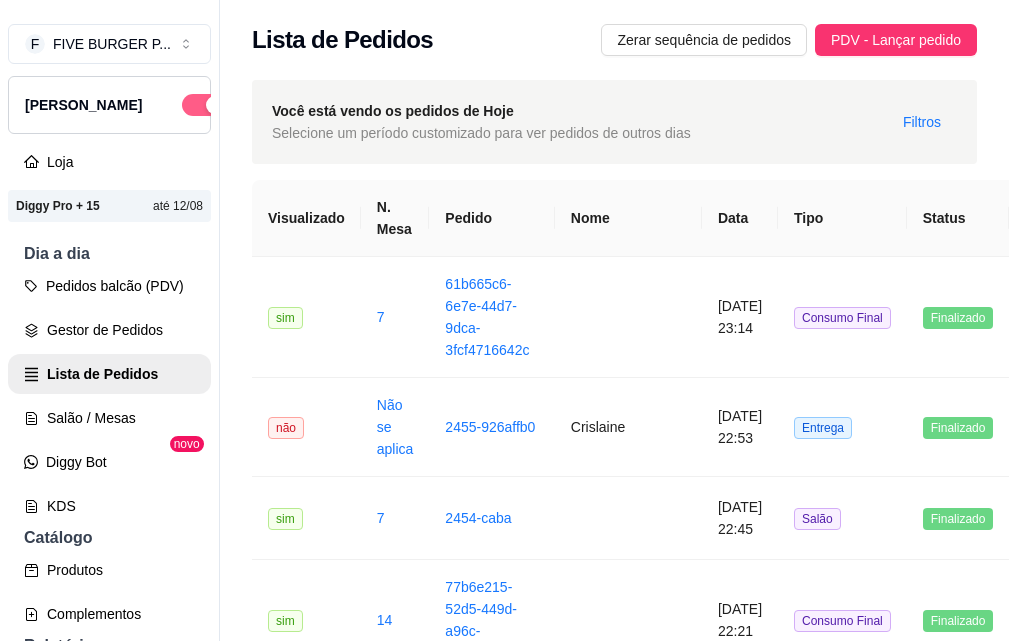 click at bounding box center [215, 105] 